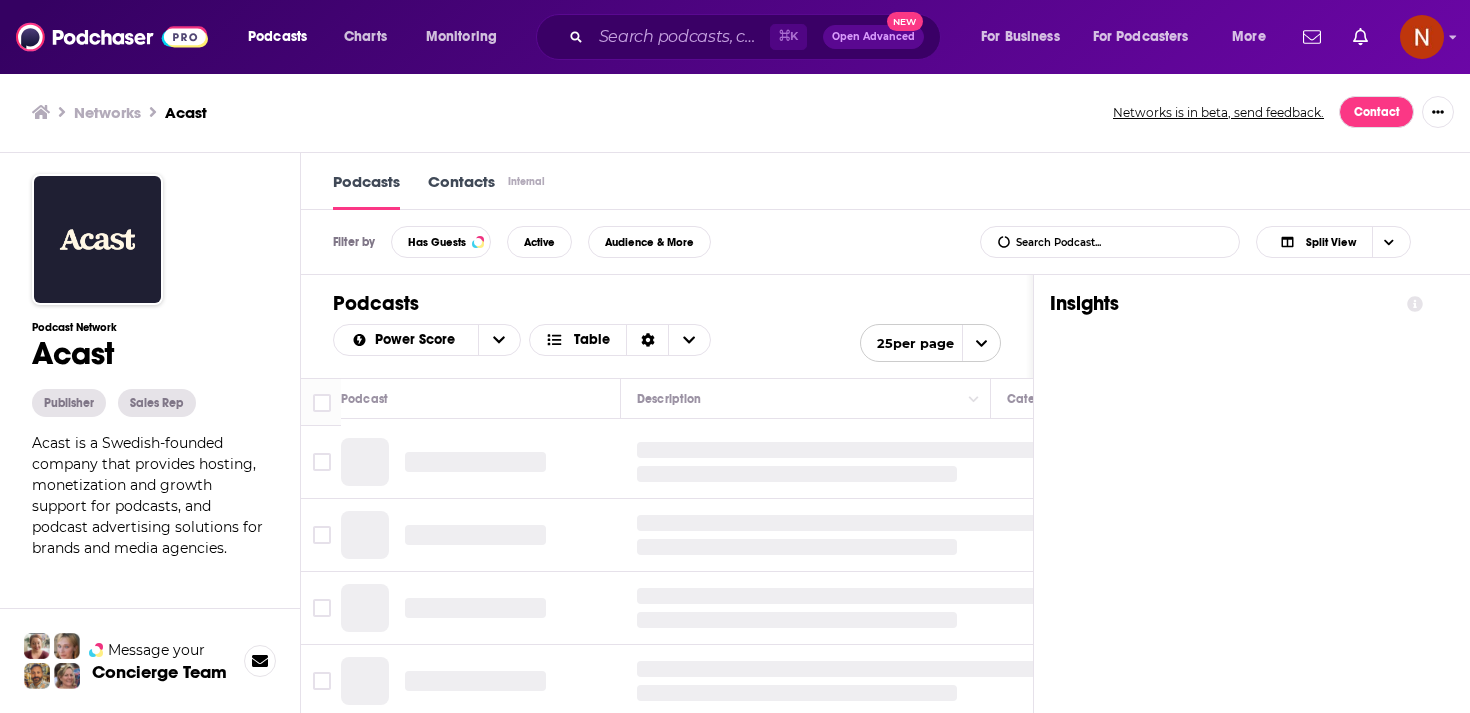 scroll, scrollTop: 0, scrollLeft: 0, axis: both 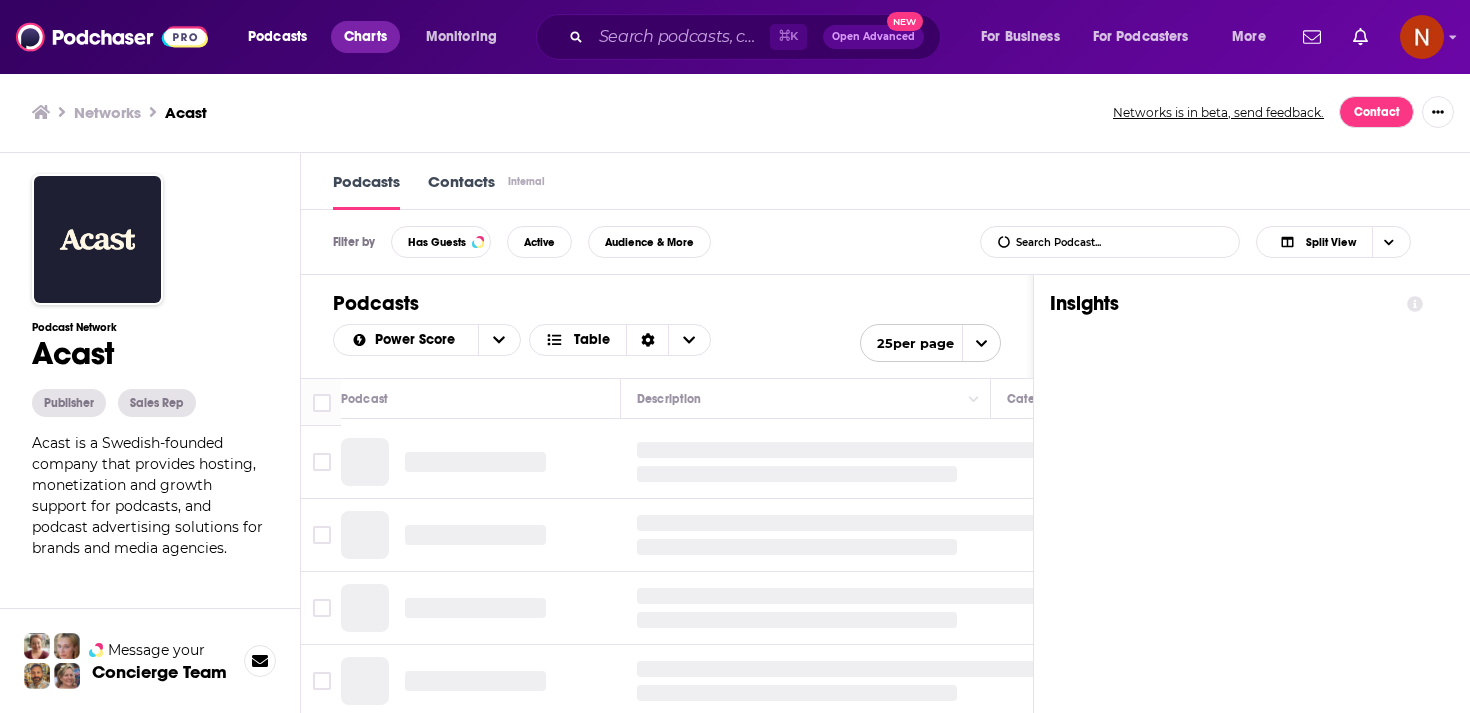 click on "Charts" at bounding box center [365, 37] 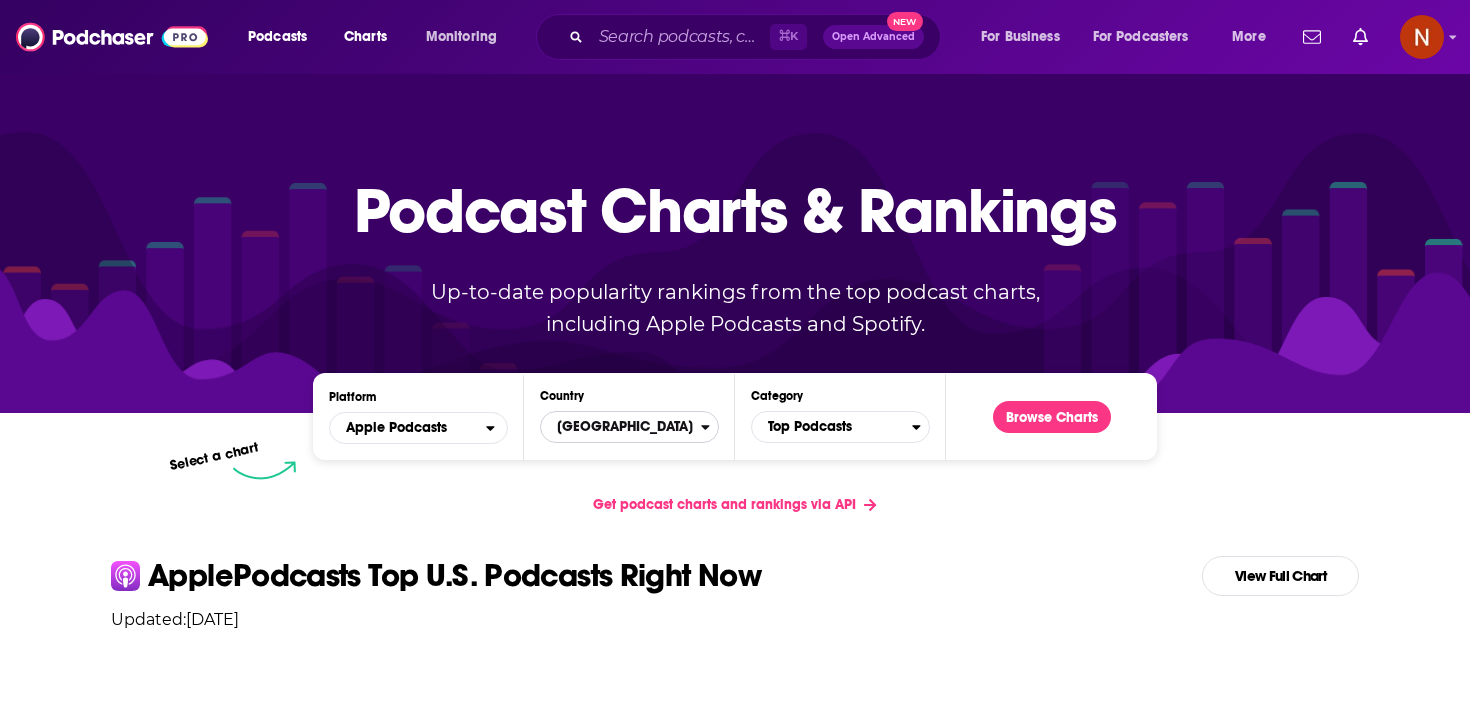 click on "United States" at bounding box center [621, 427] 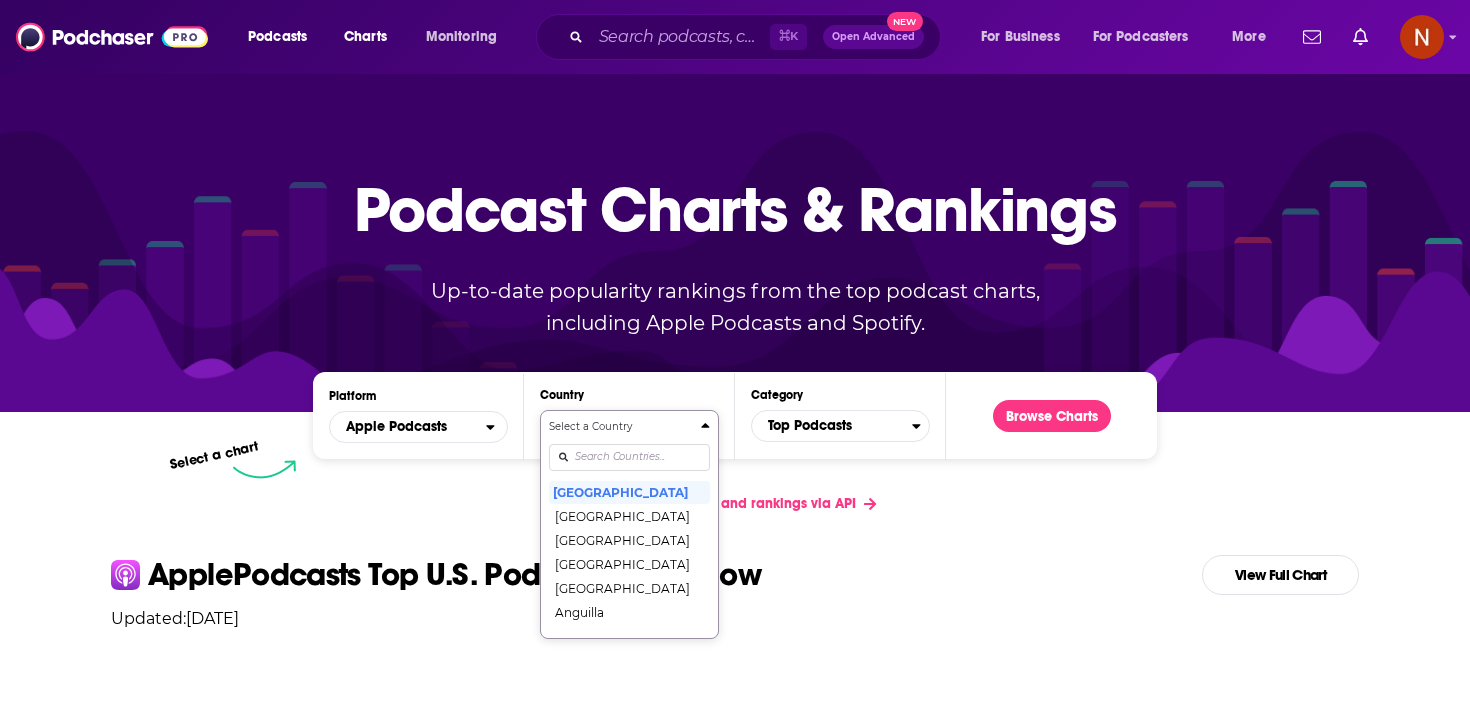 scroll, scrollTop: 102, scrollLeft: 0, axis: vertical 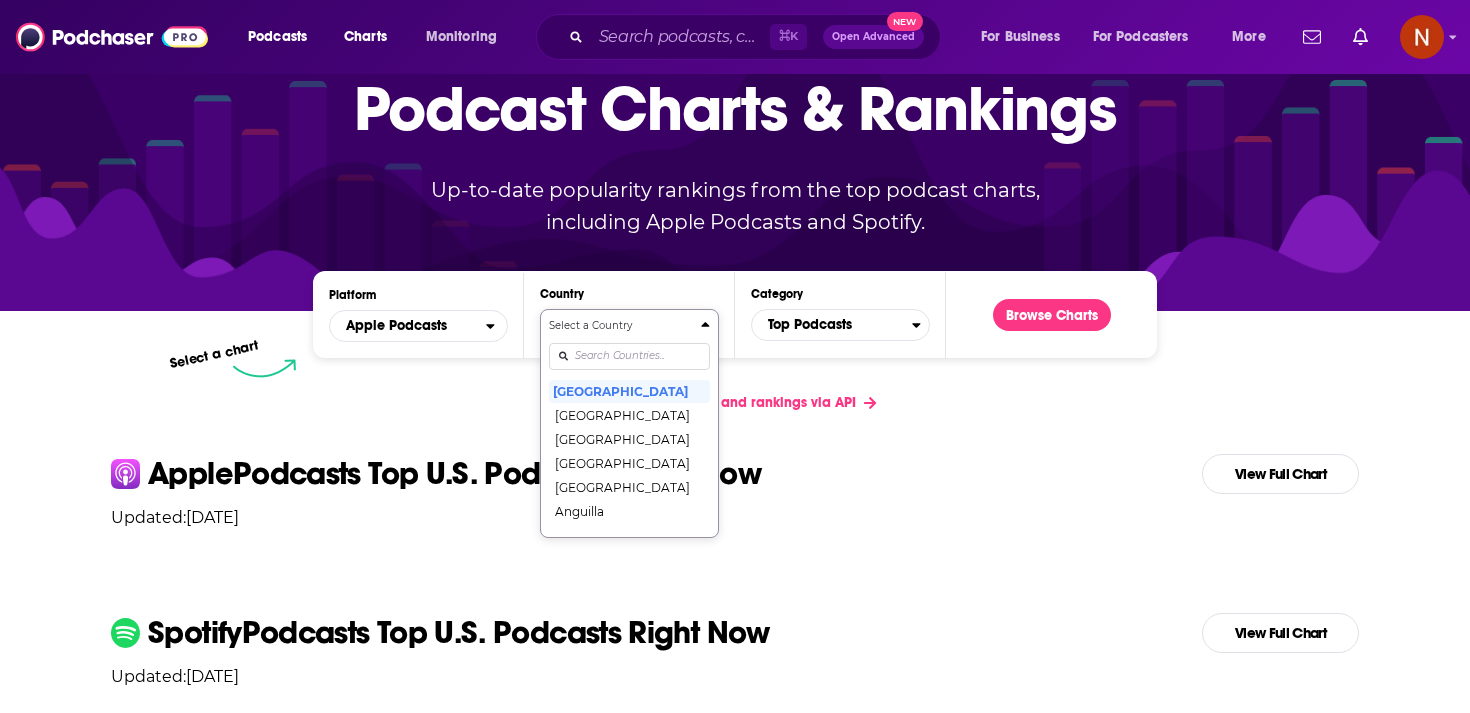 click on "Select a Country United States Afghanistan Albania Algeria Angola Anguilla Antigua and Barbuda Argentina Armenia Australia Austria Azerbaijan Bahamas Bahrain Barbados Belarus Belgium Belize Benin Bermuda Bhutan Bolivia Bosnia and Herzegovina Botswana Brazil British Virgin Islands Brunei Darussalam Bulgaria Burkina Faso Cambodia Cameroon Canada Cape Verde Cayman Islands Chad Chile China Colombia Congo Congo (Brazzaville) Costa Rica Côte dIvoire Croatia Cyprus Czech Republic Denmark Dominica Dominican Republic Ecuador Egypt El Salvador Estonia Fiji Finland France Gabon Gambia Georgia Germany Ghana Greece Grenada Guatemala Guinea-Bissau Guyana Honduras Hong Kong Hungary Iceland India Indonesia Iraq Ireland Israel Italy Jamaica Japan Jordan Kazakhstan Kenya Kosovo Kuwait Kyrgyzstan Lao PDR Latvia Lebanon Liberia Libya Lithuania Luxembourg Macao Macedonia, Republic of Madagascar Malawi Malaysia Maldives Mali Malta Mauritania Mauritius Mexico Micronesia, Federated States of Moldova Mongolia Montenegro Montserrat" at bounding box center (629, 423) 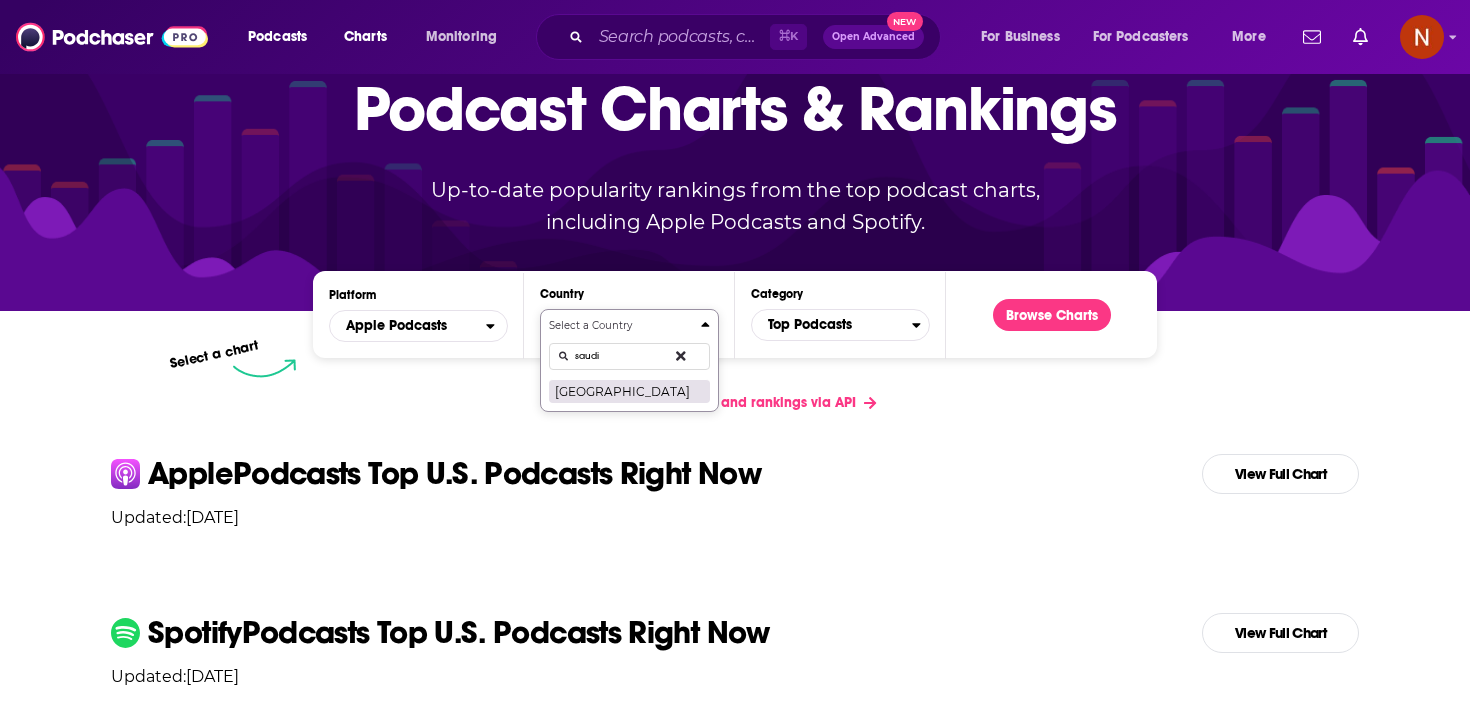 type on "saudi" 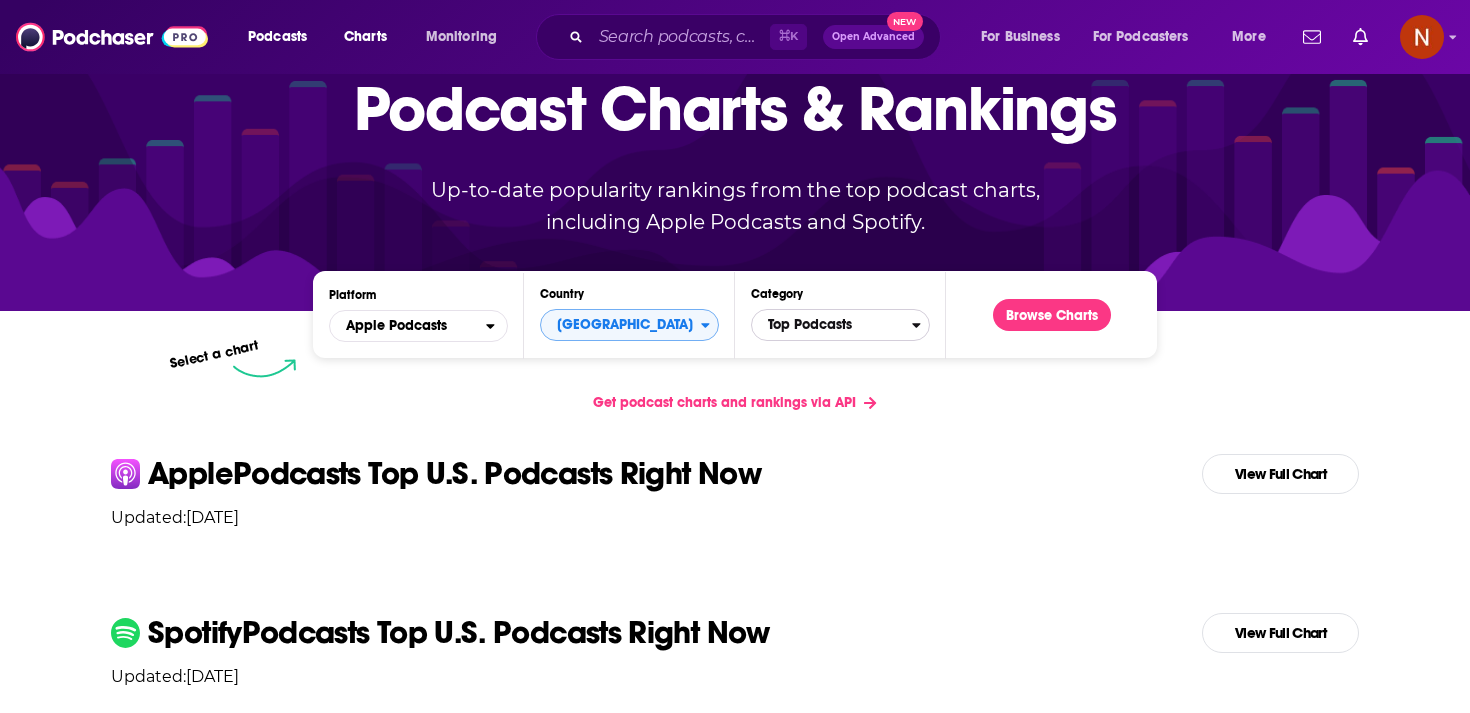 click on "Top Podcasts" at bounding box center (832, 325) 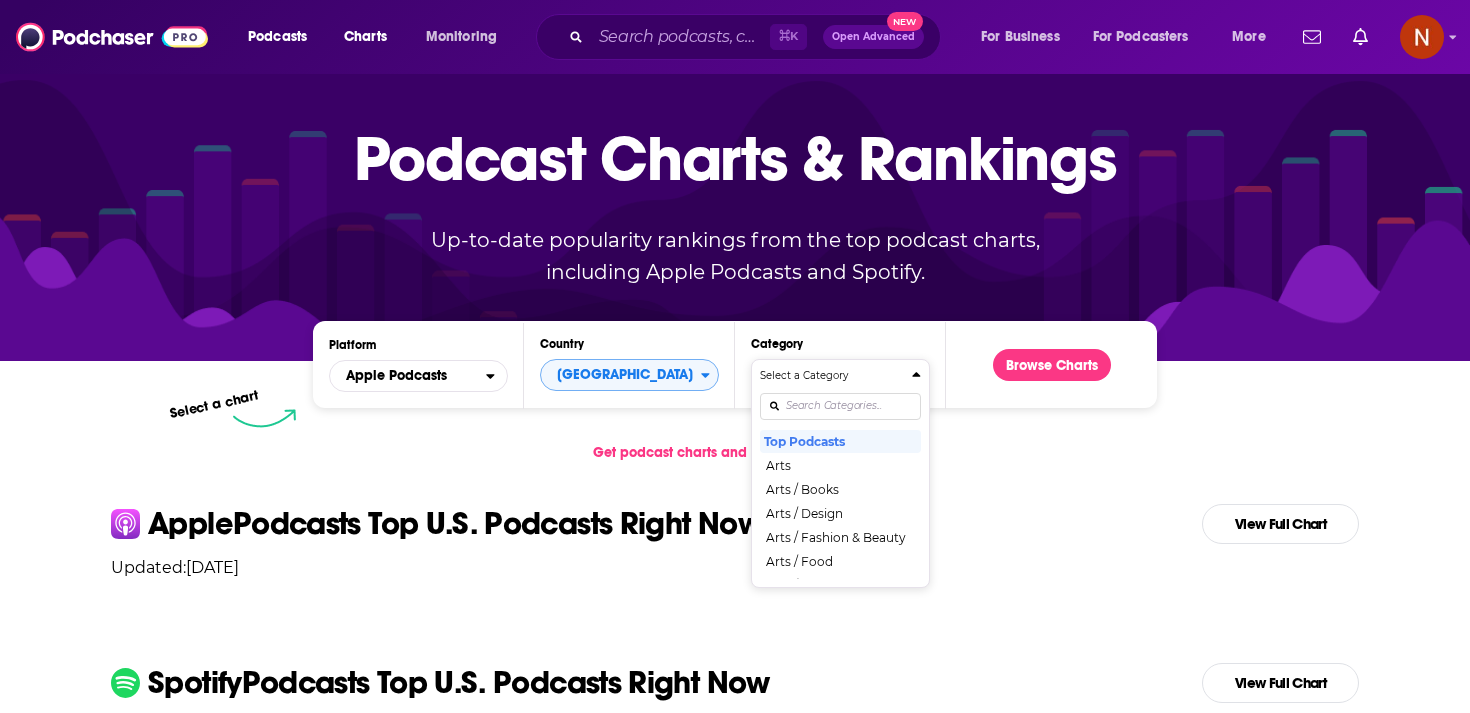 scroll, scrollTop: 0, scrollLeft: 0, axis: both 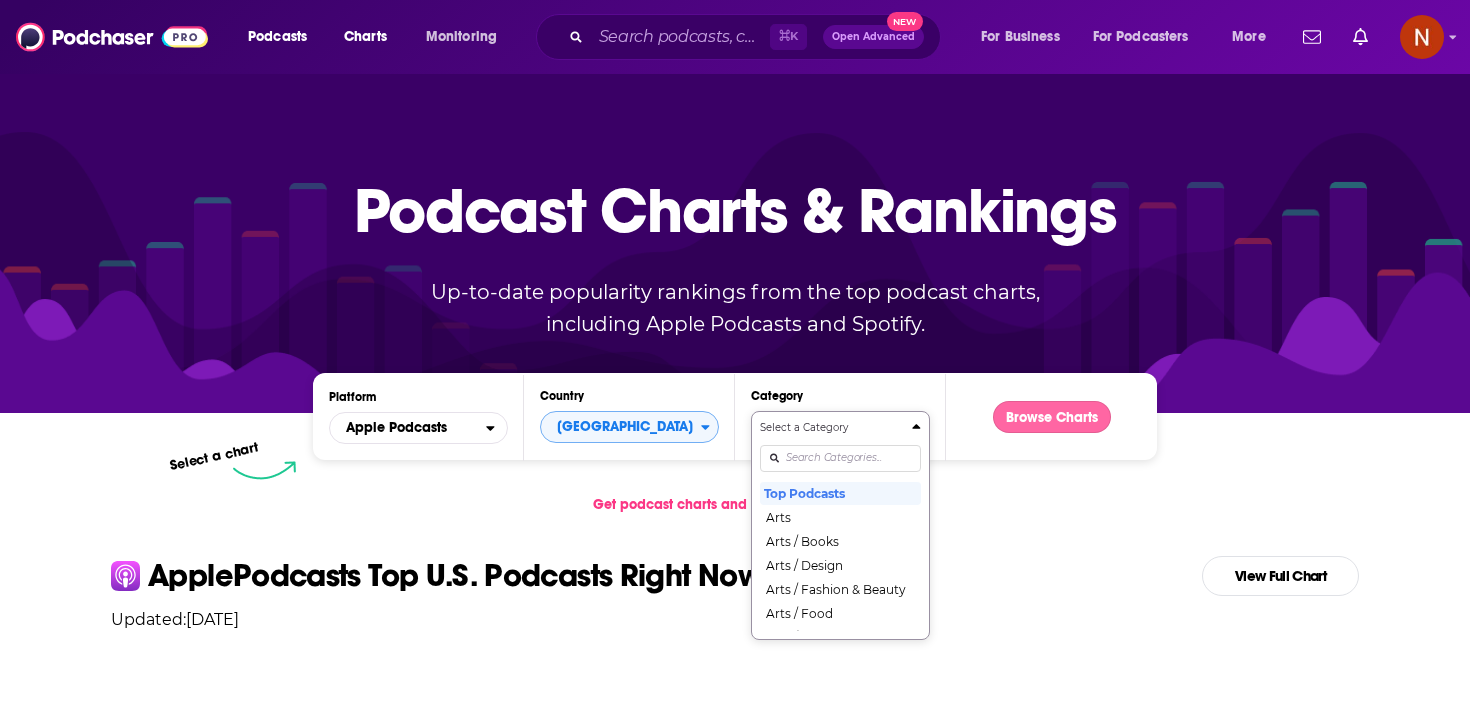 click on "Browse Charts" at bounding box center (1052, 417) 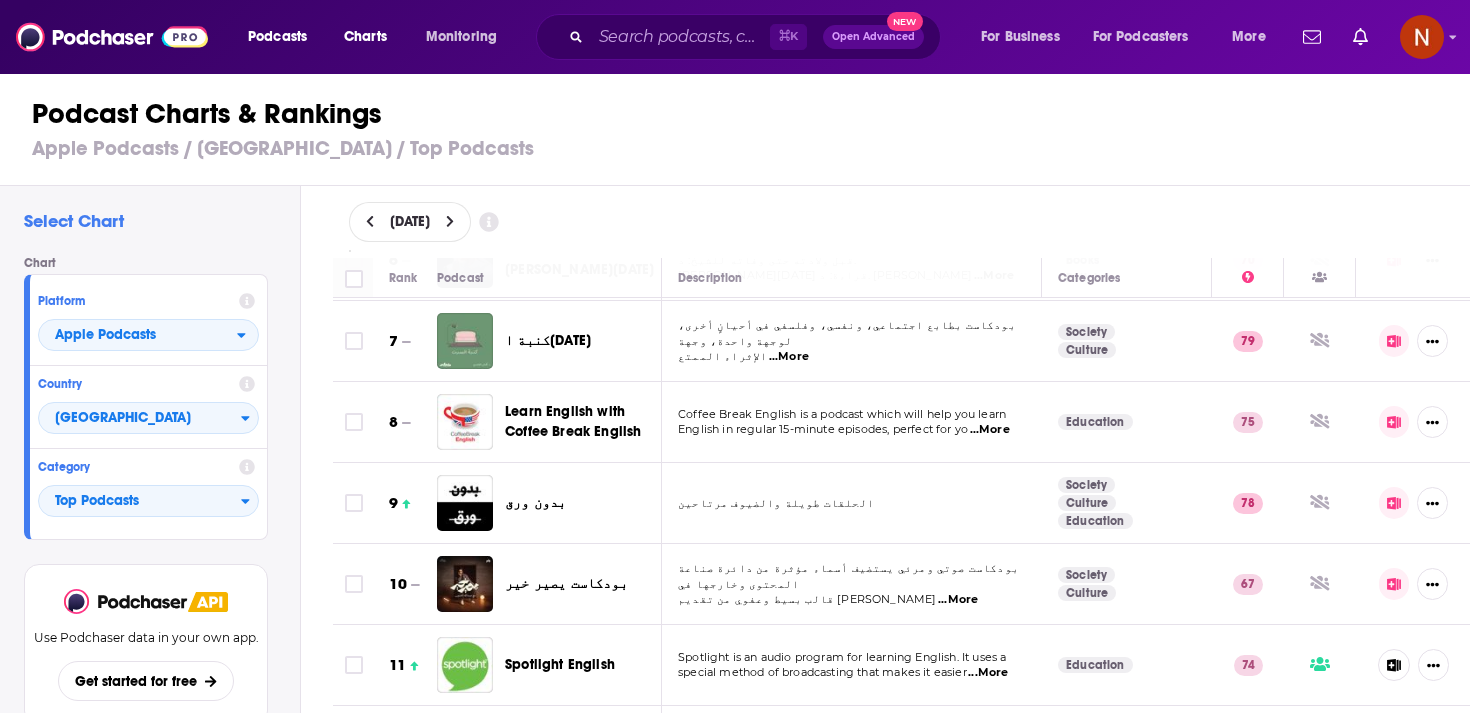 scroll, scrollTop: 519, scrollLeft: 0, axis: vertical 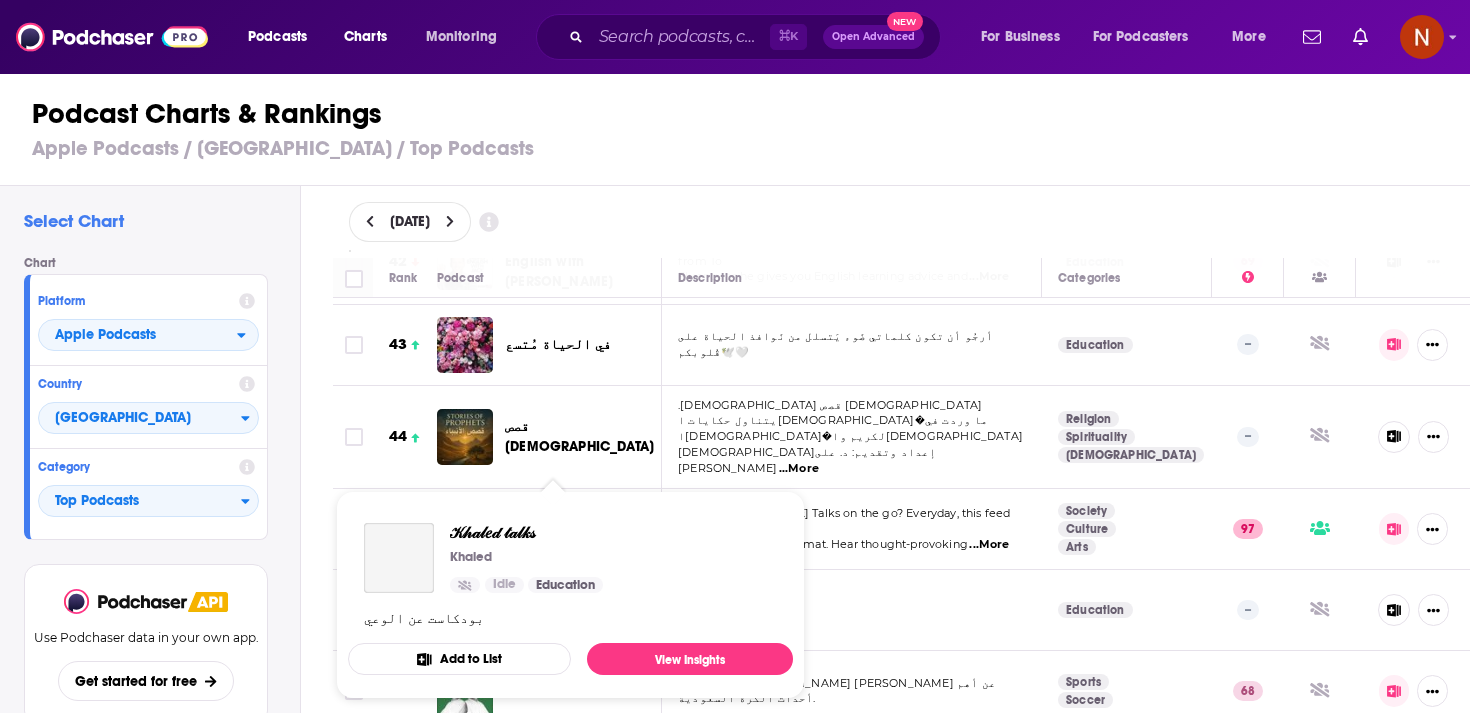 click on "Podcasts Charts Monitoring ⌘  K Open Advanced New For Business For Podcasters More Podcasts Charts Monitoring For Business For Podcasters More Podcast Charts & Rankings Apple Podcasts / Saudi Arabia / Top Podcasts Select Chart Chart Platform Apple Podcasts Country Saudi Arabia Category Top Podcasts View chart Use Podchaser data in your own app. Get started for free   Change Chart July 20, 2025 Rank Podcast Description Categories 1 أ. ياسر الحزيمي كاتب ومتحدث سعودي معروف بتخصصه في مجال تطوير الذات والتنمية البشرية. يعمل كمستشار ومدرب في مجالات متعددة مثل القيادة، تطوير المهارات الشخص  ...More Education Health Fitness -- 2 جناية بودكاست بطابع تشويقي ونفسي، يتتبع خيوط الجرائم ويحللها، فيأخذ المستمع إلى وجهات عديدة من الإثارة والتفكير والتأمل في خبايا القصص الواقعية" at bounding box center (735, 356) 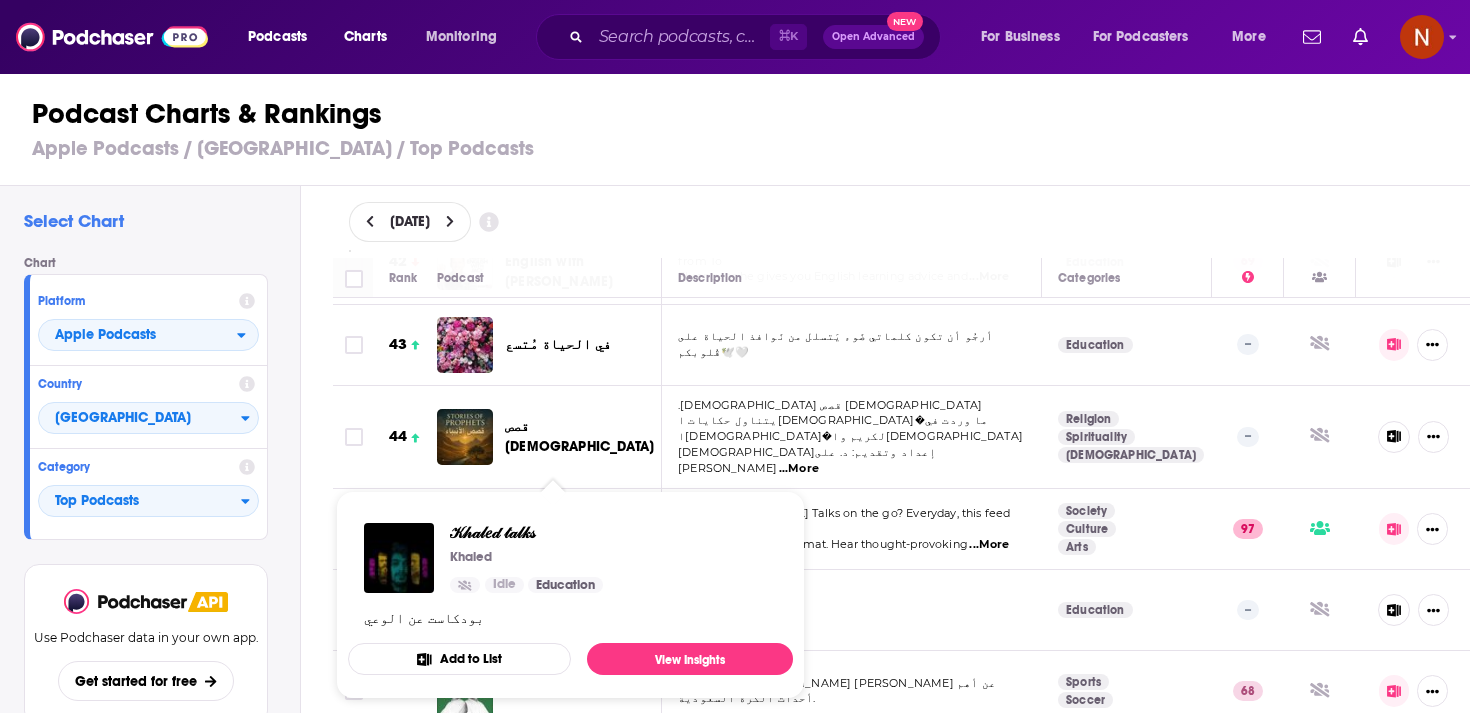 click on "𝒦𝒽𝒶𝓁𝑒𝒹 𝓉𝒶𝓁𝓀𝓈 Khaled Idle Education بودكاست عن الوعي Add to List View Insights" at bounding box center [570, 595] 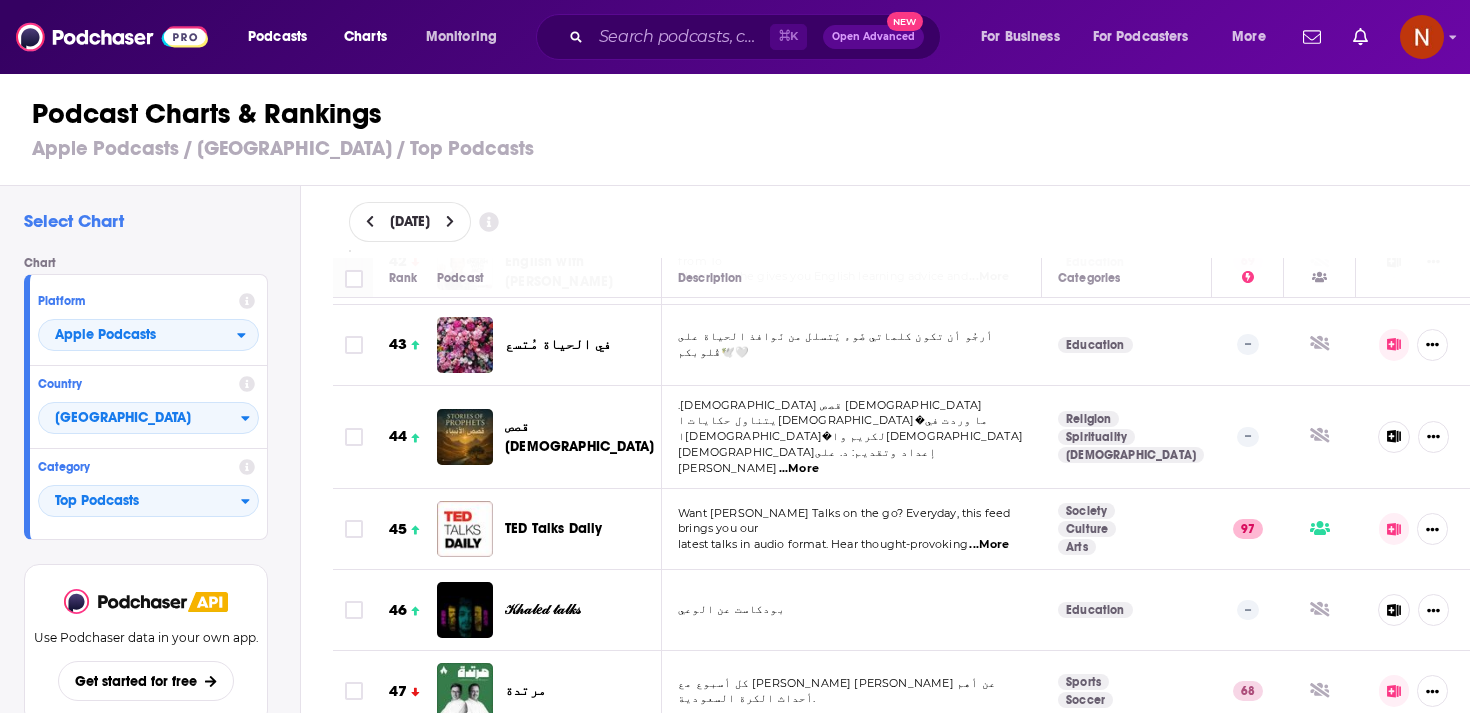 click on "Podcasts Charts Monitoring ⌘  K Open Advanced New For Business For Podcasters More Podcasts Charts Monitoring For Business For Podcasters More Podcast Charts & Rankings Apple Podcasts / Saudi Arabia / Top Podcasts Select Chart Chart Platform Apple Podcasts Country Saudi Arabia Category Top Podcasts View chart Use Podchaser data in your own app. Get started for free   Change Chart July 20, 2025 Rank Podcast Description Categories 1 أ. ياسر الحزيمي كاتب ومتحدث سعودي معروف بتخصصه في مجال تطوير الذات والتنمية البشرية. يعمل كمستشار ومدرب في مجالات متعددة مثل القيادة، تطوير المهارات الشخص  ...More Education Health Fitness -- 2 جناية بودكاست بطابع تشويقي ونفسي، يتتبع خيوط الجرائم ويحللها، فيأخذ المستمع إلى وجهات عديدة من الإثارة والتفكير والتأمل في خبايا القصص الواقعية" at bounding box center [735, 356] 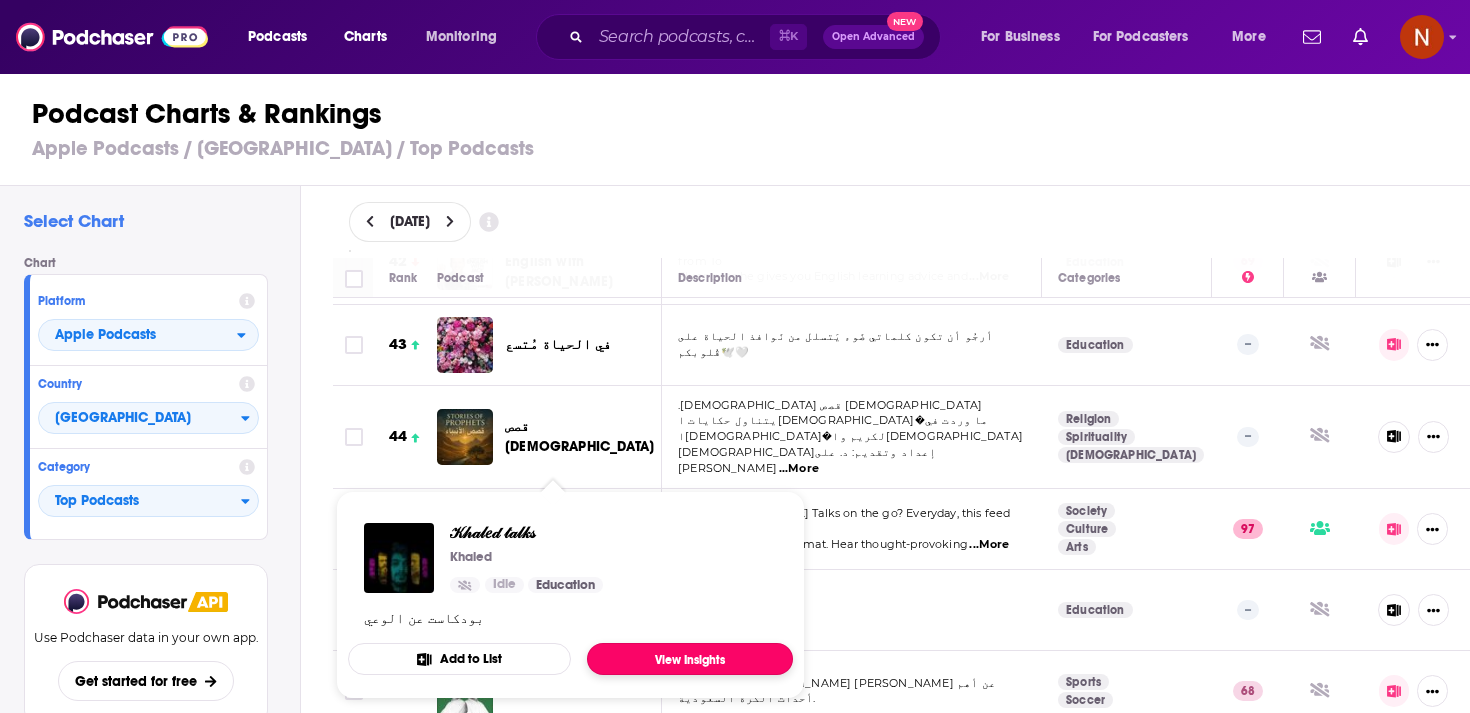 click on "View Insights" at bounding box center (690, 659) 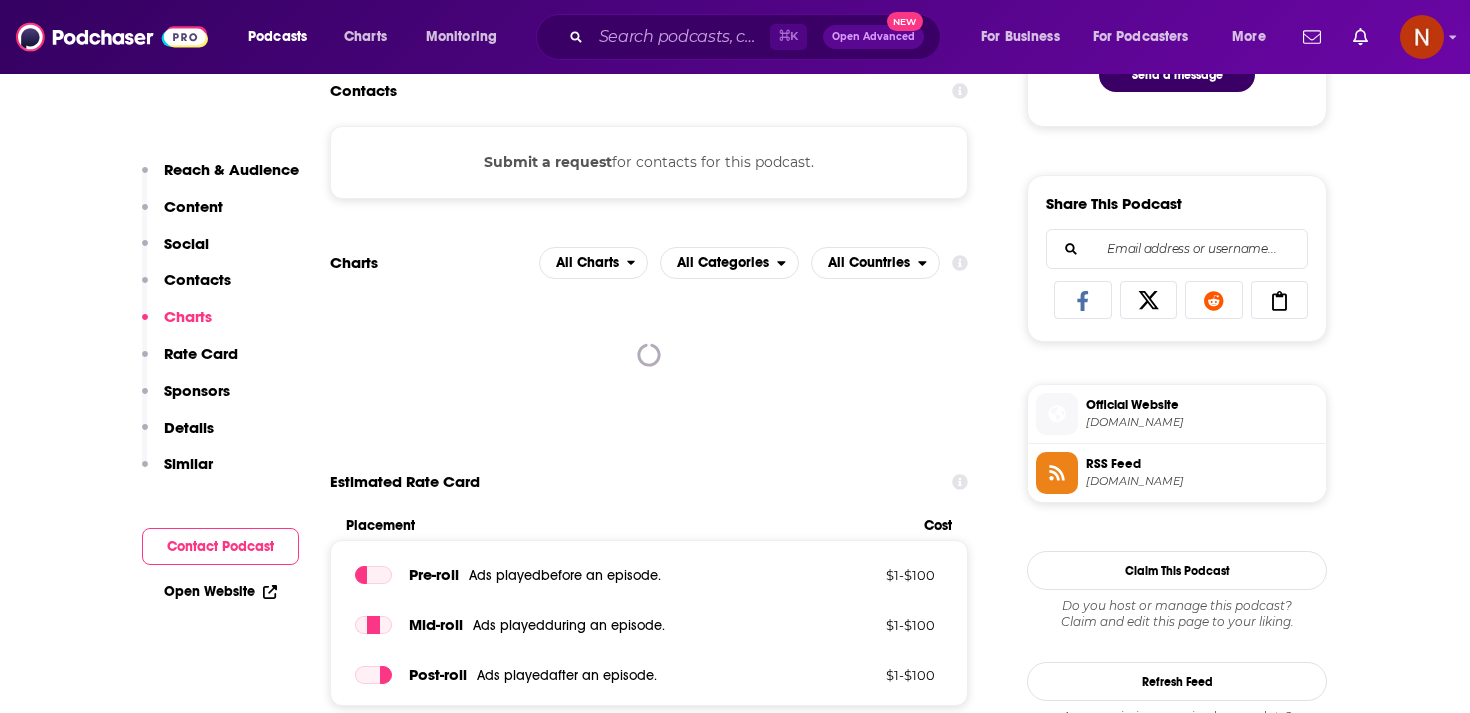 scroll, scrollTop: 1203, scrollLeft: 0, axis: vertical 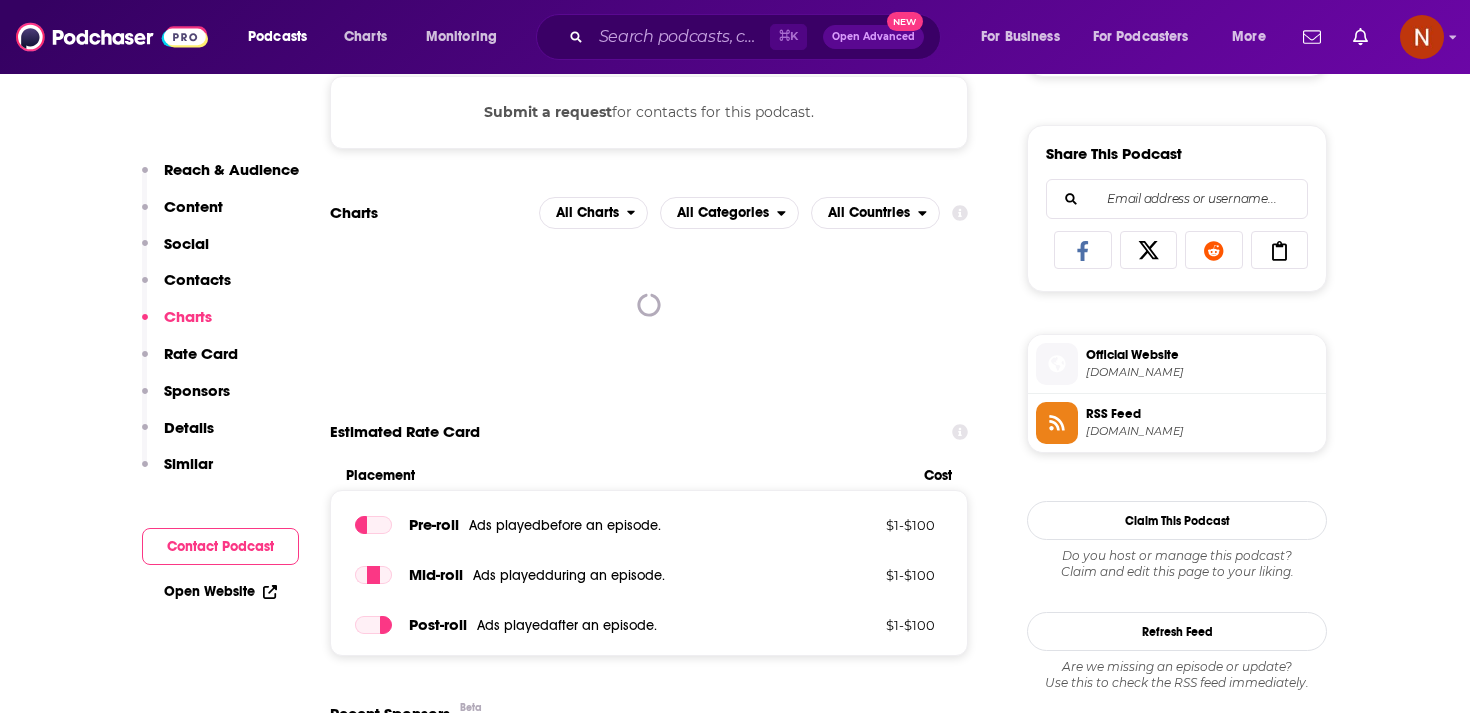 click on "RSS Feed anchor.fm" at bounding box center [1198, 422] 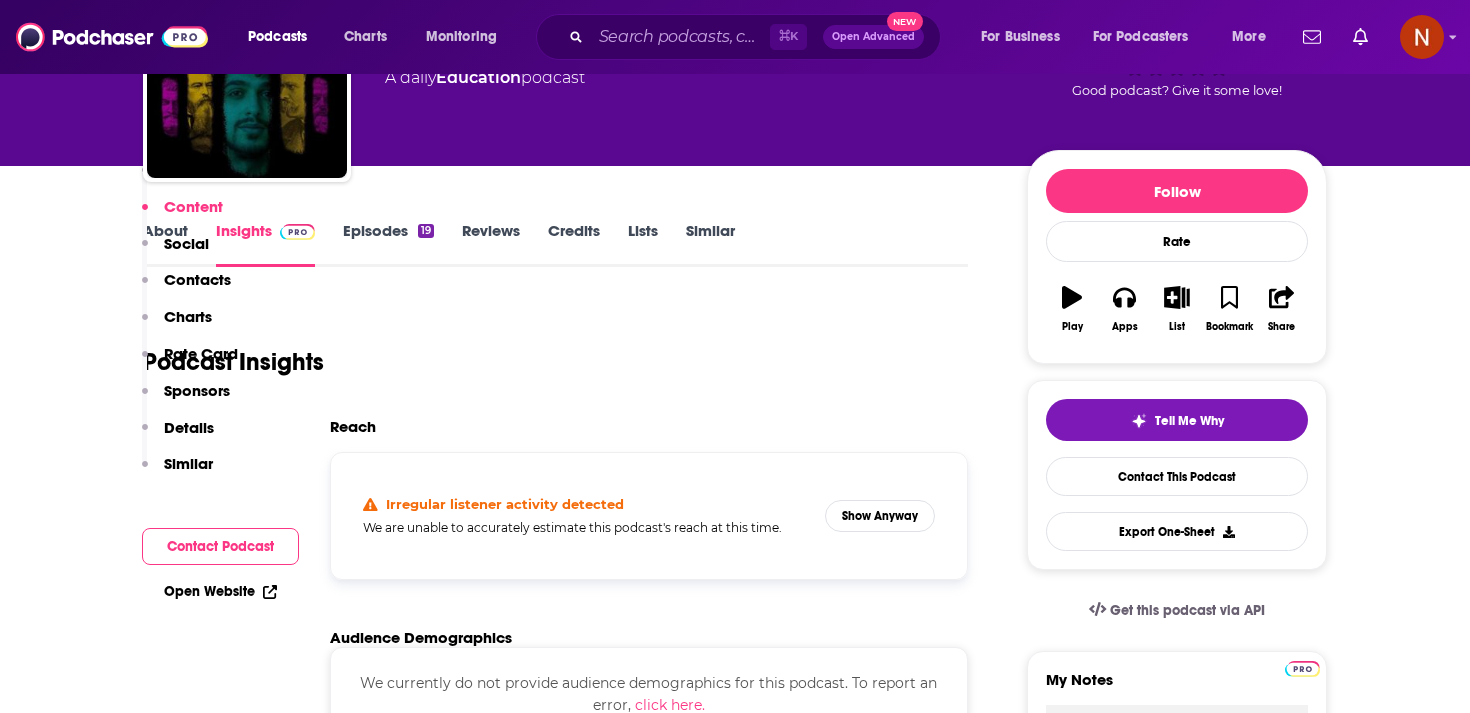 scroll, scrollTop: 38, scrollLeft: 0, axis: vertical 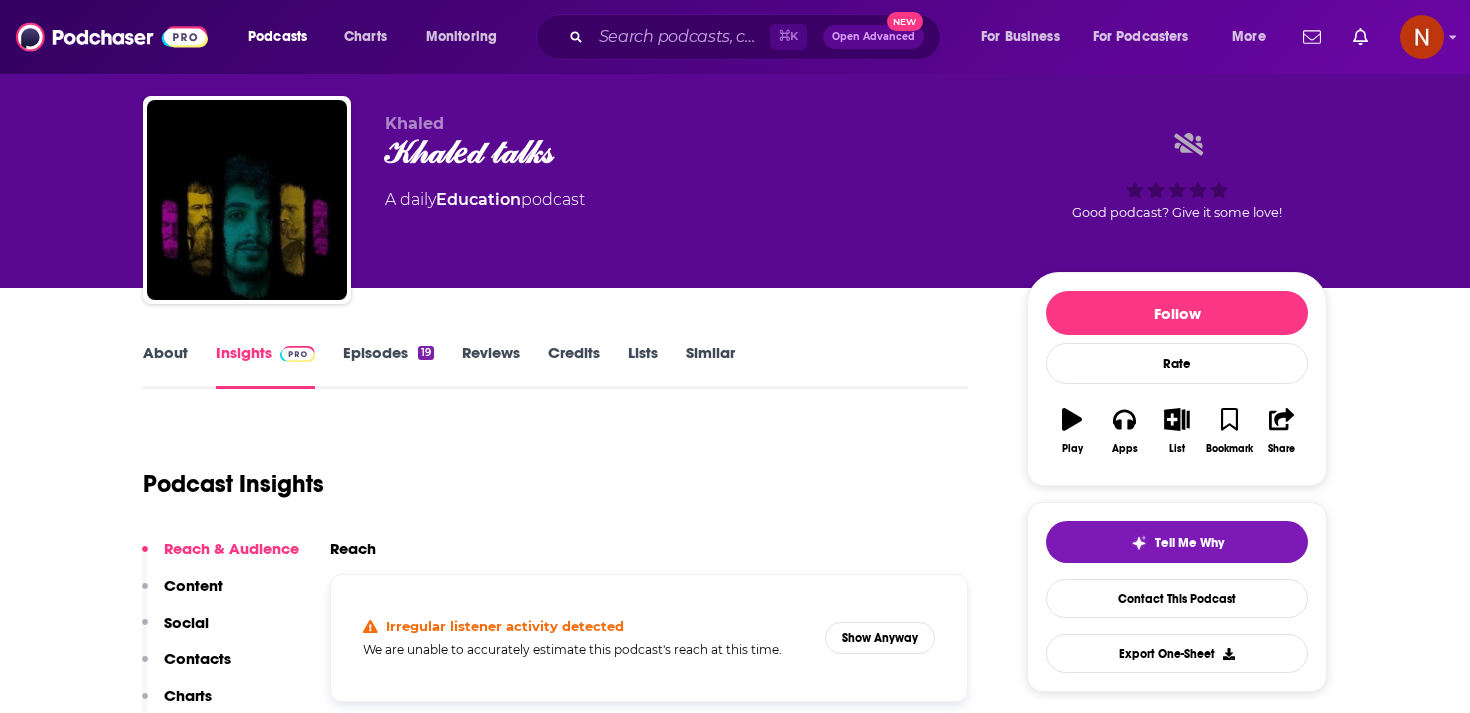 click on "Episodes 19" at bounding box center (388, 366) 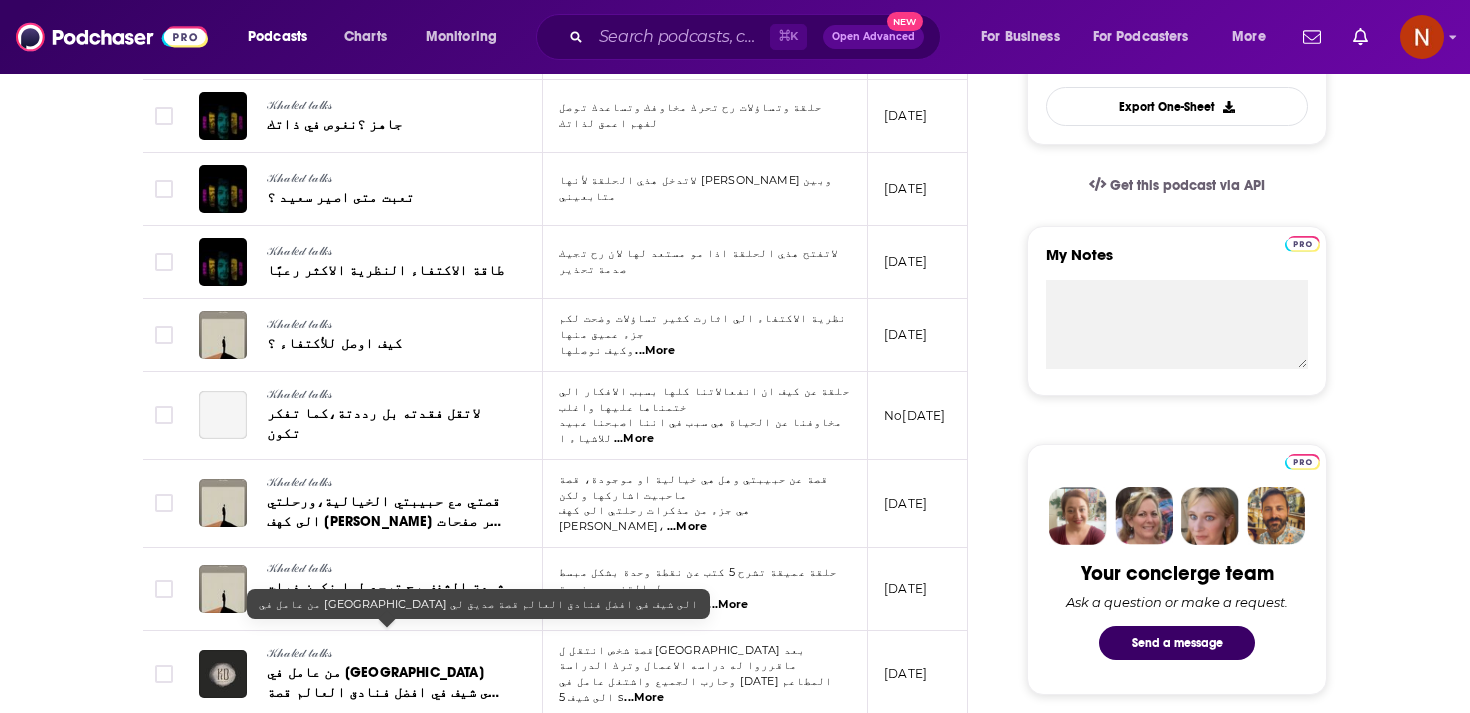 scroll, scrollTop: 536, scrollLeft: 0, axis: vertical 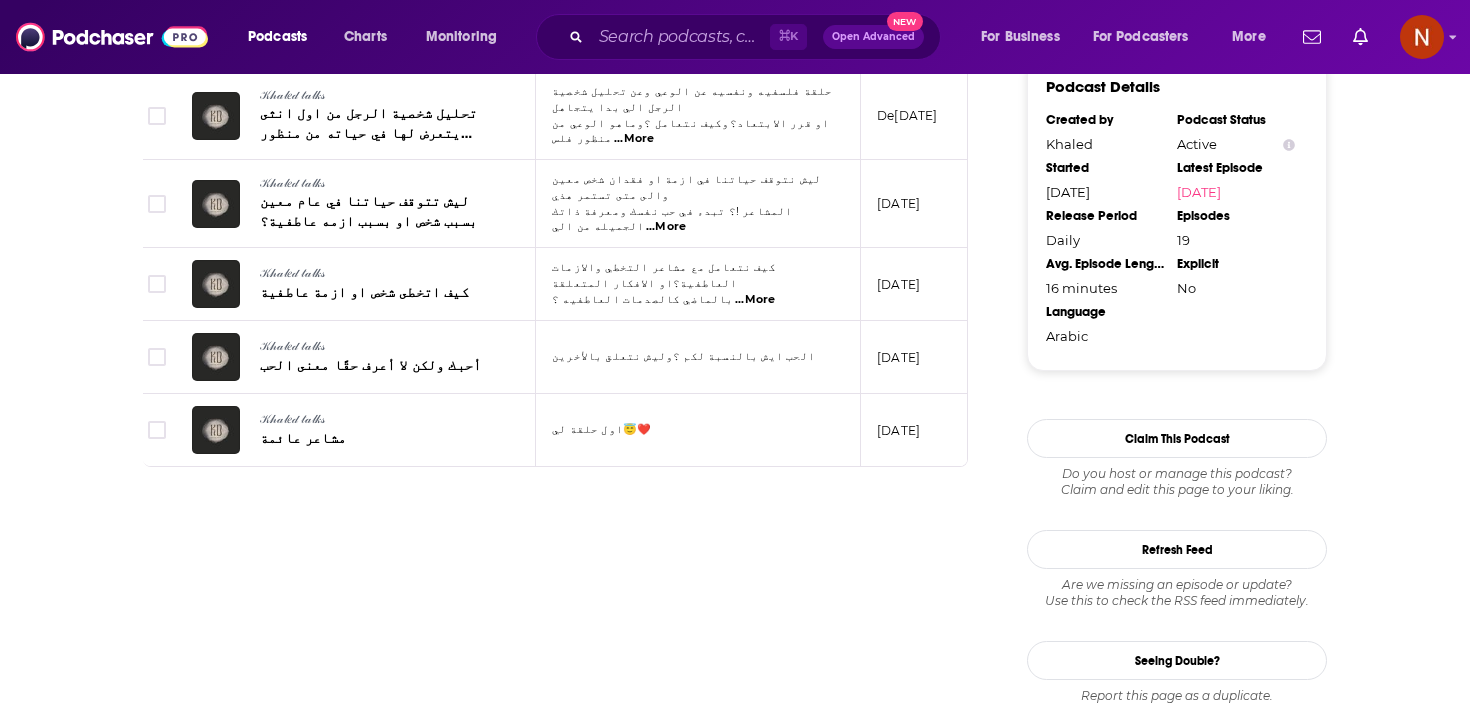 click on "...More" at bounding box center (755, 300) 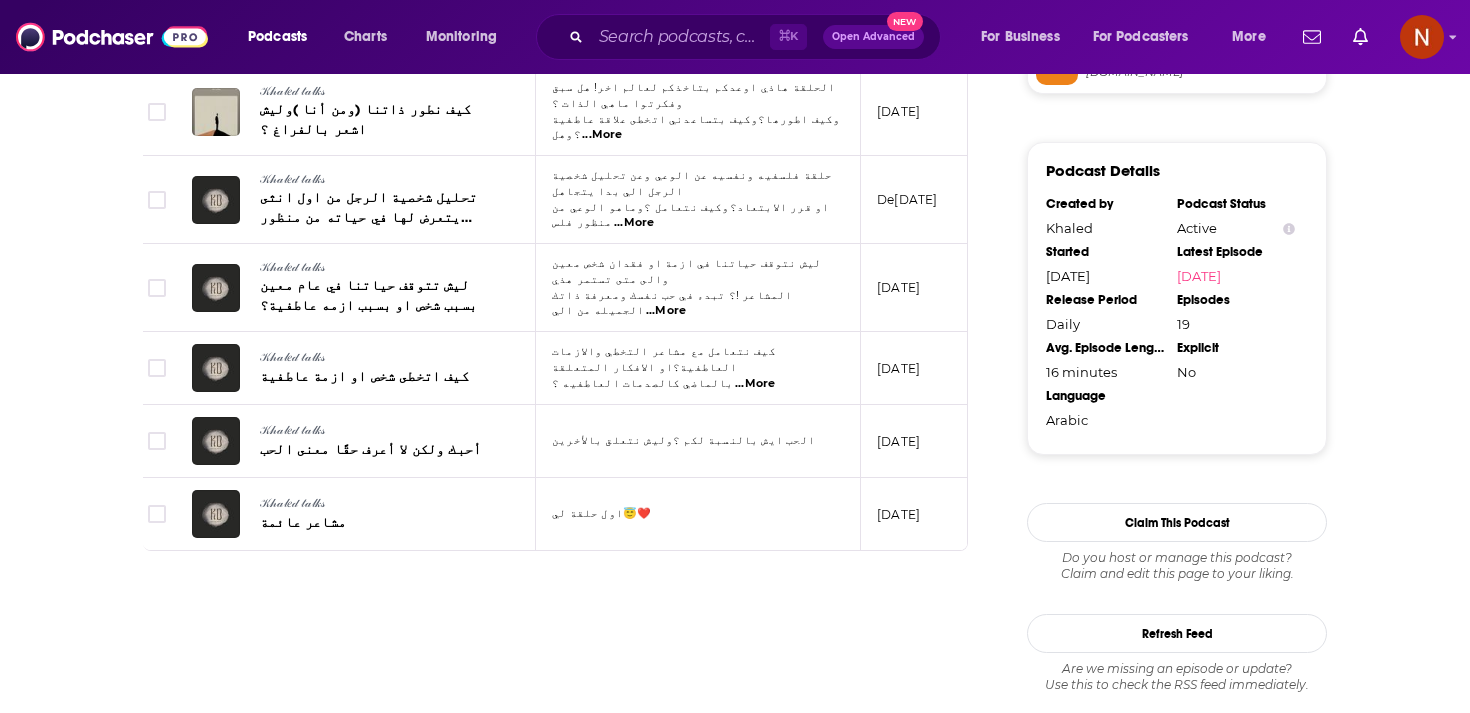 scroll, scrollTop: 1559, scrollLeft: 0, axis: vertical 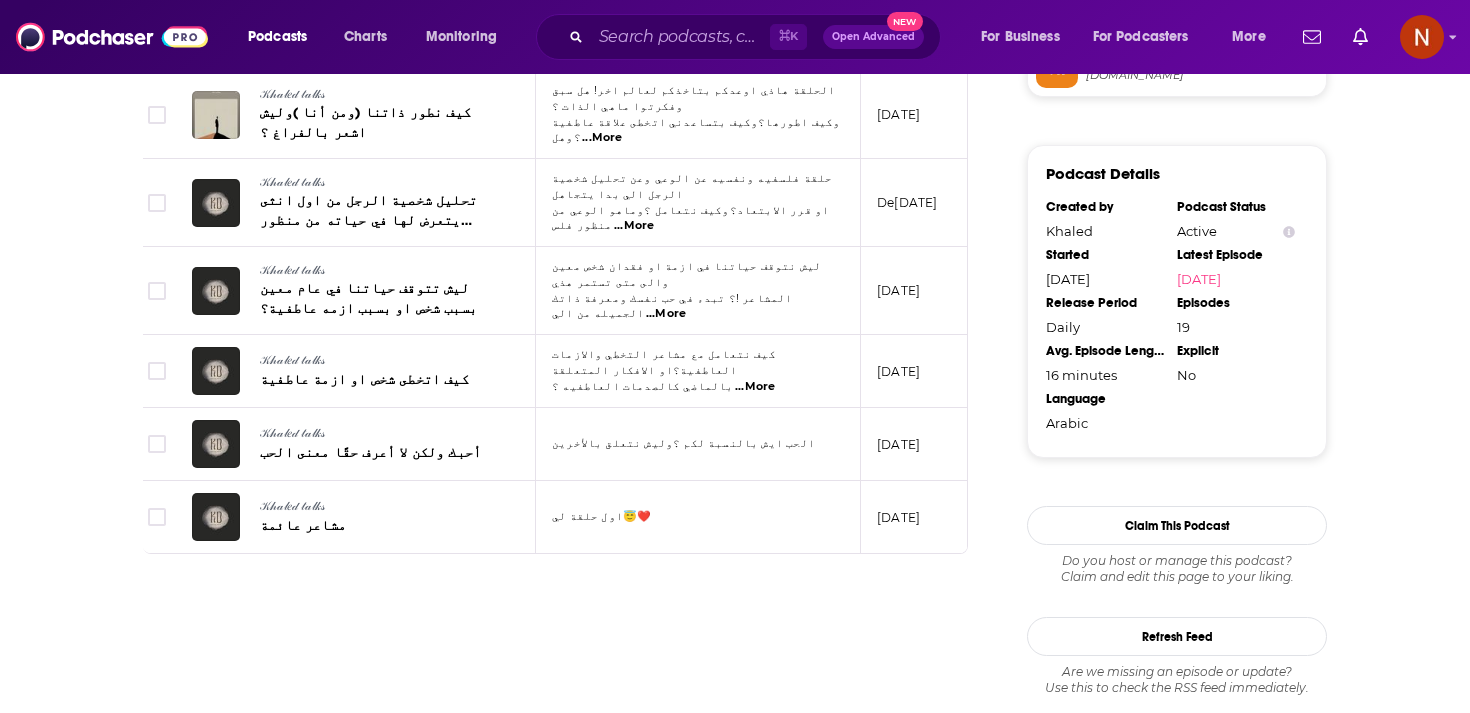 click on "...More" at bounding box center (666, 314) 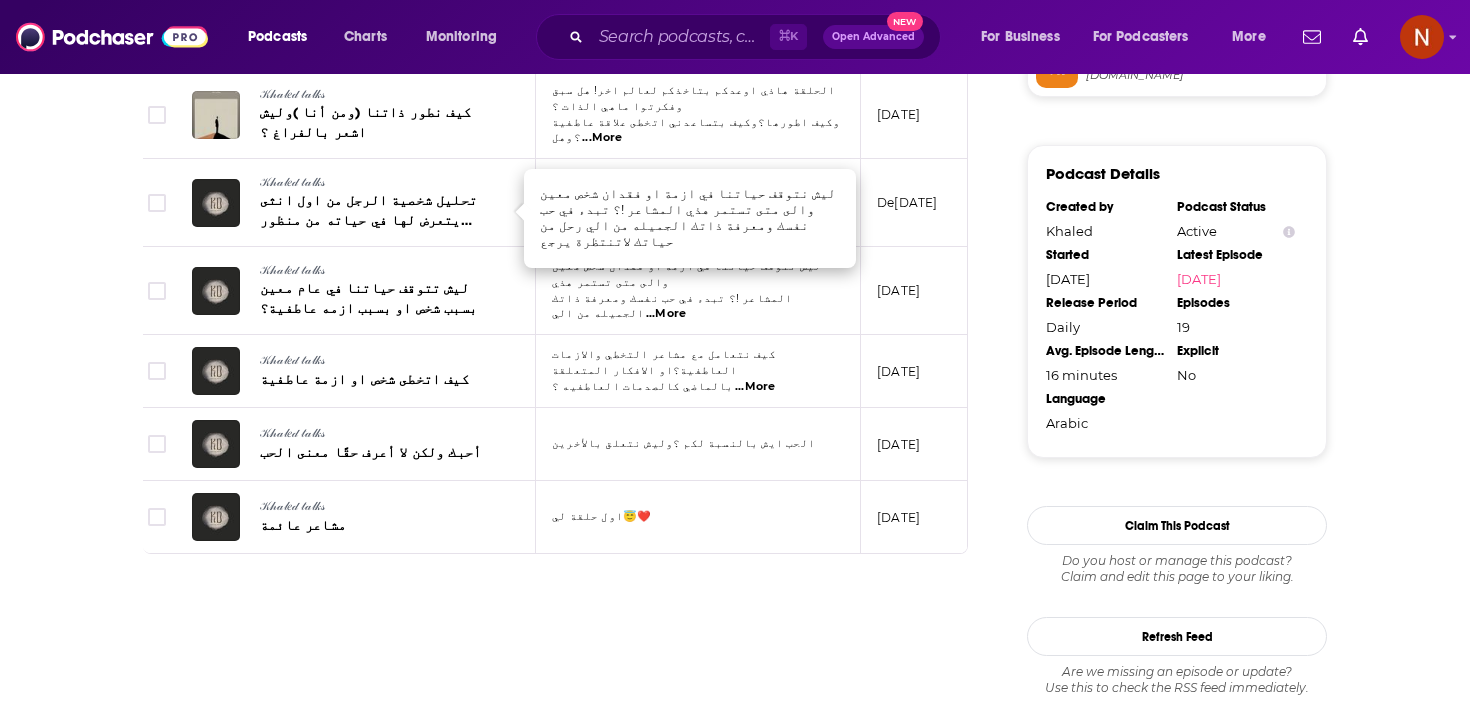 click on "Episodes of 𝒦𝒽𝒶𝓁𝑒𝒹 𝓉𝒶𝓁𝓀𝓈 By Date Table Episode Description Date Aired Reach Episode Guests Length 𝒦𝒽𝒶𝓁𝑒𝒹 𝓉𝒶𝓁𝓀𝓈 وراء كل تأجيل، قصة نفسية ما حلّيناها لحلقة العميقة، تكلمت عن التسويف من منظور نفسي وفلسفي، وشرحت ليه نأجل الأشياء المهمة رغم أننا نعرف قيمتها.قرأت أكثر من 10  ...More May 30, 2025  Pending -- 5:48 s 𝒦𝒽𝒶𝓁𝑒𝒹 𝓉𝒶𝓁𝓀𝓈 جاهز ؟نغوص في ذاتك حلقة وتساؤلات رح تحرك مخاوفك وتساعدك توصل لفهم اعمق لذاتك   December 6, 2024 Unavailable -- 6:54 s 𝒦𝒽𝒶𝓁𝑒𝒹 𝓉𝒶𝓁𝓀𝓈 تعبت متى اصير سعيد ؟ لاتدخل هذي الحلقة لأنها سر بيني وبين متابعيني   December 1, 2024 Unavailable -- 10:24 s 𝒦𝒽𝒶𝓁𝑒𝒹 𝓉𝒶𝓁𝓀𝓈 November 26, 2024 Unavailable -- 17:20" at bounding box center (555, 172) 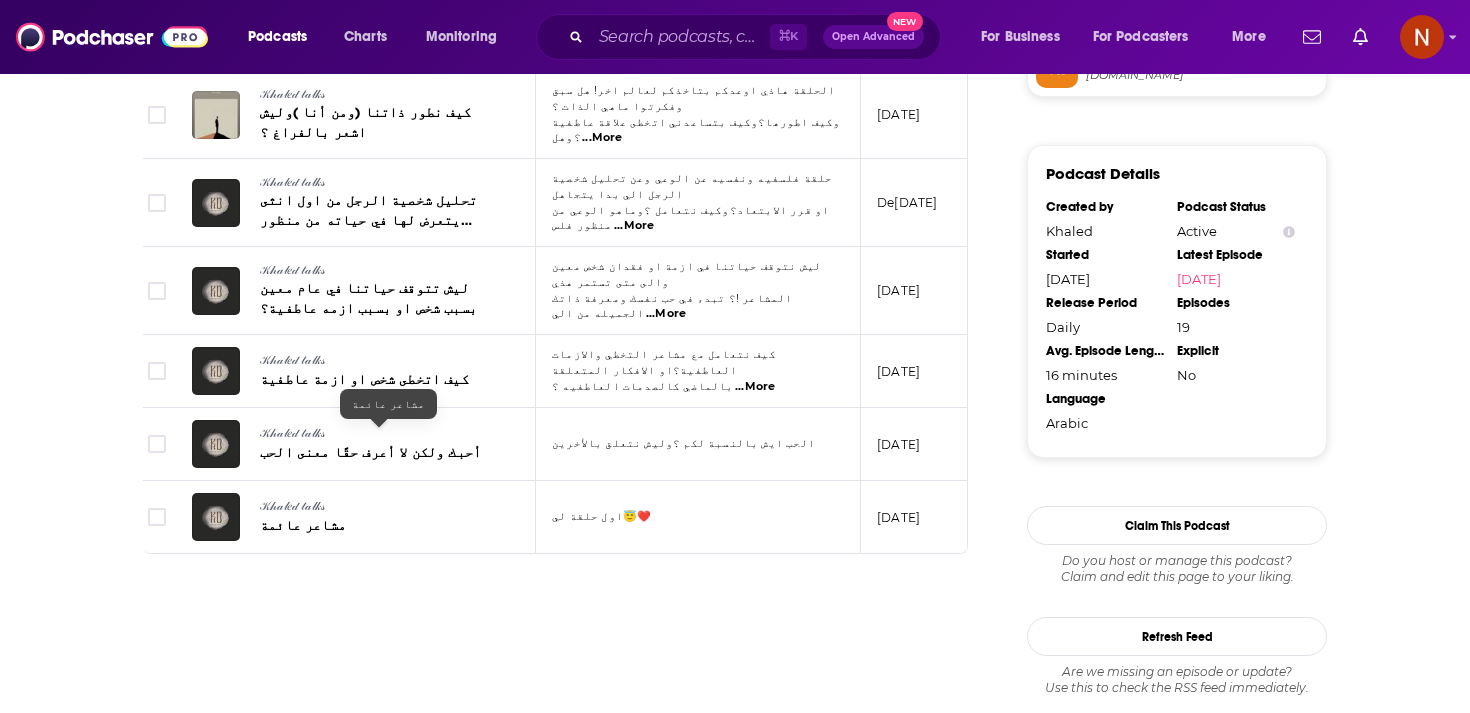 click on "مشاعر عائمة" at bounding box center [303, 525] 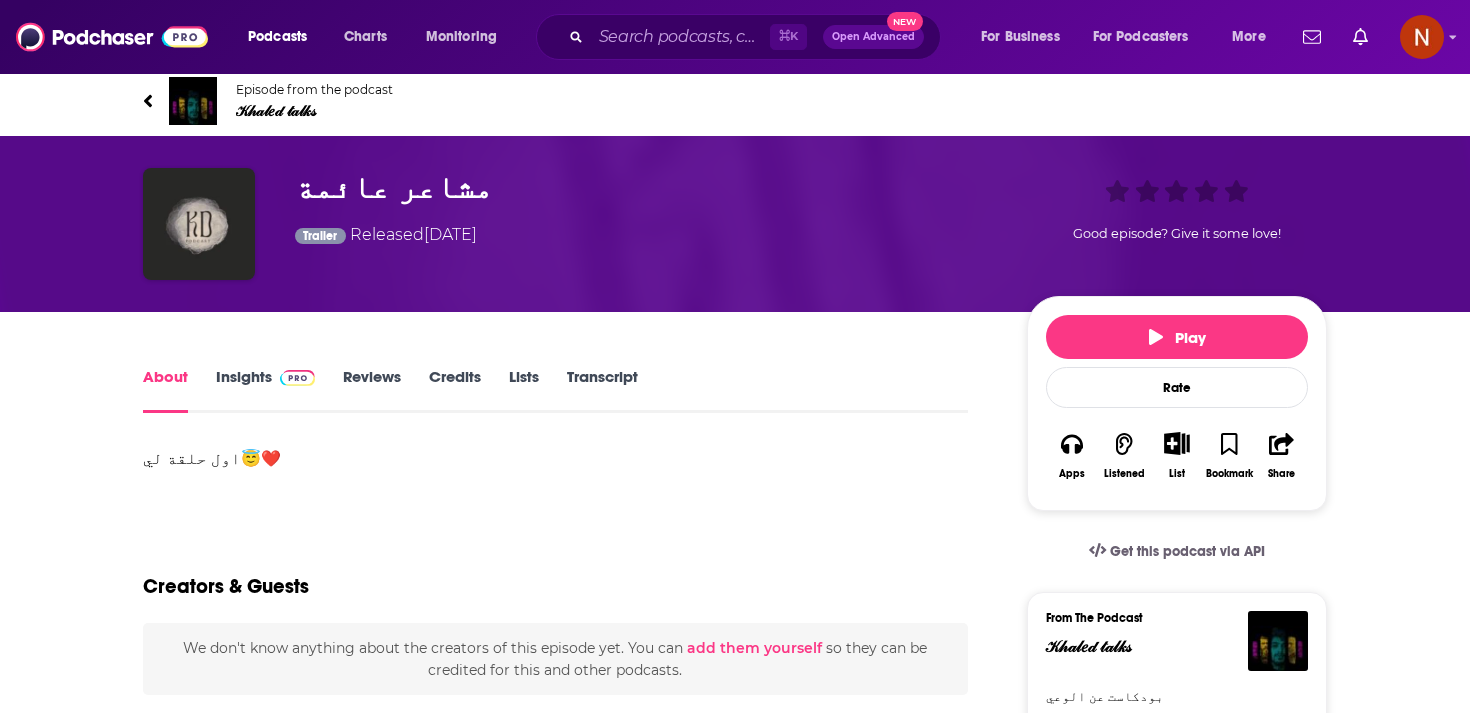 scroll, scrollTop: 7, scrollLeft: 0, axis: vertical 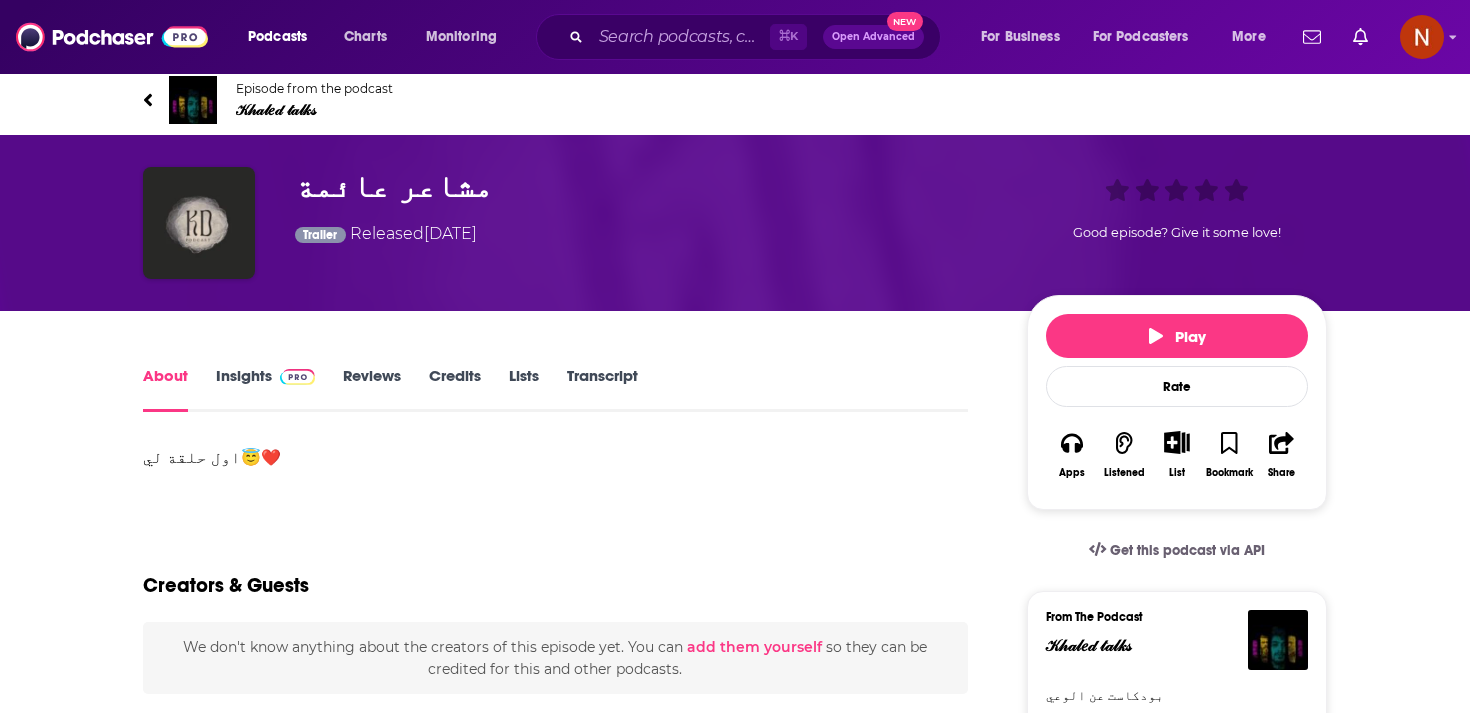 click on "Insights" at bounding box center [265, 389] 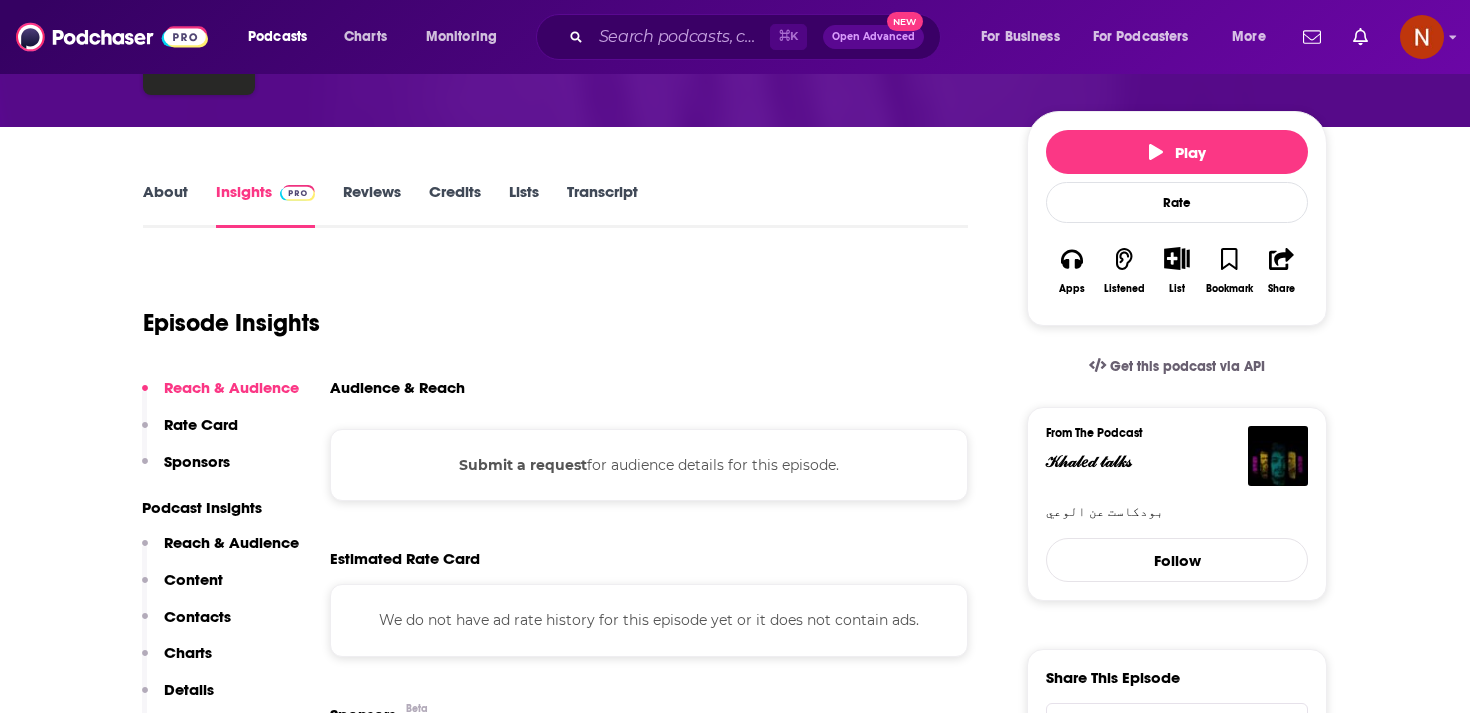 scroll, scrollTop: 166, scrollLeft: 0, axis: vertical 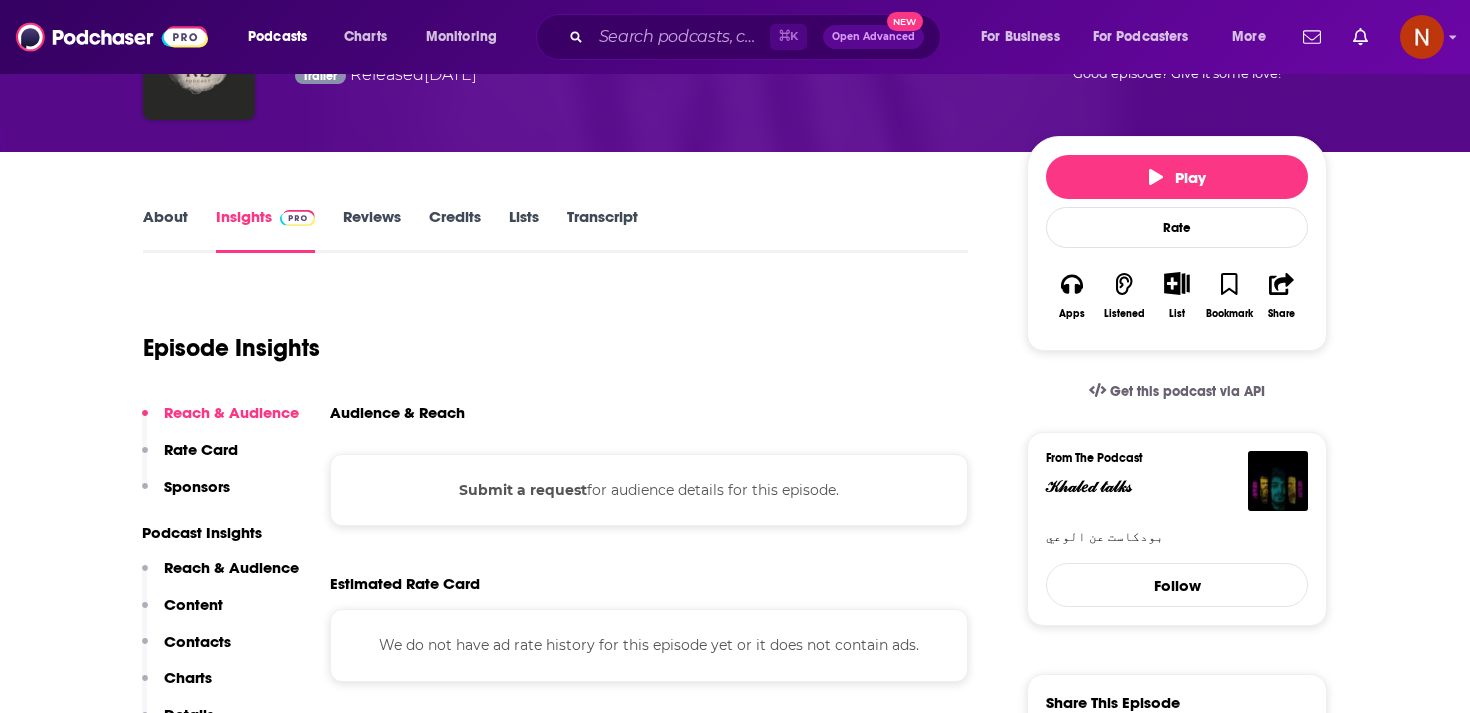 click on "About" at bounding box center (165, 230) 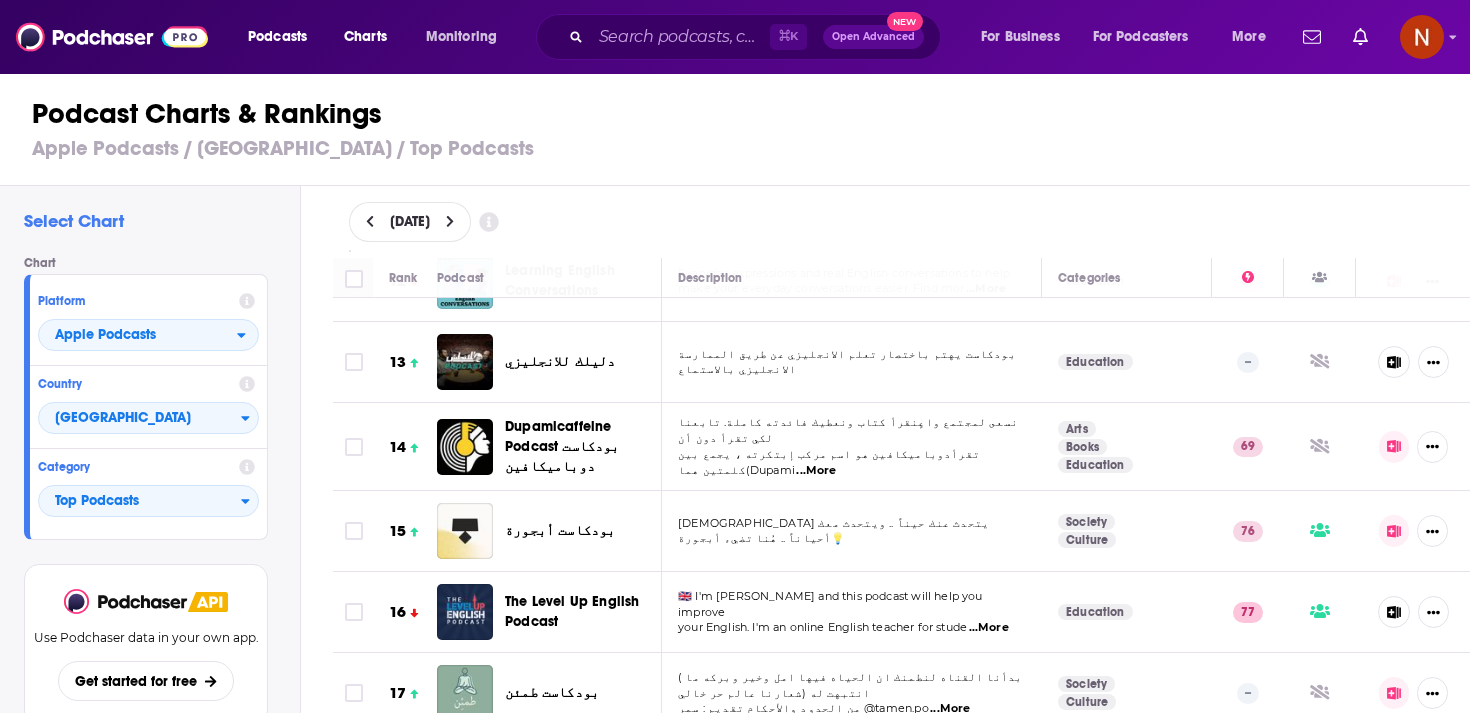scroll, scrollTop: 977, scrollLeft: 0, axis: vertical 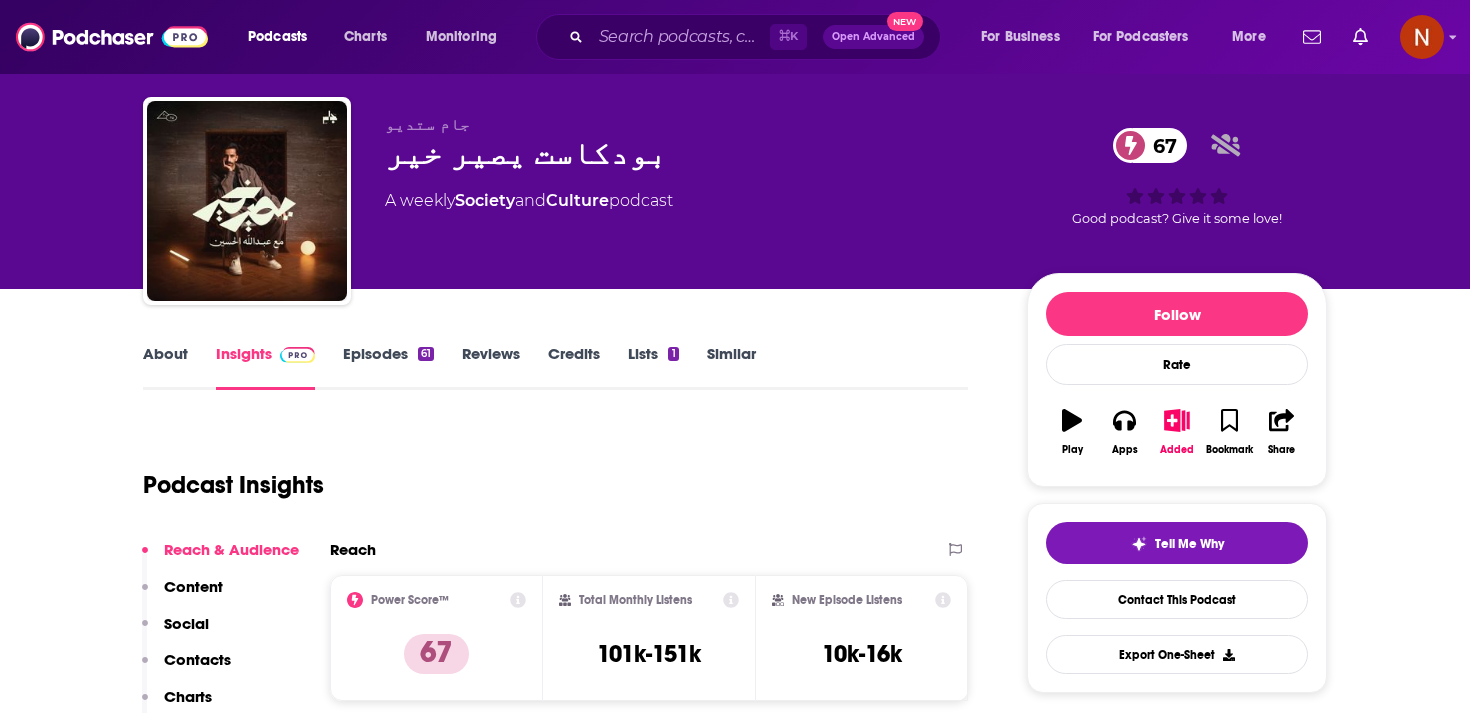click on "جام ستديو" at bounding box center [427, 124] 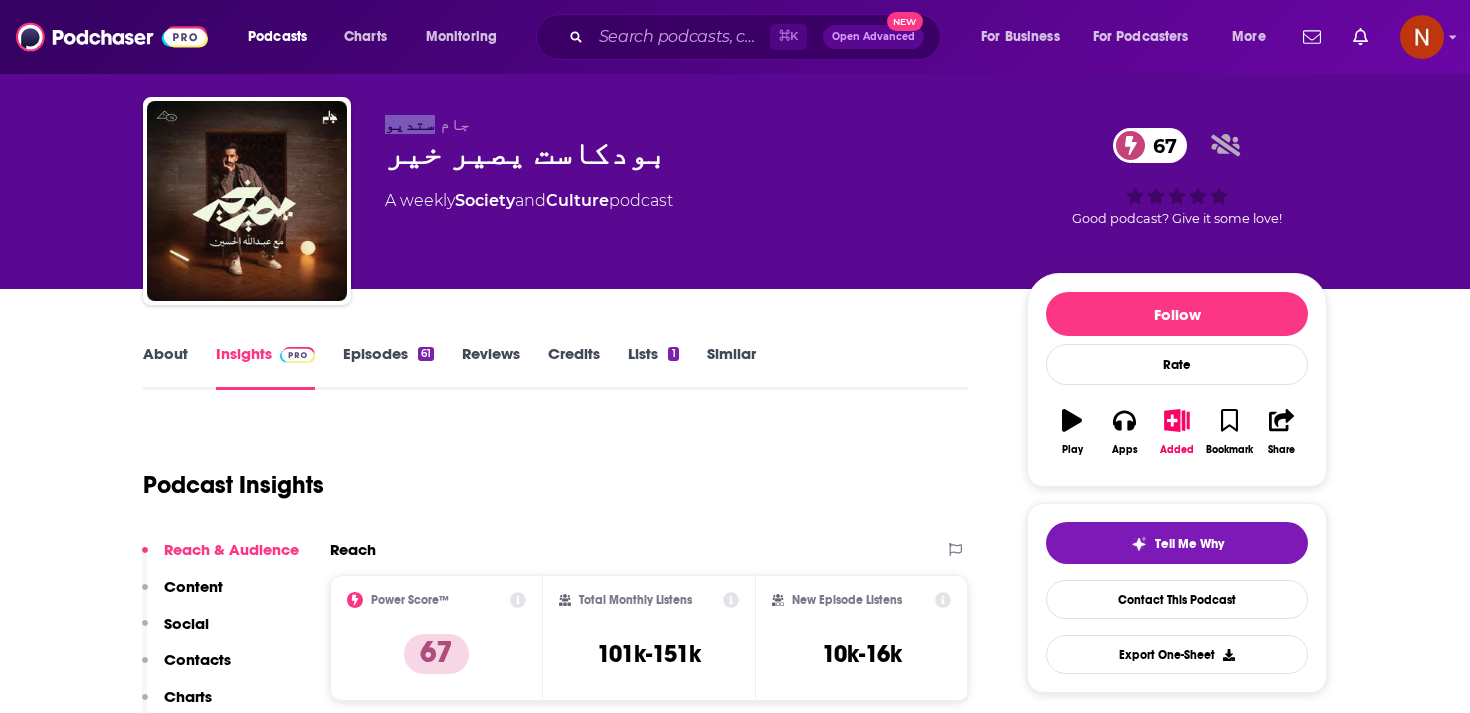 click on "جام ستديو" at bounding box center [427, 124] 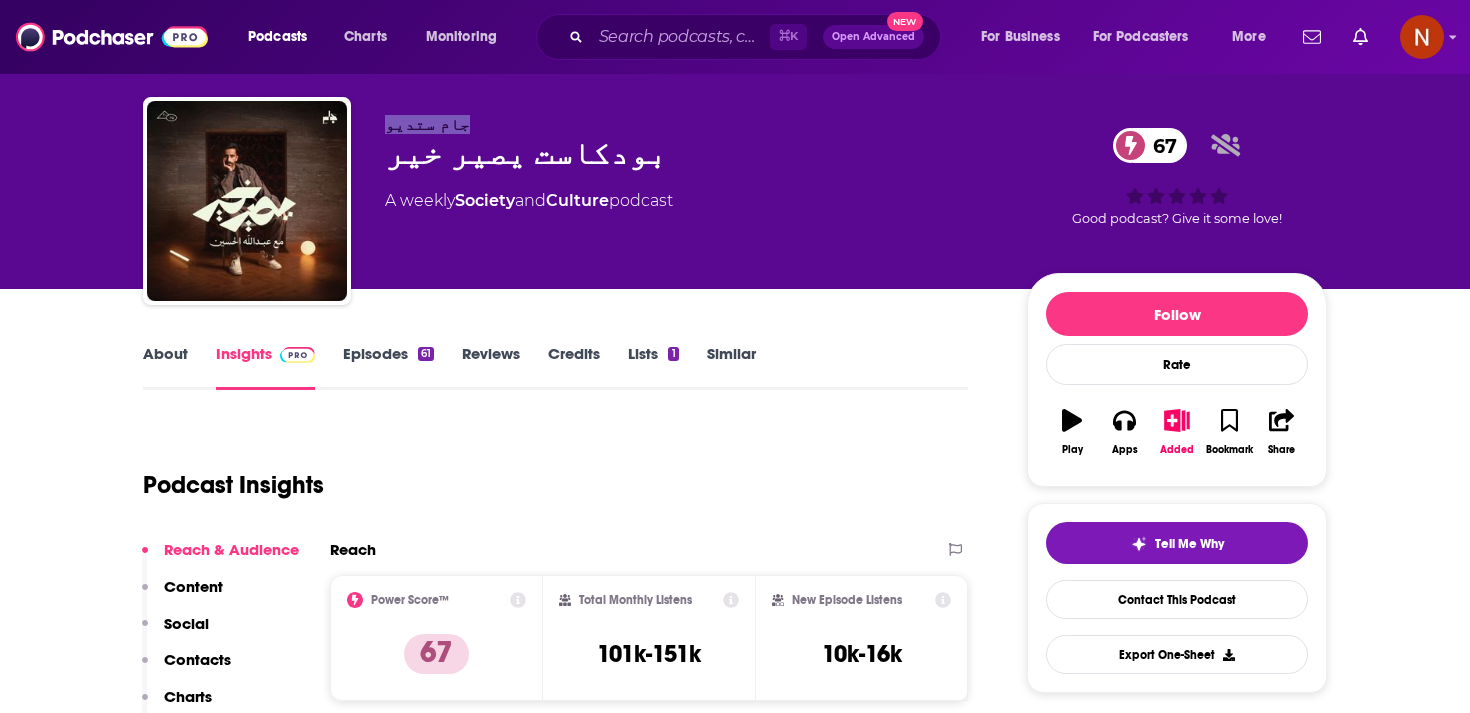 click on "جام ستديو" at bounding box center (427, 124) 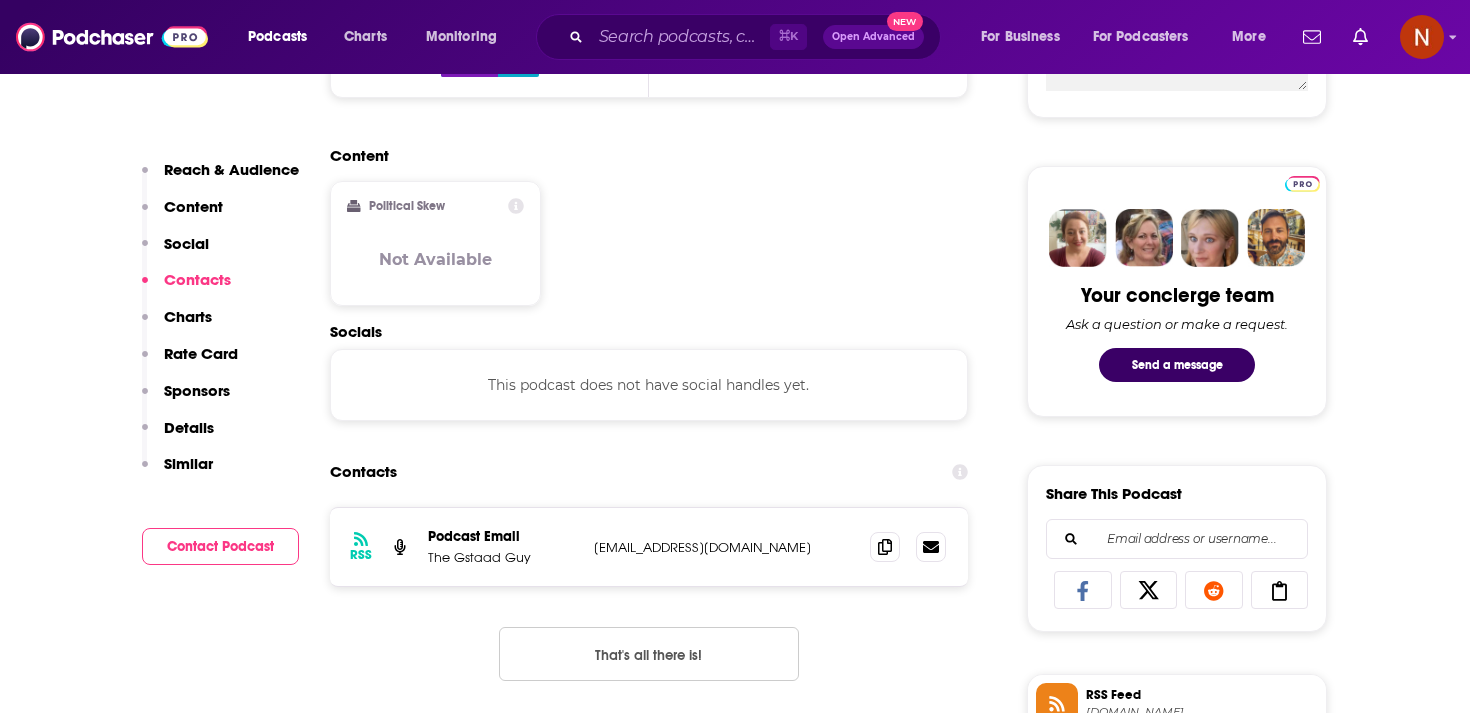 scroll, scrollTop: 996, scrollLeft: 0, axis: vertical 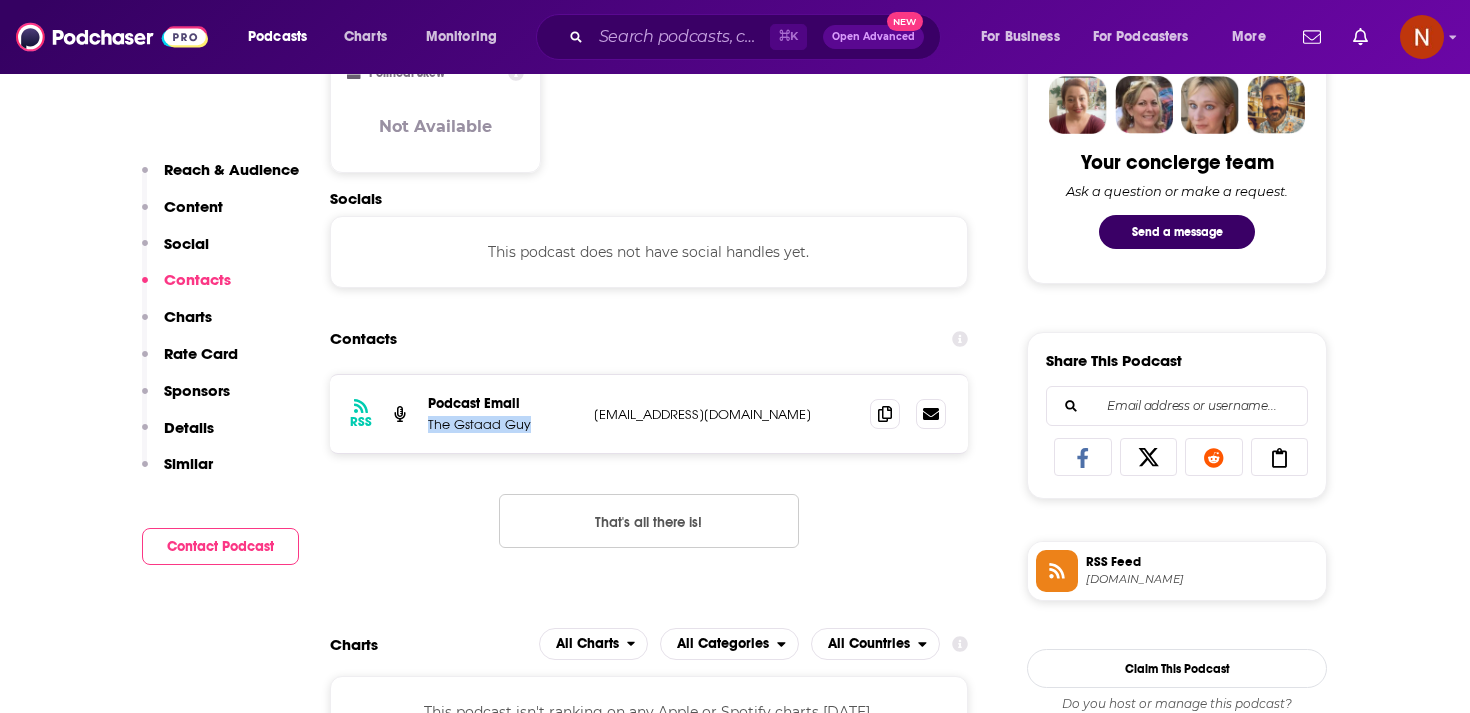 drag, startPoint x: 525, startPoint y: 422, endPoint x: 423, endPoint y: 422, distance: 102 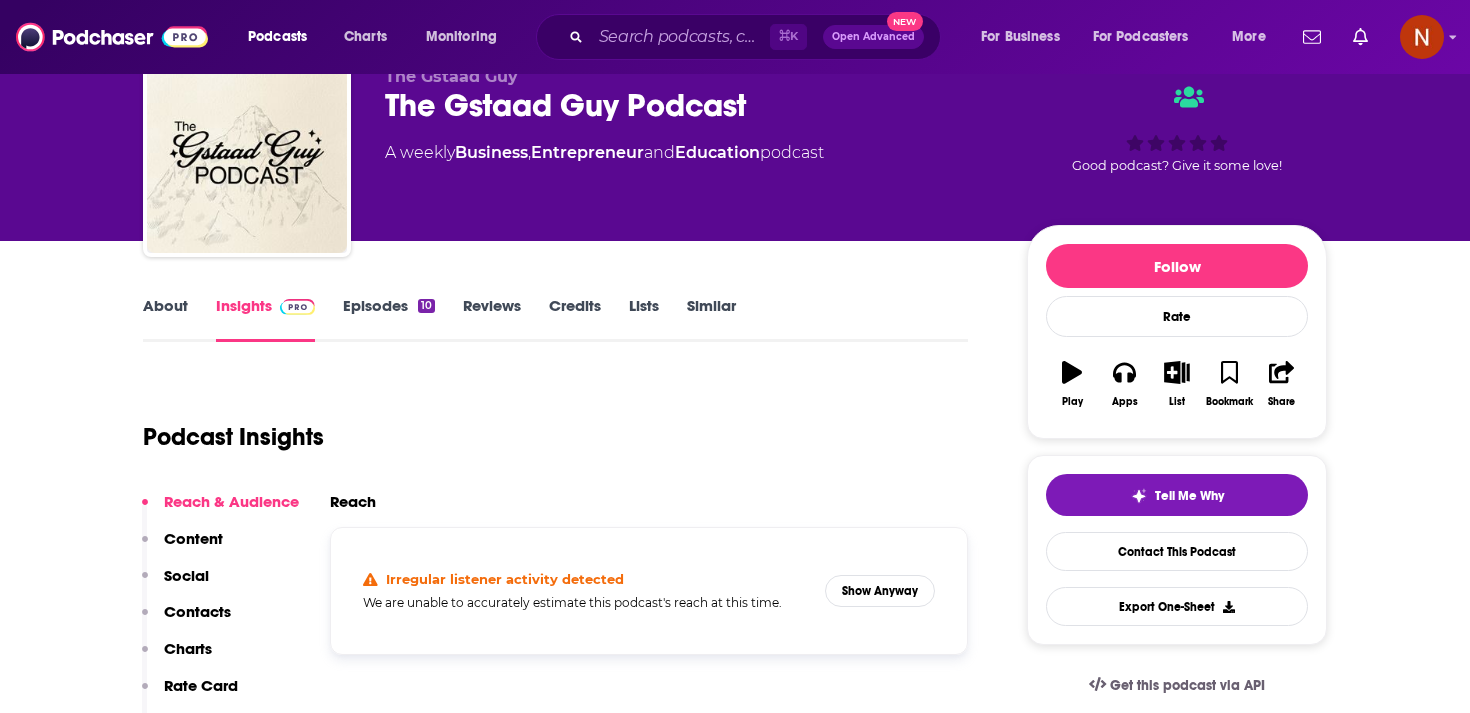 scroll, scrollTop: 0, scrollLeft: 0, axis: both 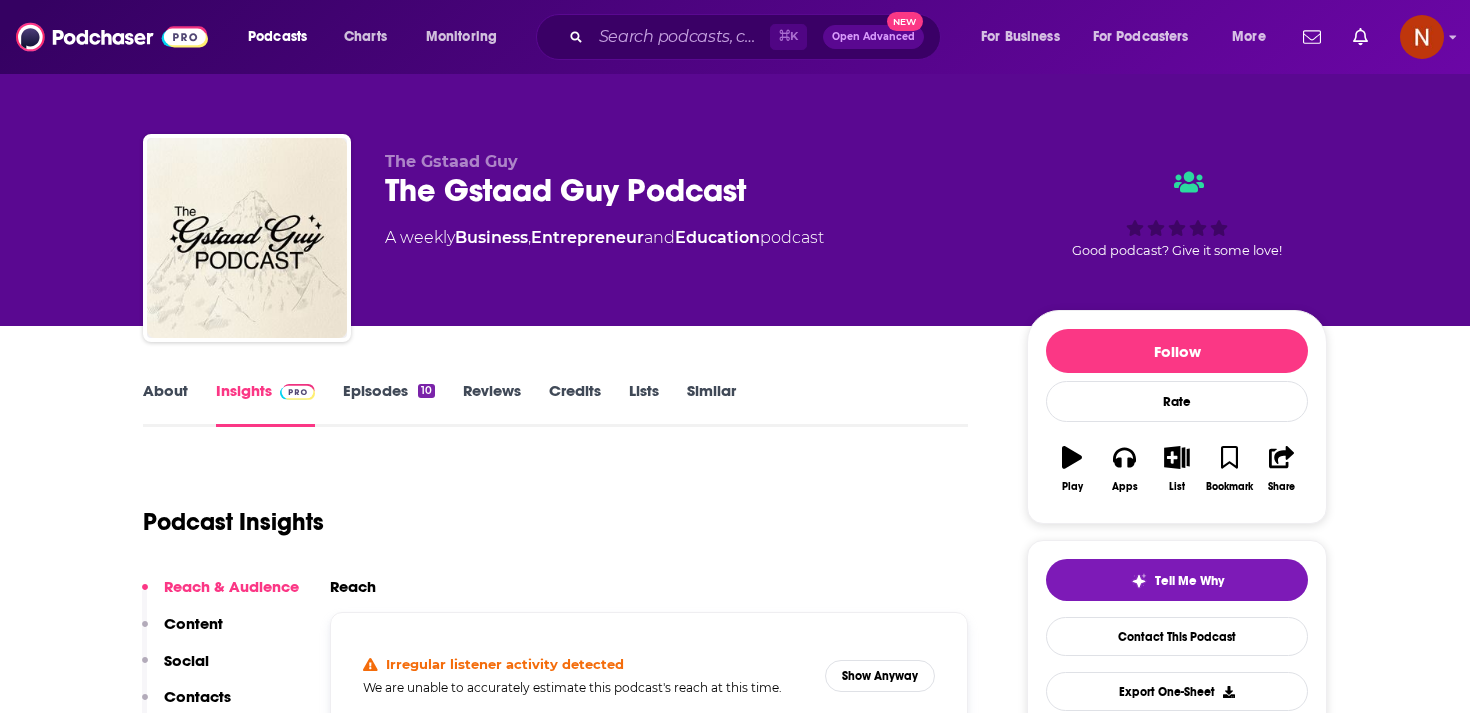 click on "About Insights Episodes 10 Reviews Credits Lists Similar Podcast Insights Reach & Audience Content Social Contacts Charts Rate Card Sponsors Details Similar Contact Podcast Reach Irregular listener activity detected We are unable to accurately estimate this podcast's reach at this time. Show Anyway Export One-Sheet Audience Demographics Gender Male Age 32 yo Content Political Skew Not Available Socials This podcast does not have social handles yet. Contacts   RSS   Podcast Email The Gstaad Guy podcast@gstaadguy.com podcast@gstaadguy.com That's all there is! Charts All Charts All Categories All Countries This podcast isn't ranking on any Apple or Spotify charts today. Estimated Rate Card Placement Cost Pre -roll Ads played  before an episode . $ 1  -  $ 100 Mid -roll Ads played  during an episode . $ 1  -  $ 100 Post -roll Ads played  after an episode . $ 1  -  $ 100 Recent Sponsors Beta We do not have sponsor history for this podcast yet or there are no sponsors. Podcast Details Podcast Status Active Weekly 5" at bounding box center [735, 5123] 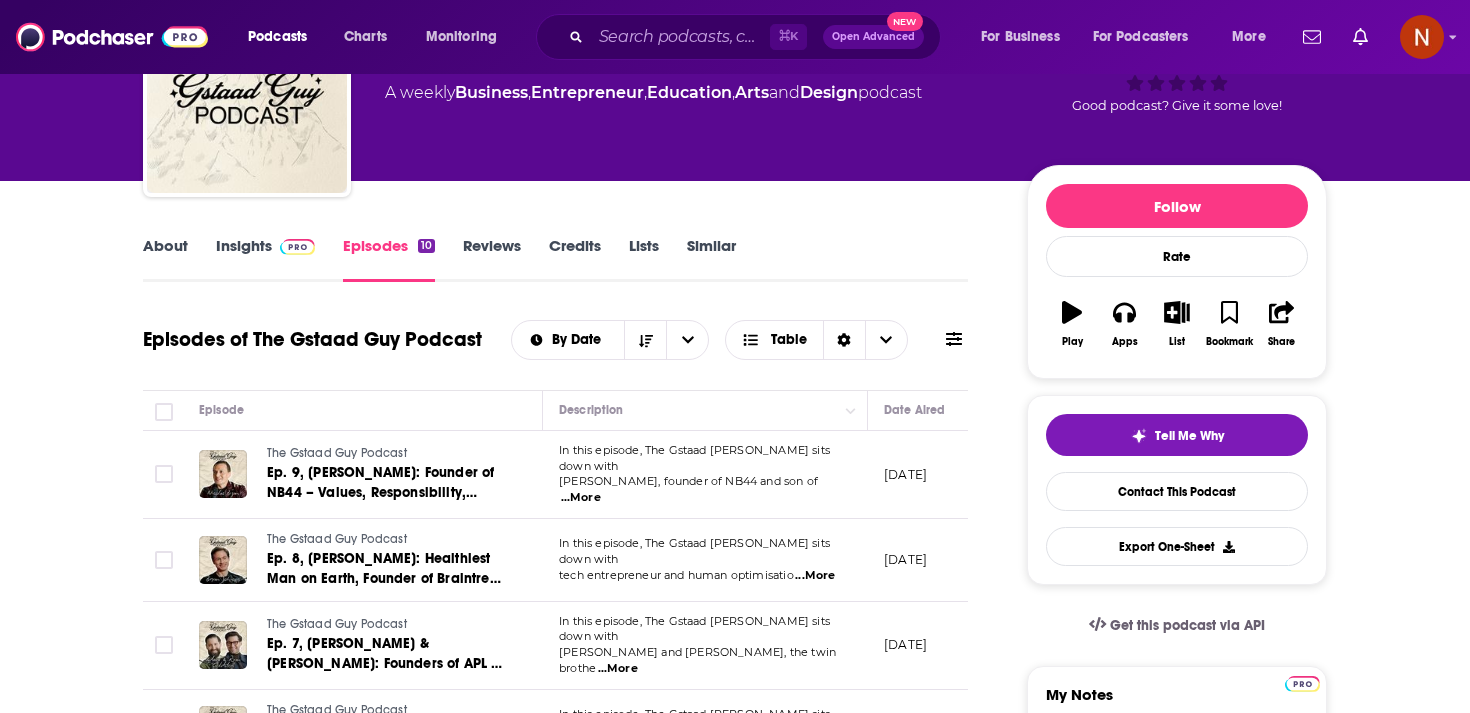 scroll, scrollTop: 162, scrollLeft: 0, axis: vertical 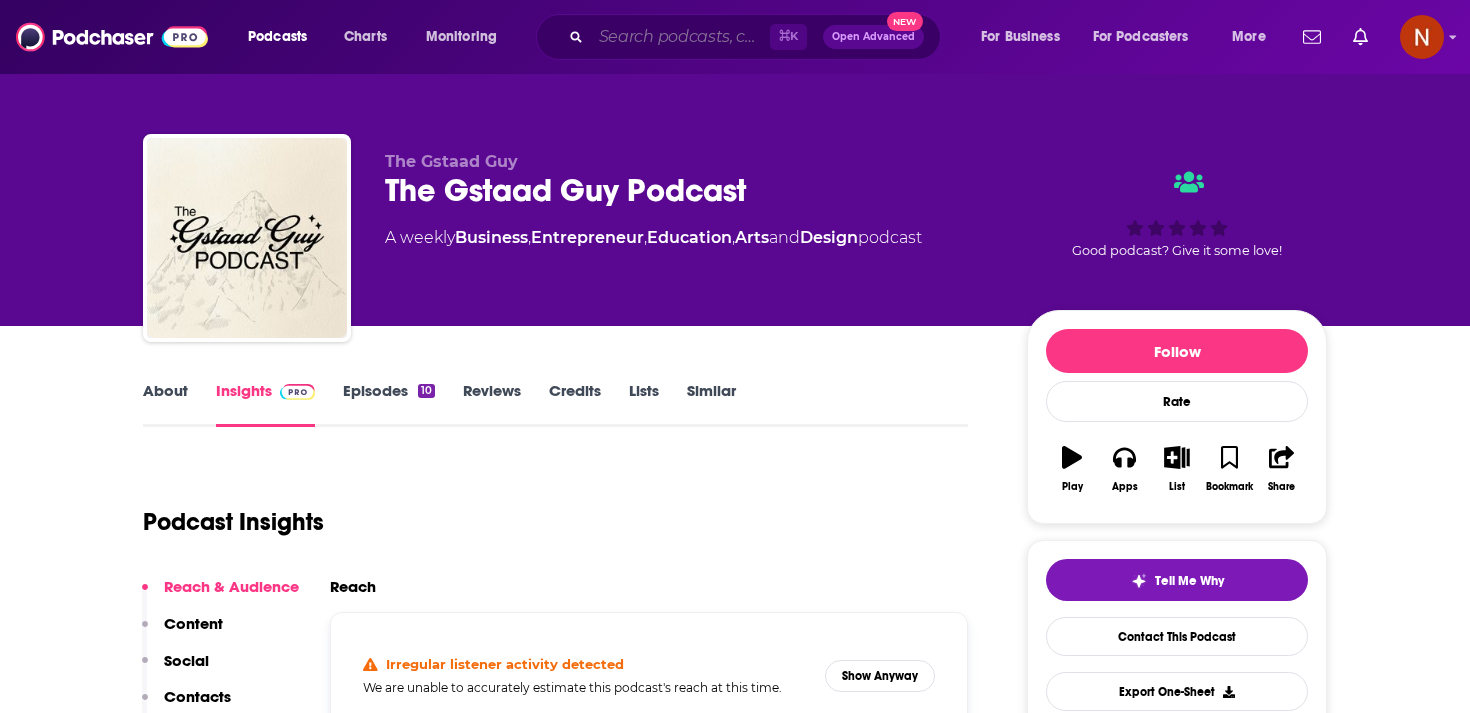 click at bounding box center [680, 37] 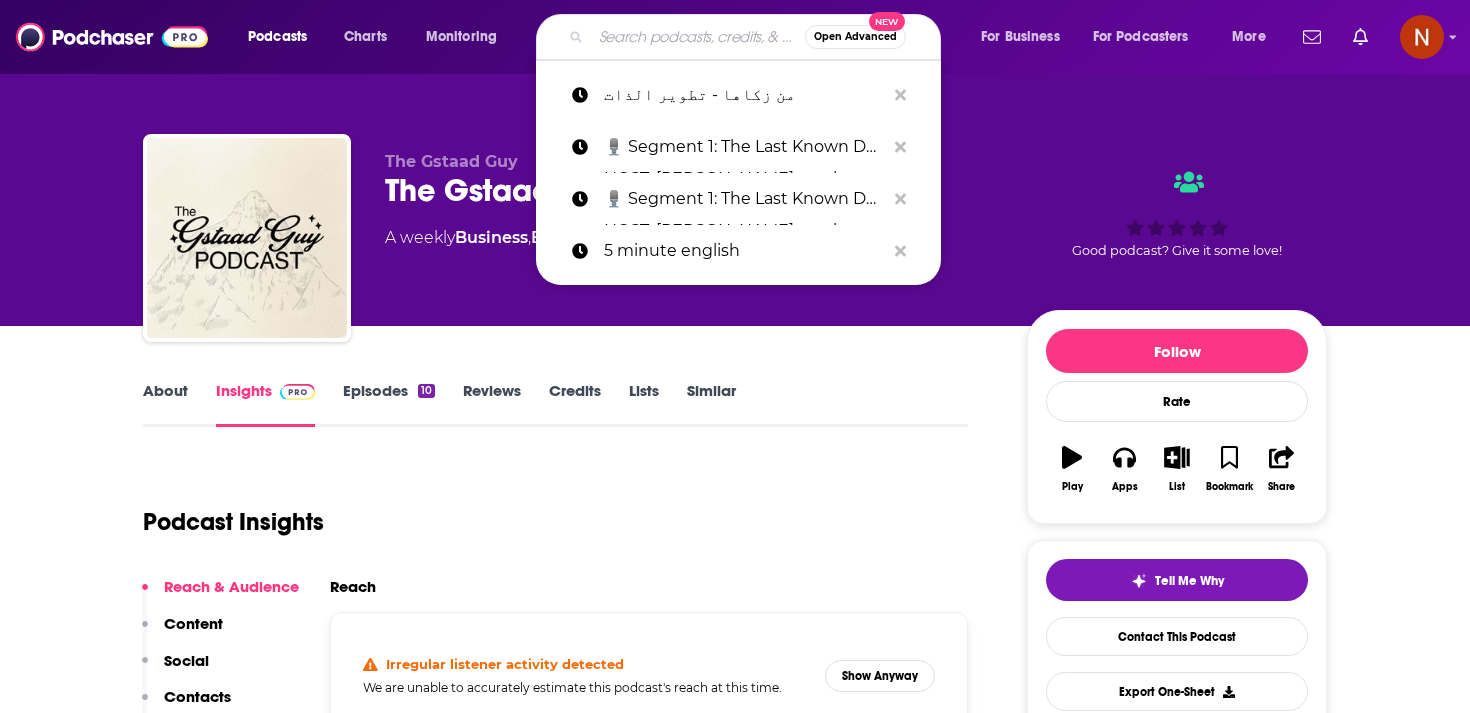 paste on "The Gstaad Guy" 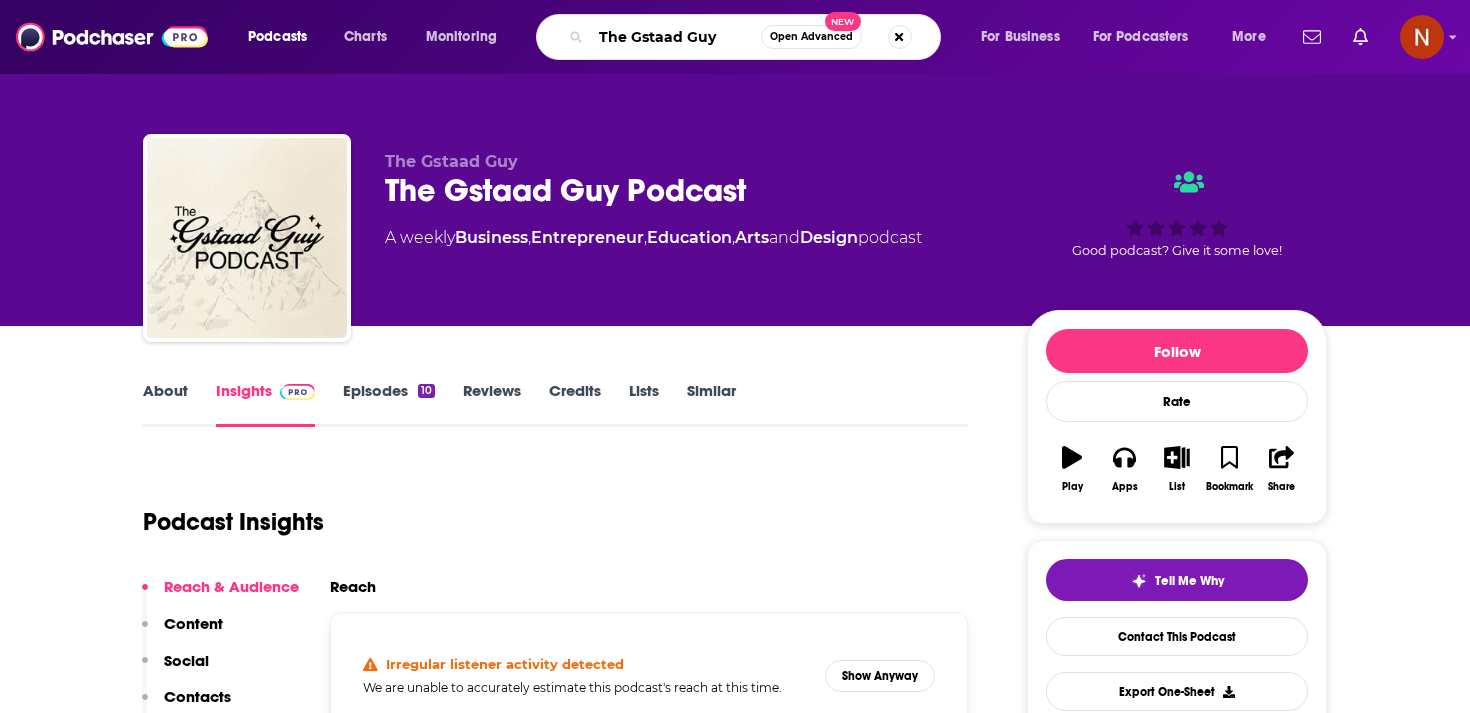 click on "The Gstaad Guy" at bounding box center (676, 37) 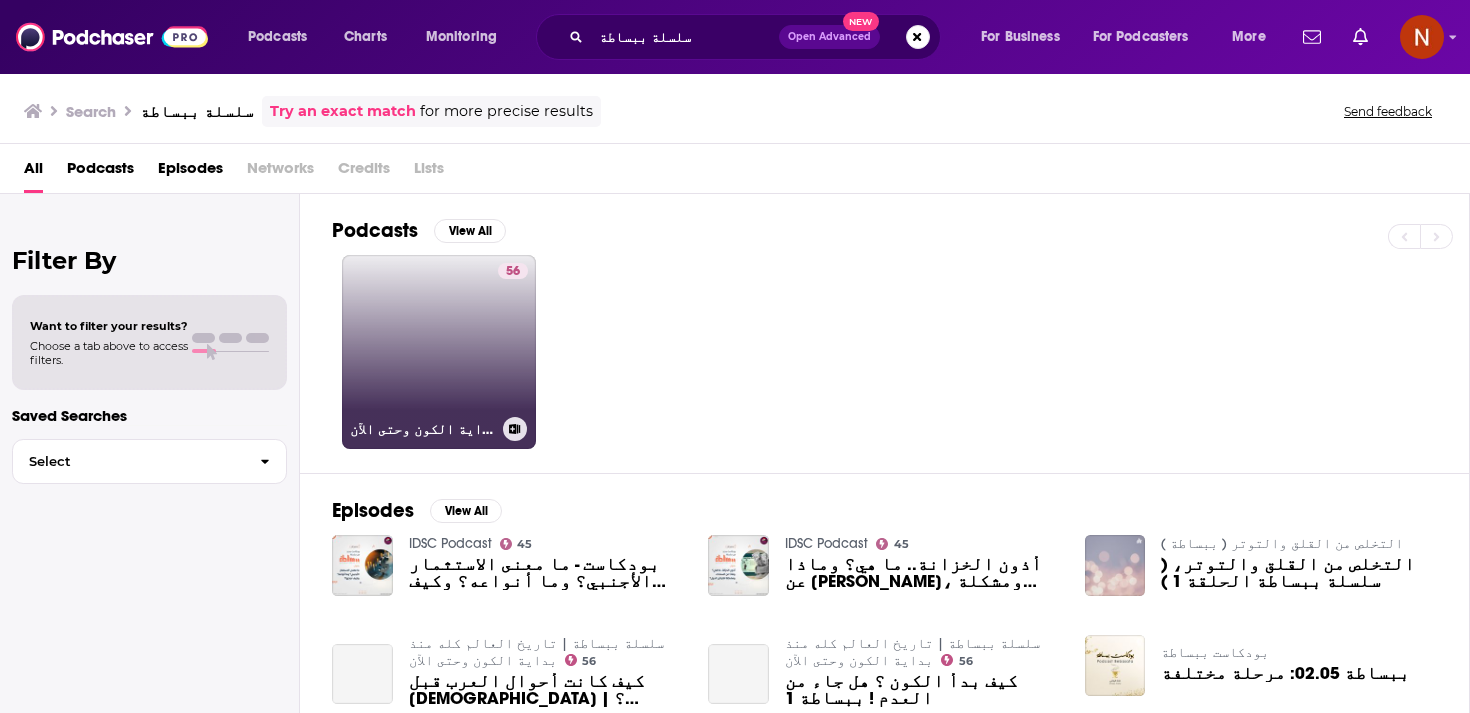 click on "56" at bounding box center [513, 340] 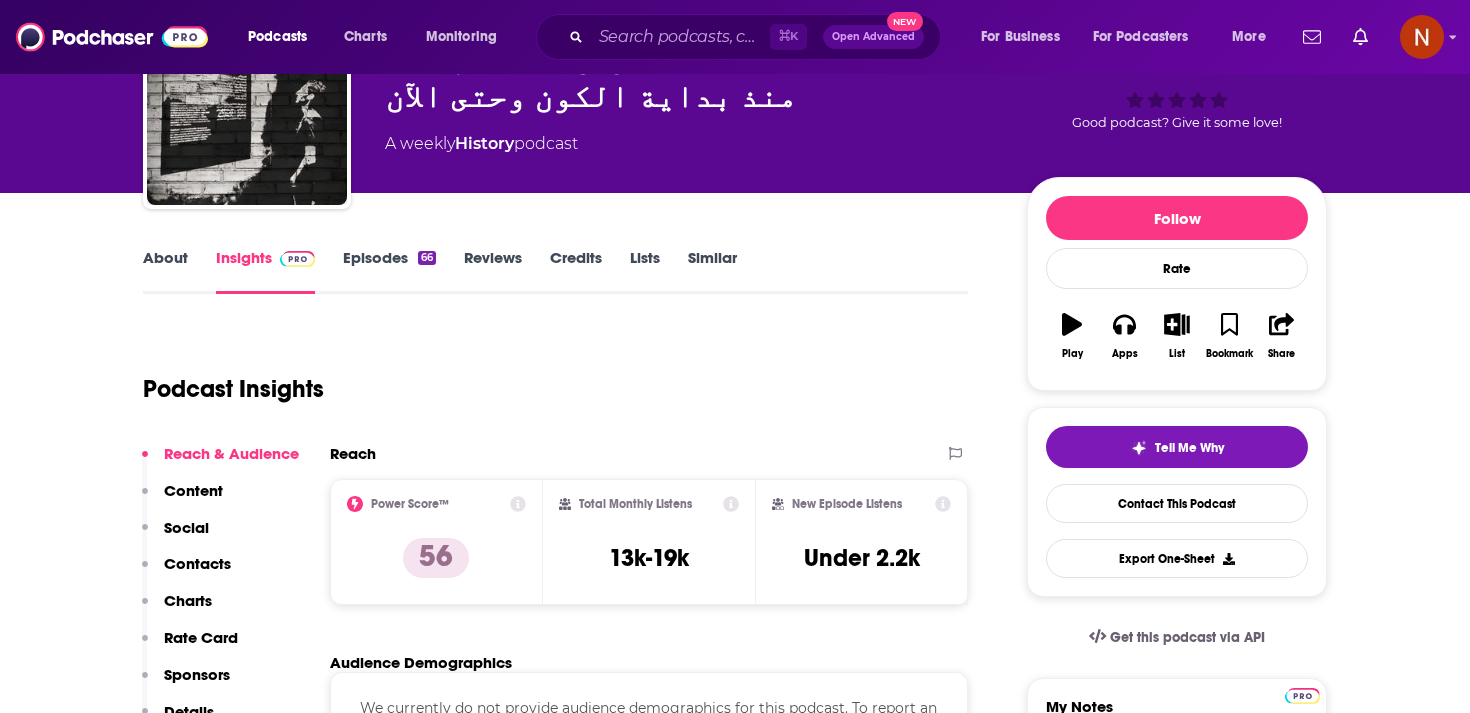 scroll, scrollTop: 109, scrollLeft: 0, axis: vertical 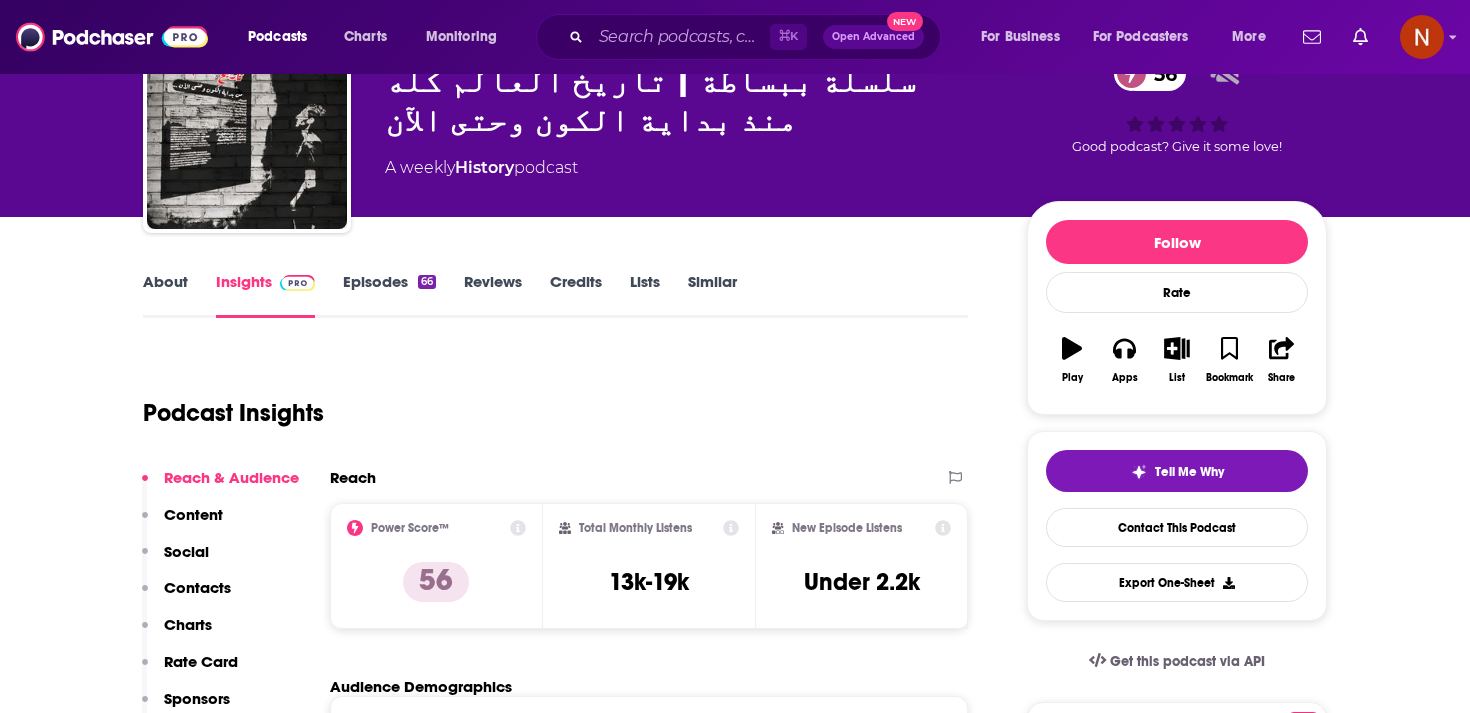 click on "Episodes 66" at bounding box center (389, 295) 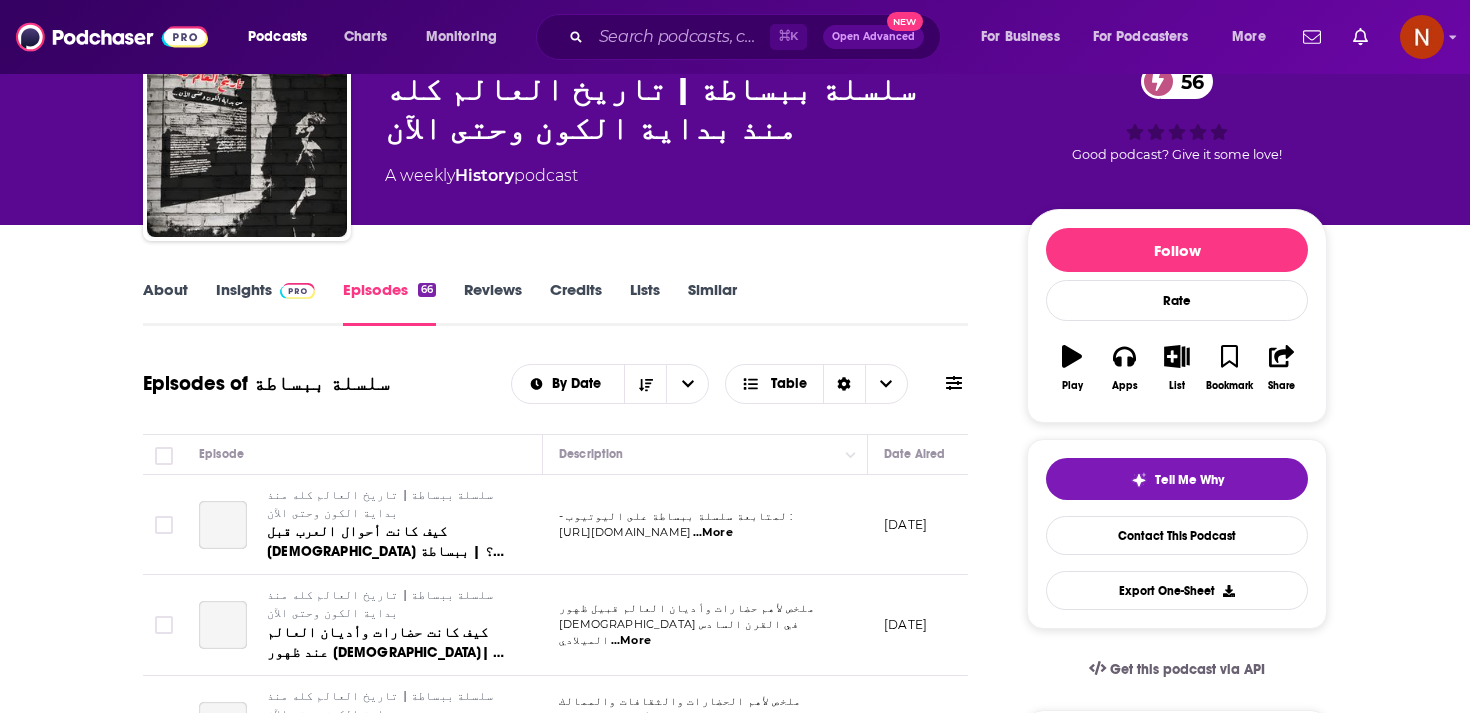 scroll, scrollTop: 105, scrollLeft: 0, axis: vertical 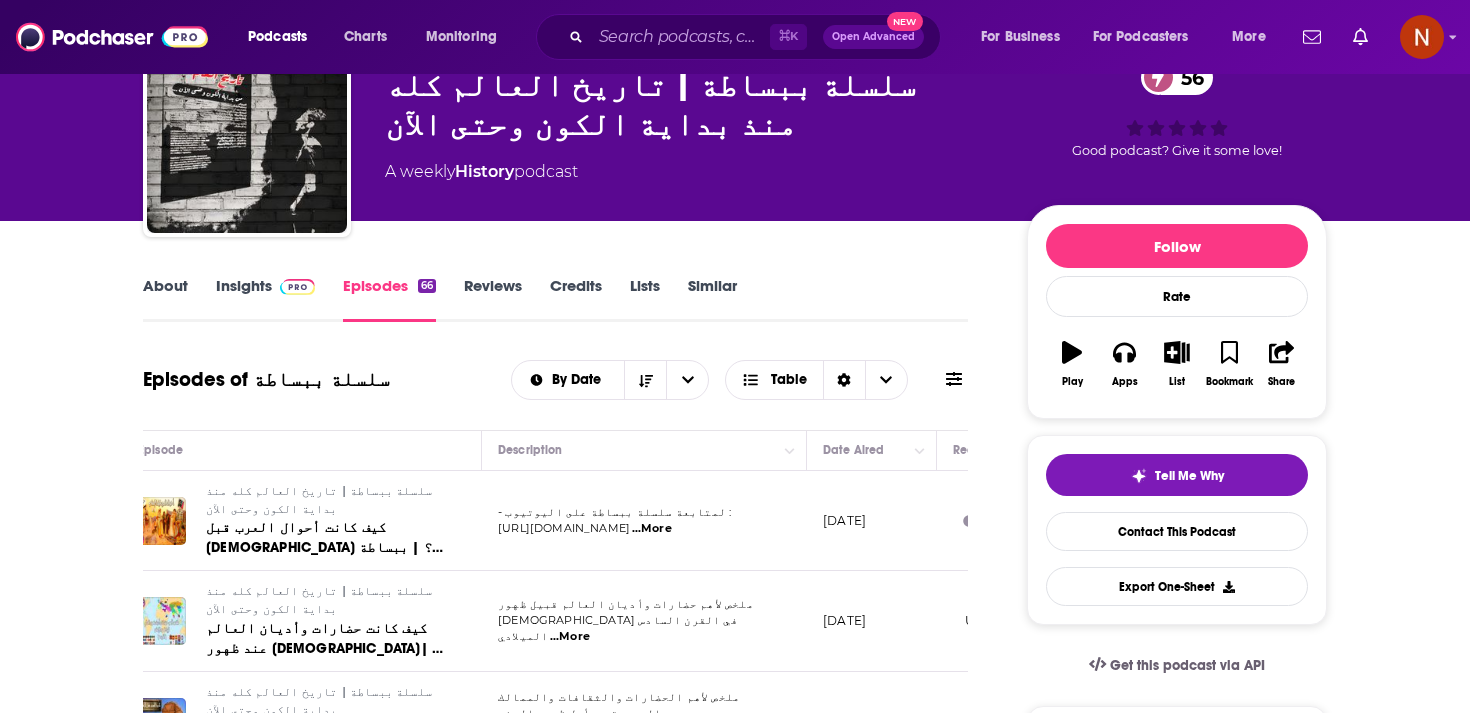 click on "سلسلة ببساطة | تاريخ العالم كله منذ بداية الكون وحتى الآن 56" at bounding box center [690, 105] 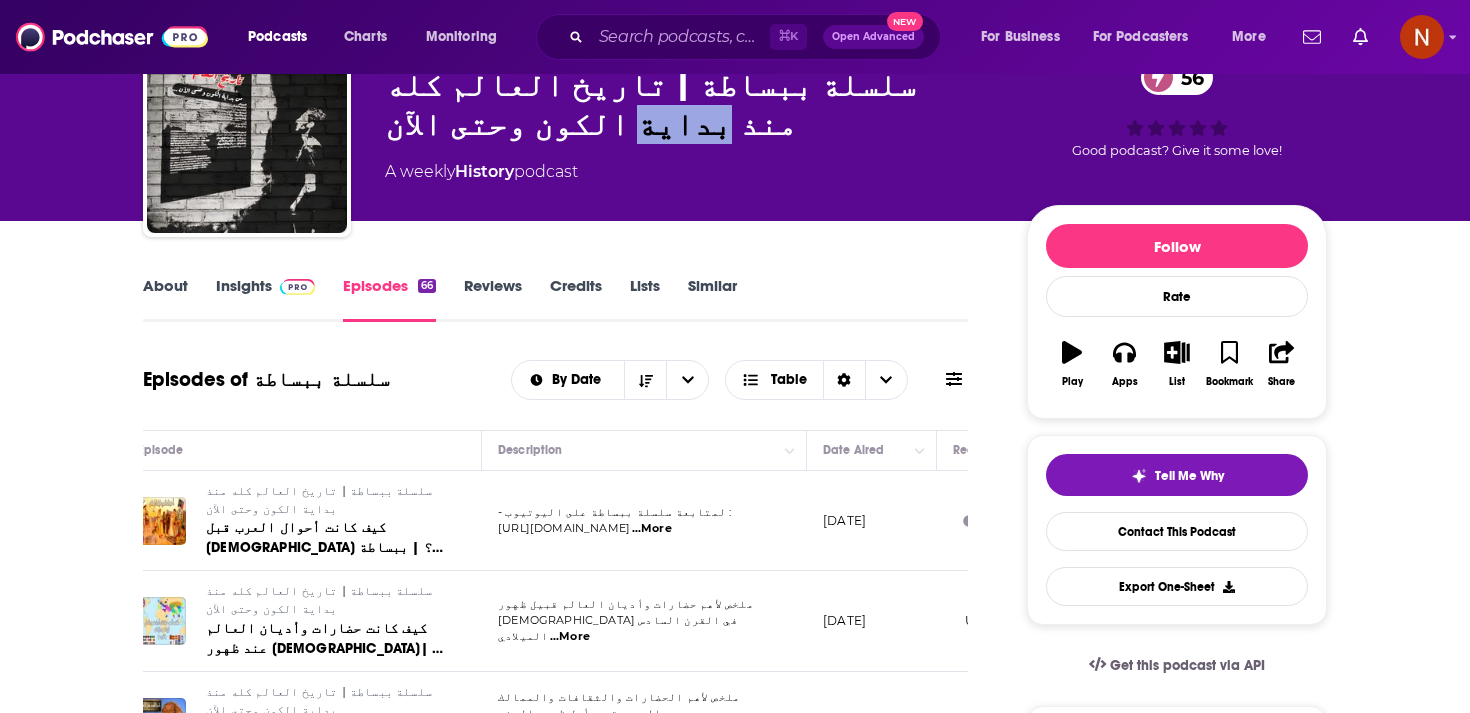 click on "سلسلة ببساطة | تاريخ العالم كله منذ بداية الكون وحتى الآن 56" at bounding box center [690, 105] 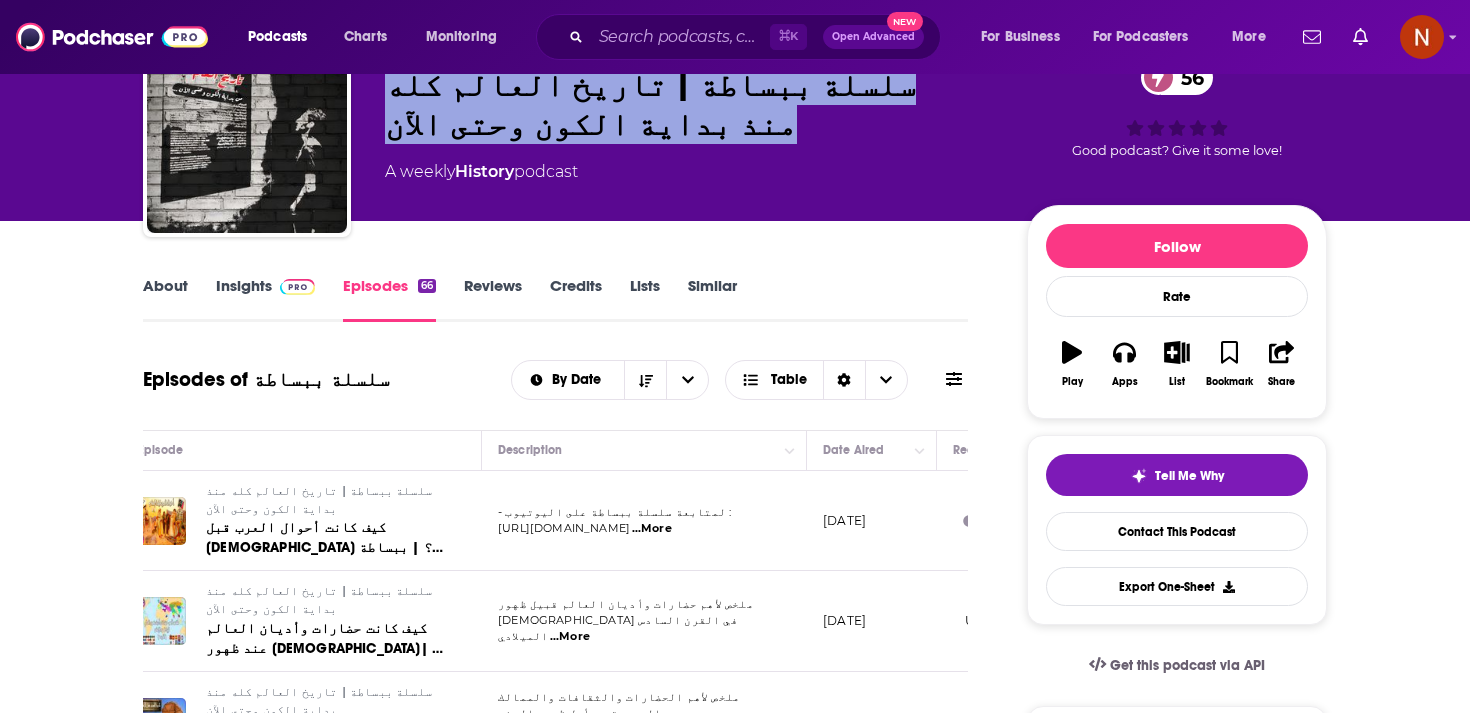 click on "سلسلة ببساطة | تاريخ العالم كله منذ بداية الكون وحتى الآن 56" at bounding box center (690, 105) 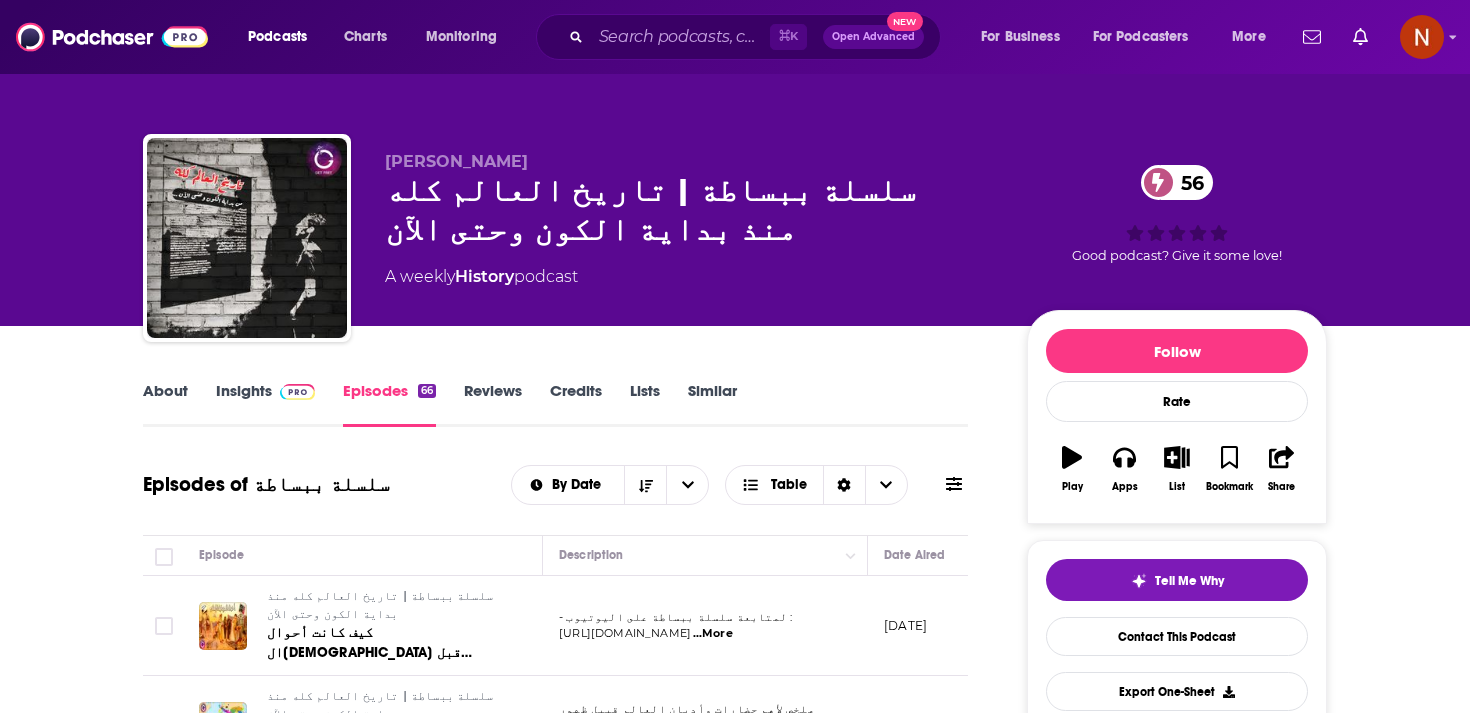 scroll, scrollTop: 105, scrollLeft: 0, axis: vertical 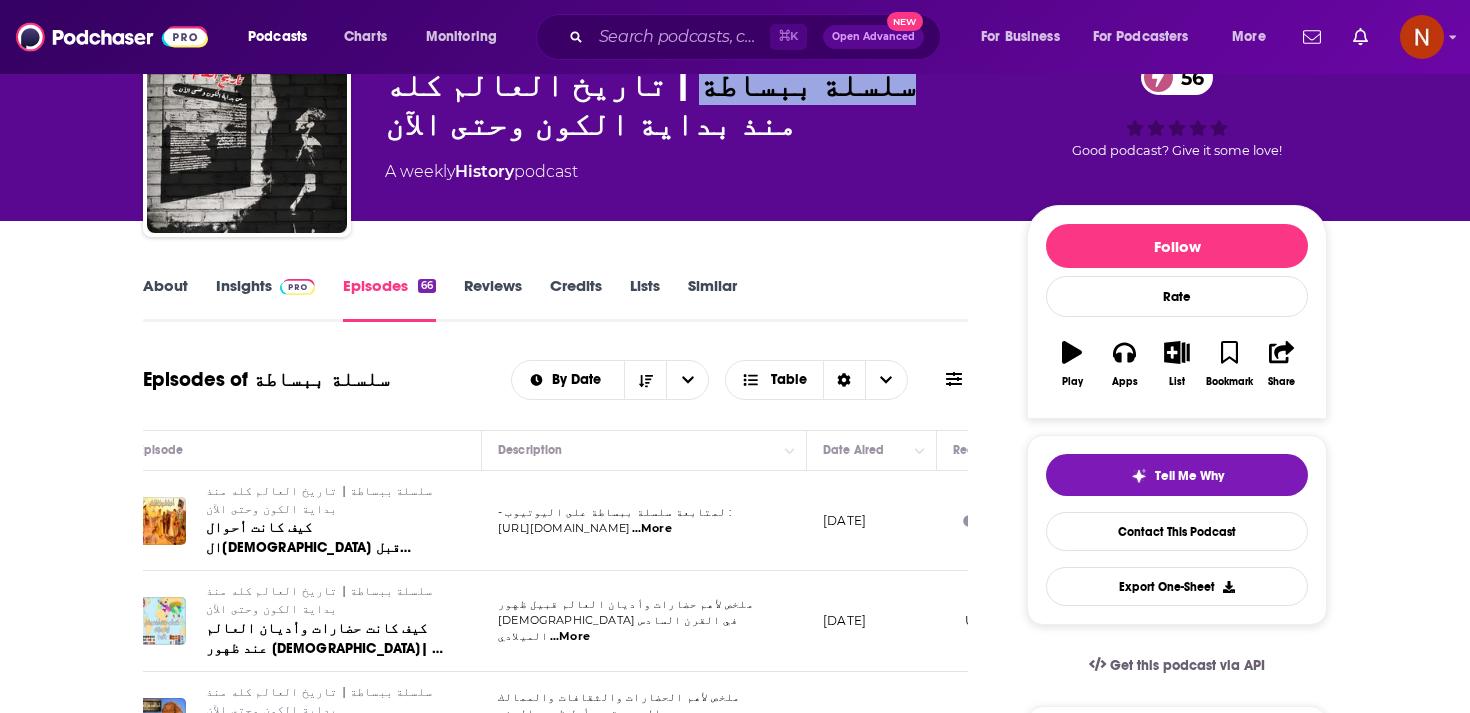 drag, startPoint x: 790, startPoint y: 82, endPoint x: 964, endPoint y: 91, distance: 174.2326 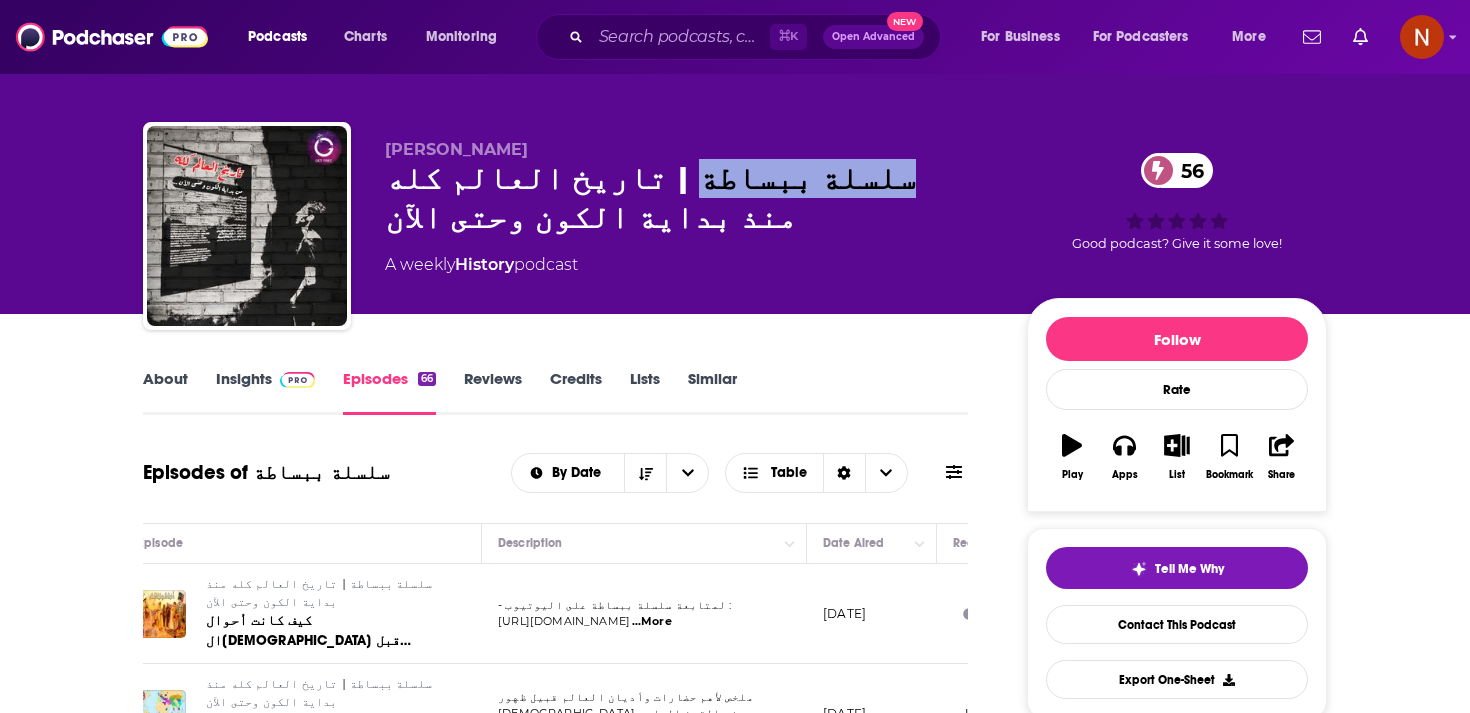 scroll, scrollTop: 5, scrollLeft: 0, axis: vertical 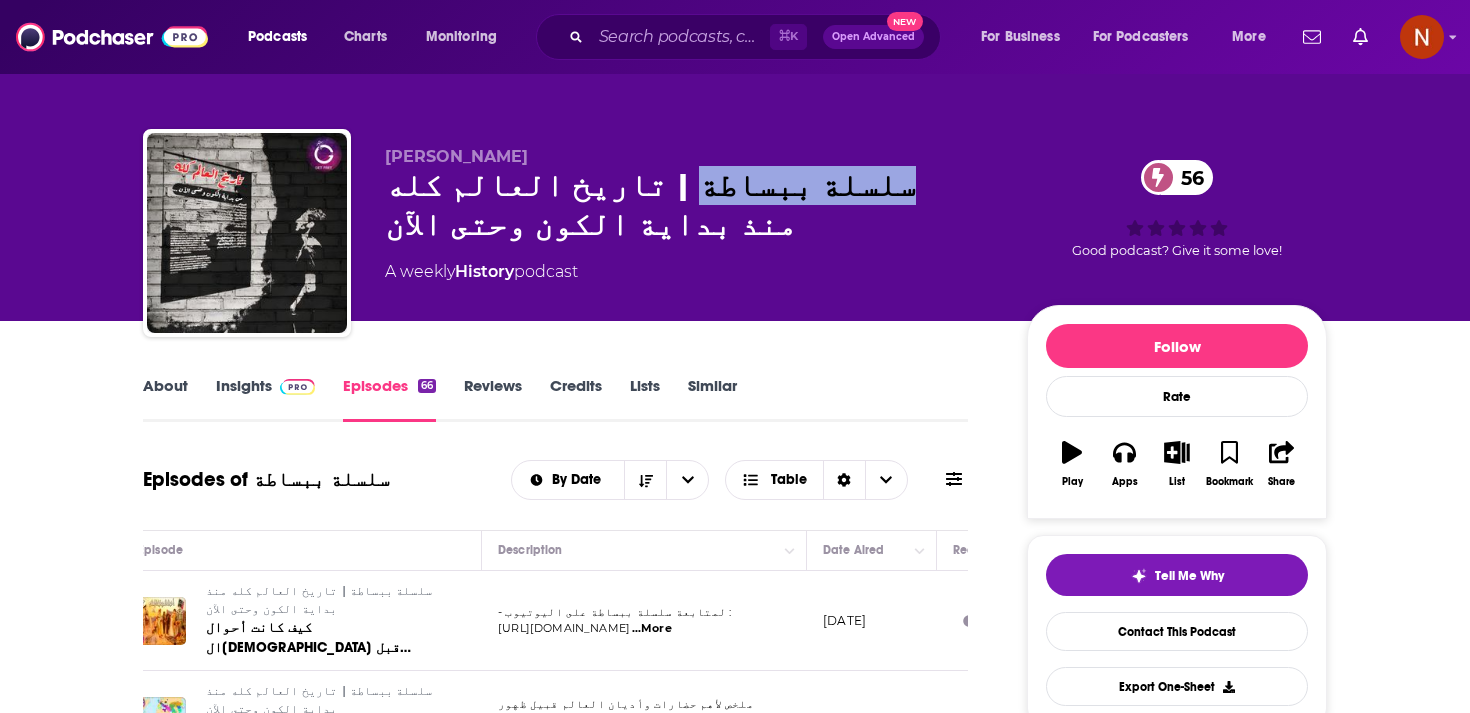 copy on "سلسلة ببساطة" 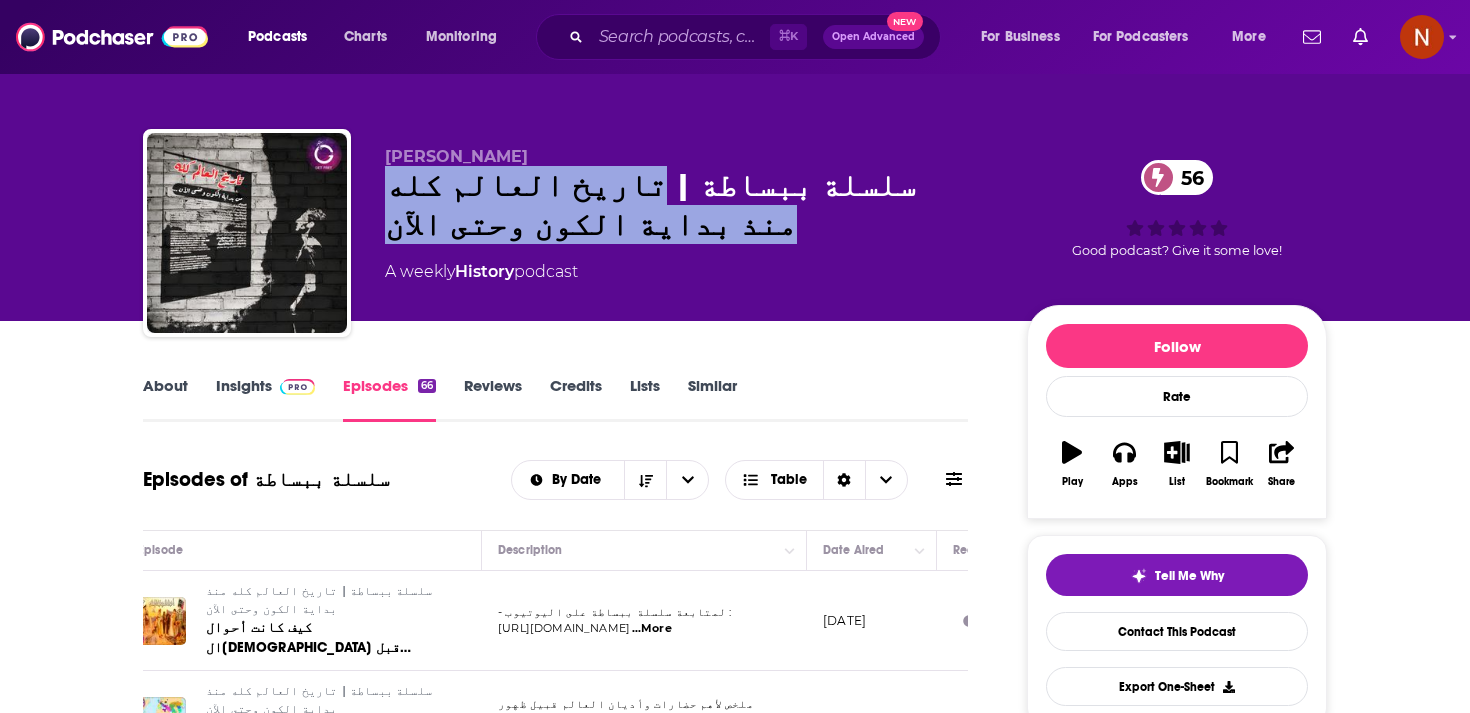 drag, startPoint x: 764, startPoint y: 190, endPoint x: 430, endPoint y: 267, distance: 342.76086 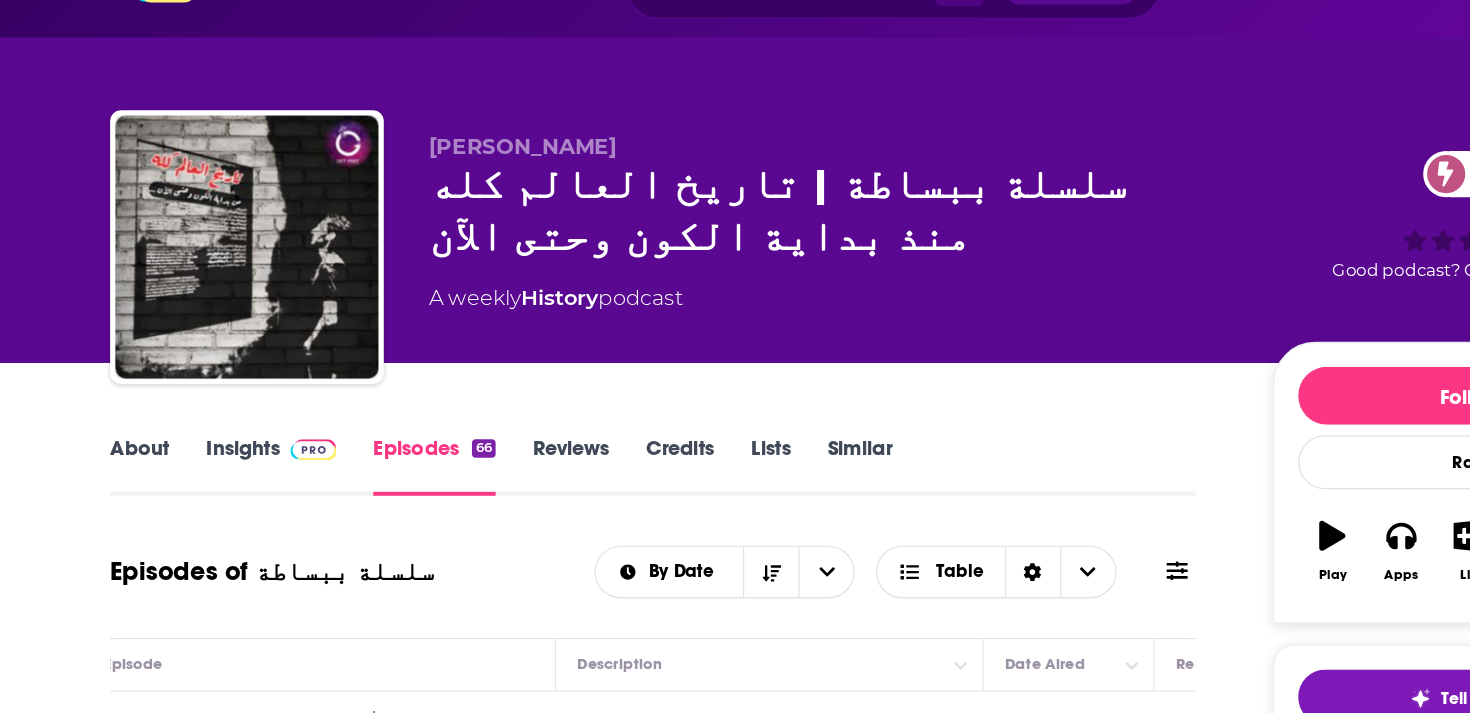 click on "سلسلة ببساطة | تاريخ العالم كله منذ بداية الكون وحتى الآن 56" at bounding box center [690, 205] 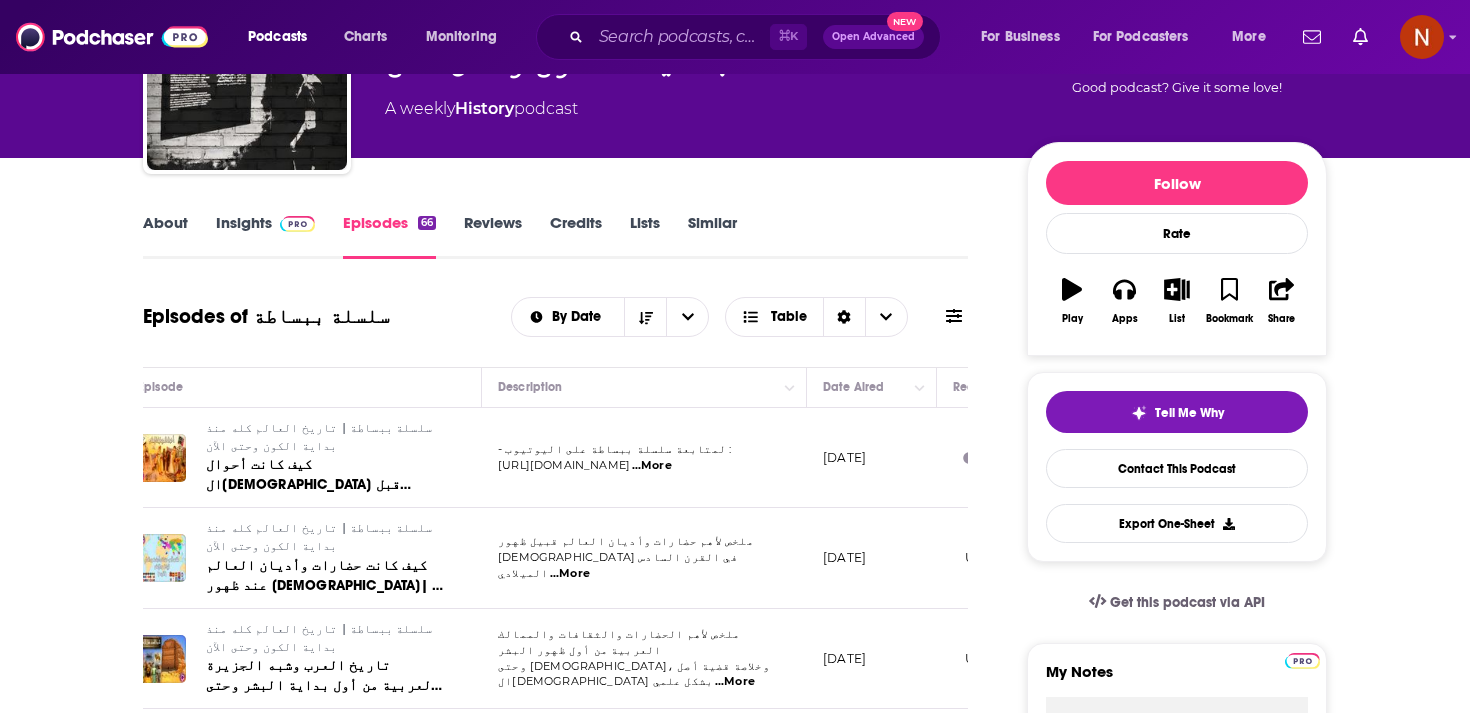 scroll, scrollTop: 0, scrollLeft: 0, axis: both 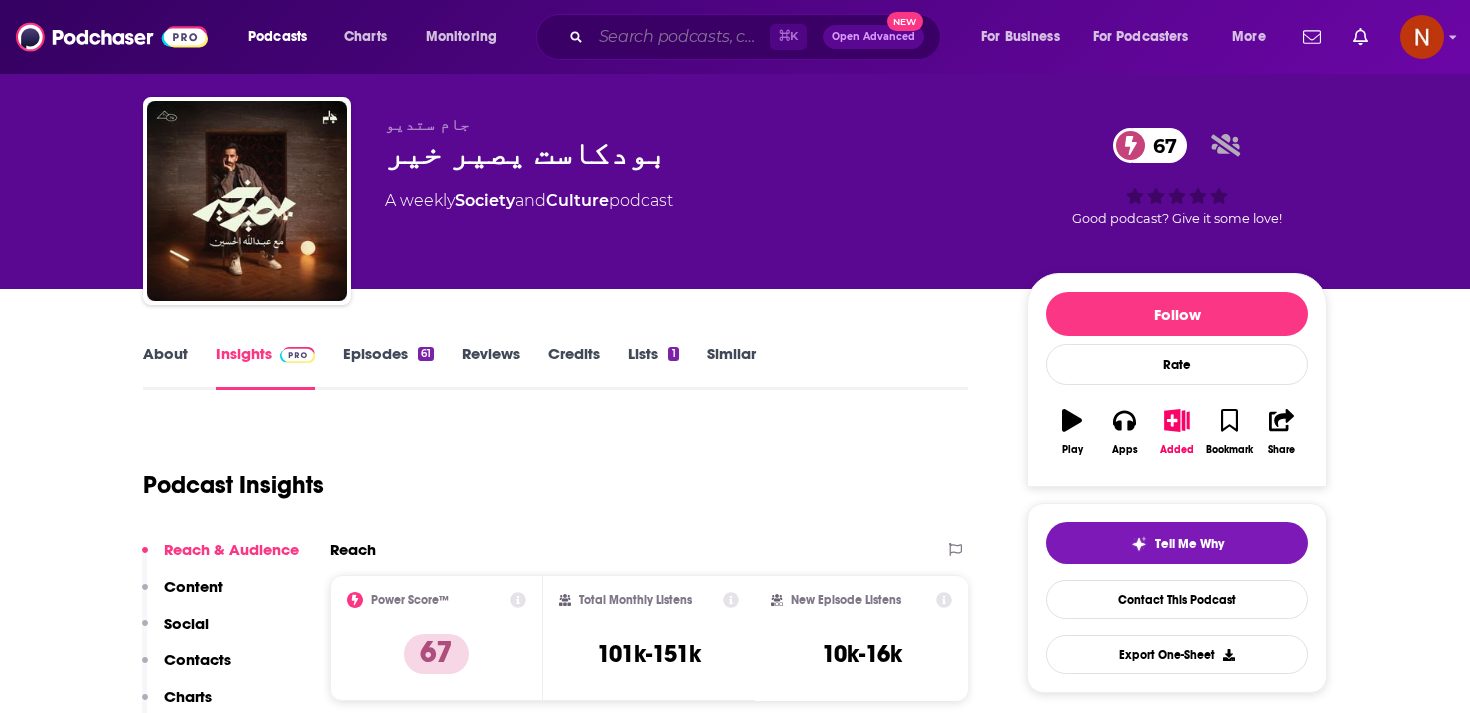 click at bounding box center (680, 37) 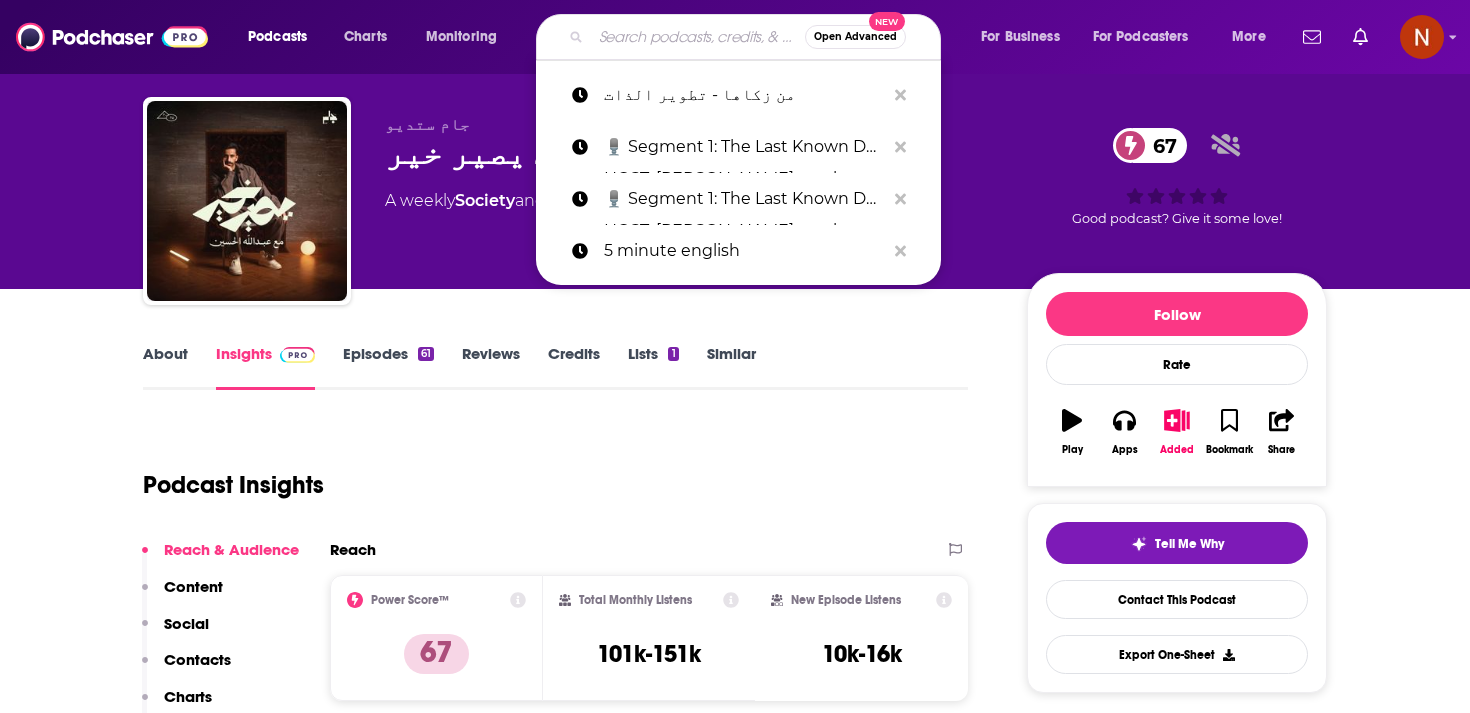 paste on "بودكاست نسوة" 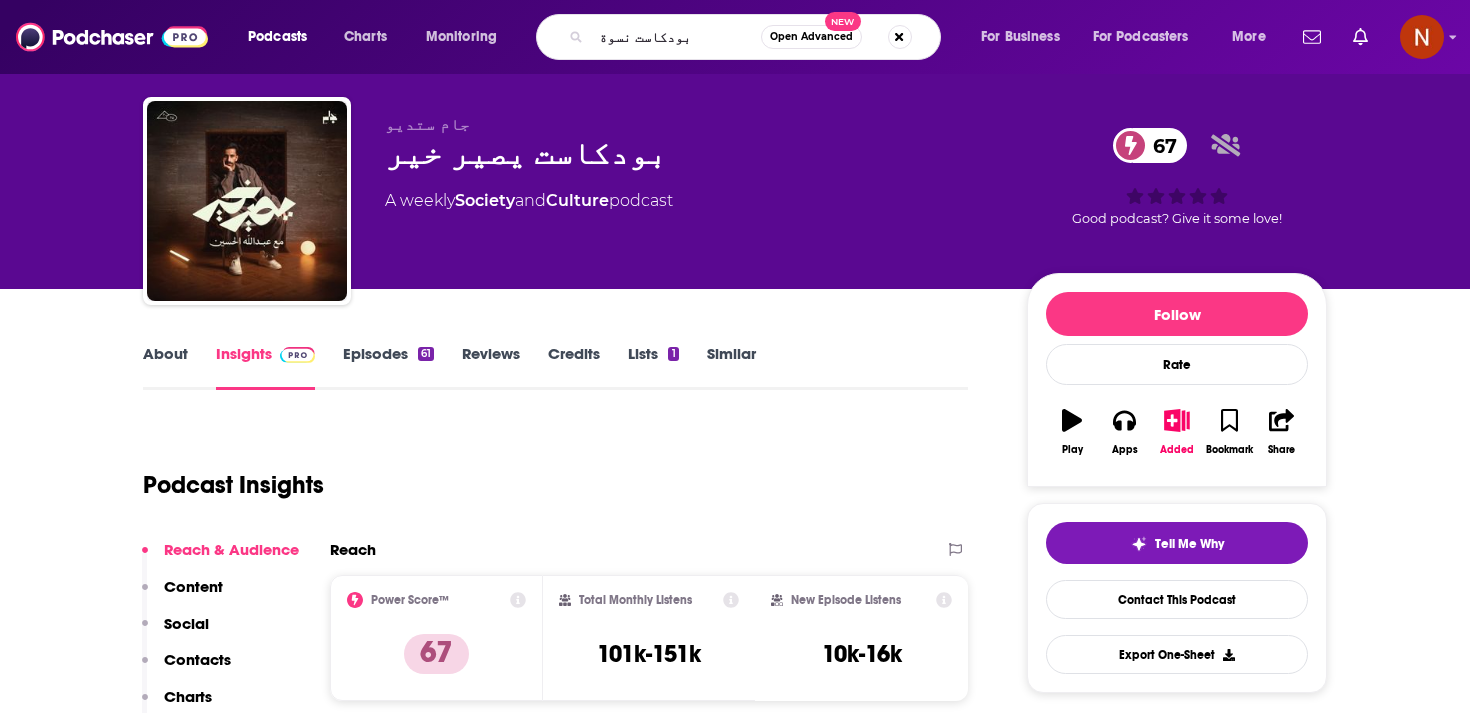 scroll, scrollTop: 0, scrollLeft: 0, axis: both 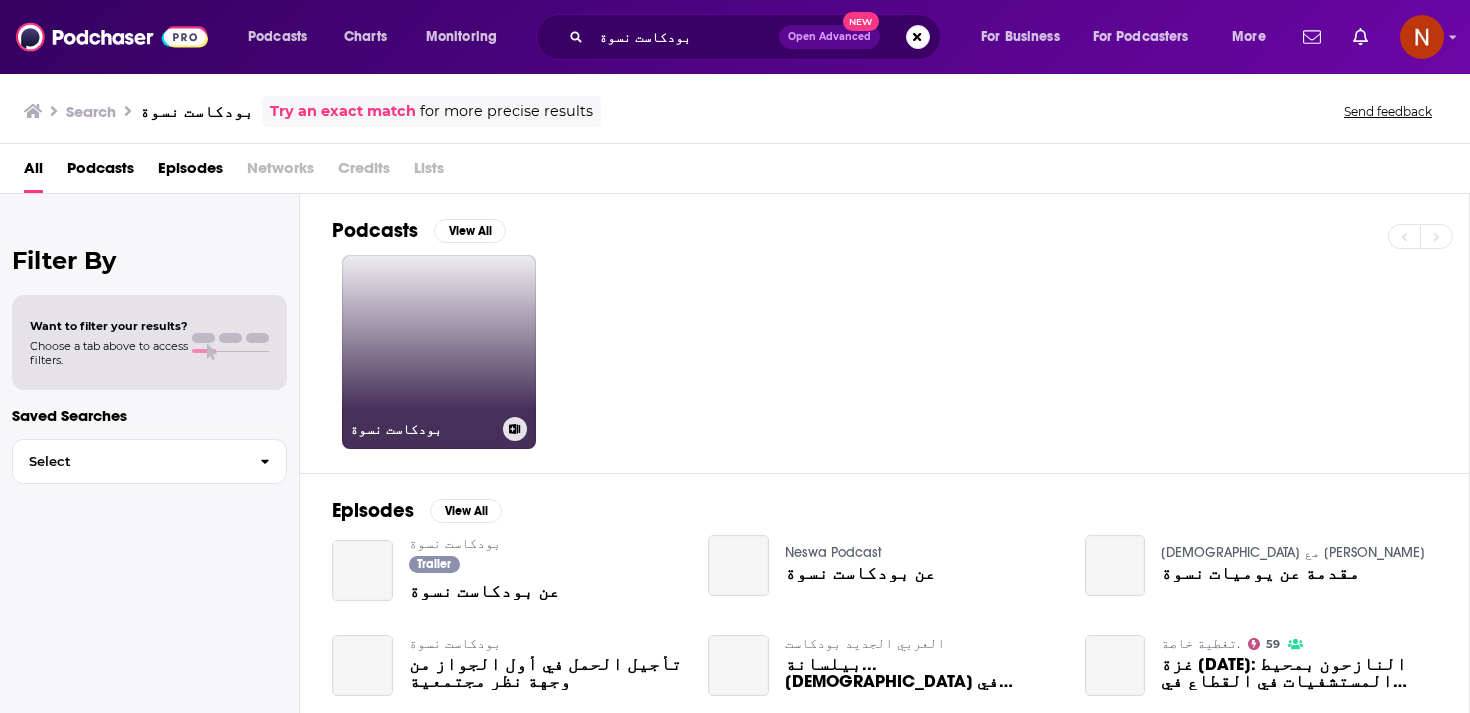 click on "بودكاست نسوة" at bounding box center [439, 352] 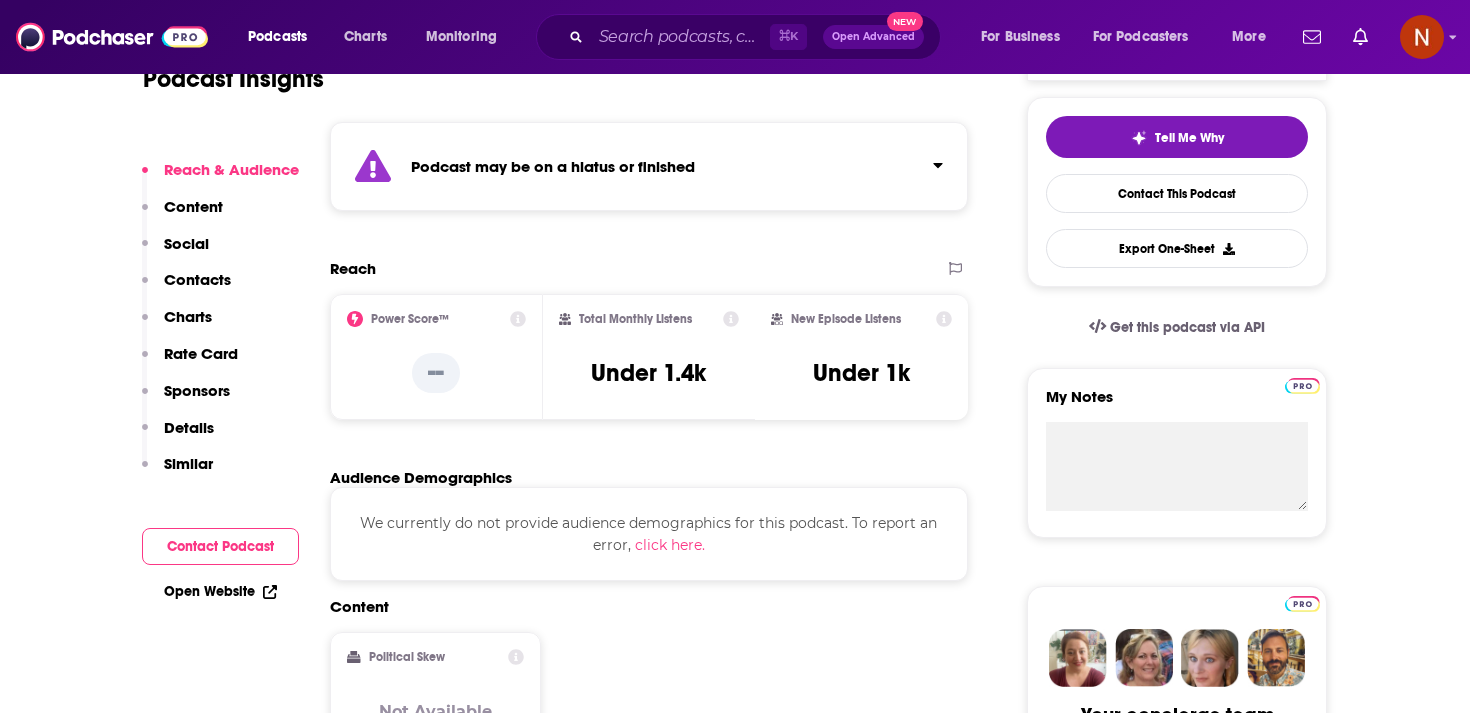 scroll, scrollTop: 438, scrollLeft: 0, axis: vertical 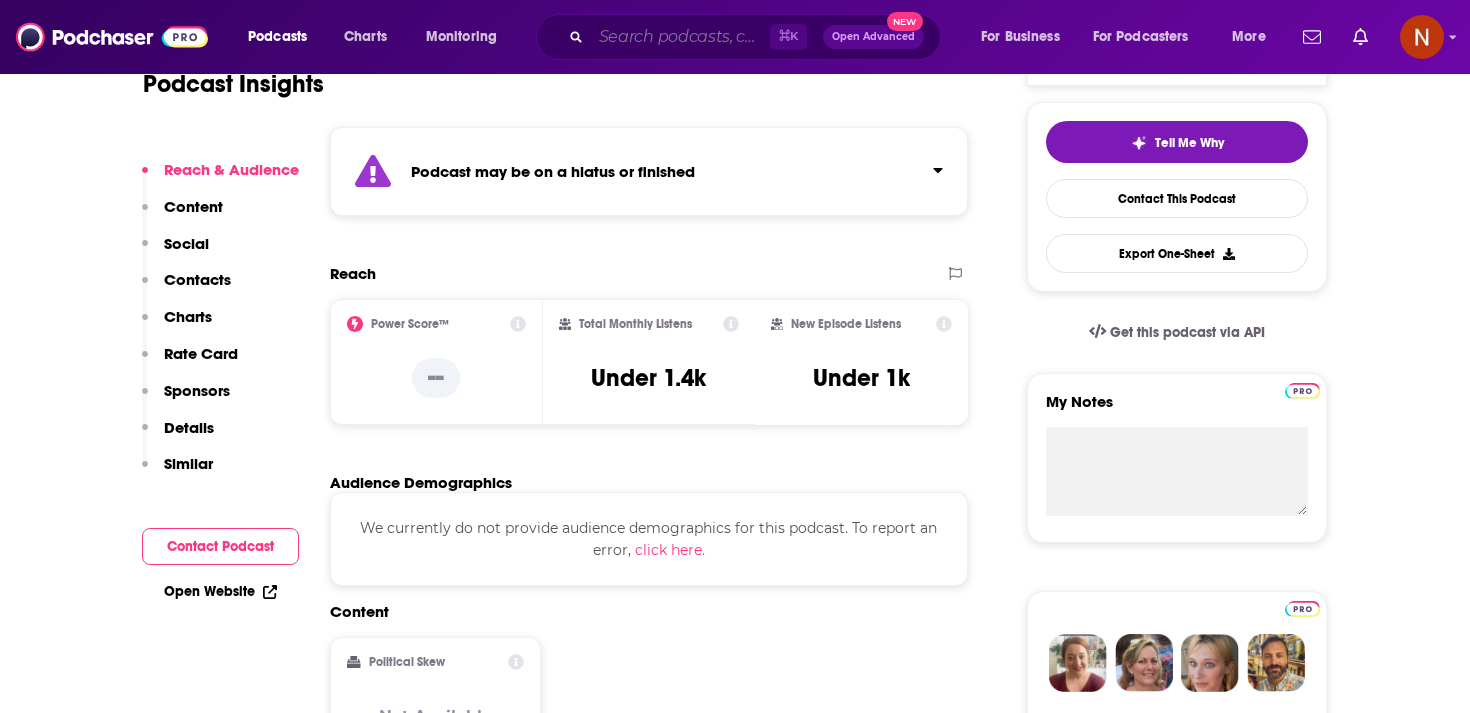 click at bounding box center (680, 37) 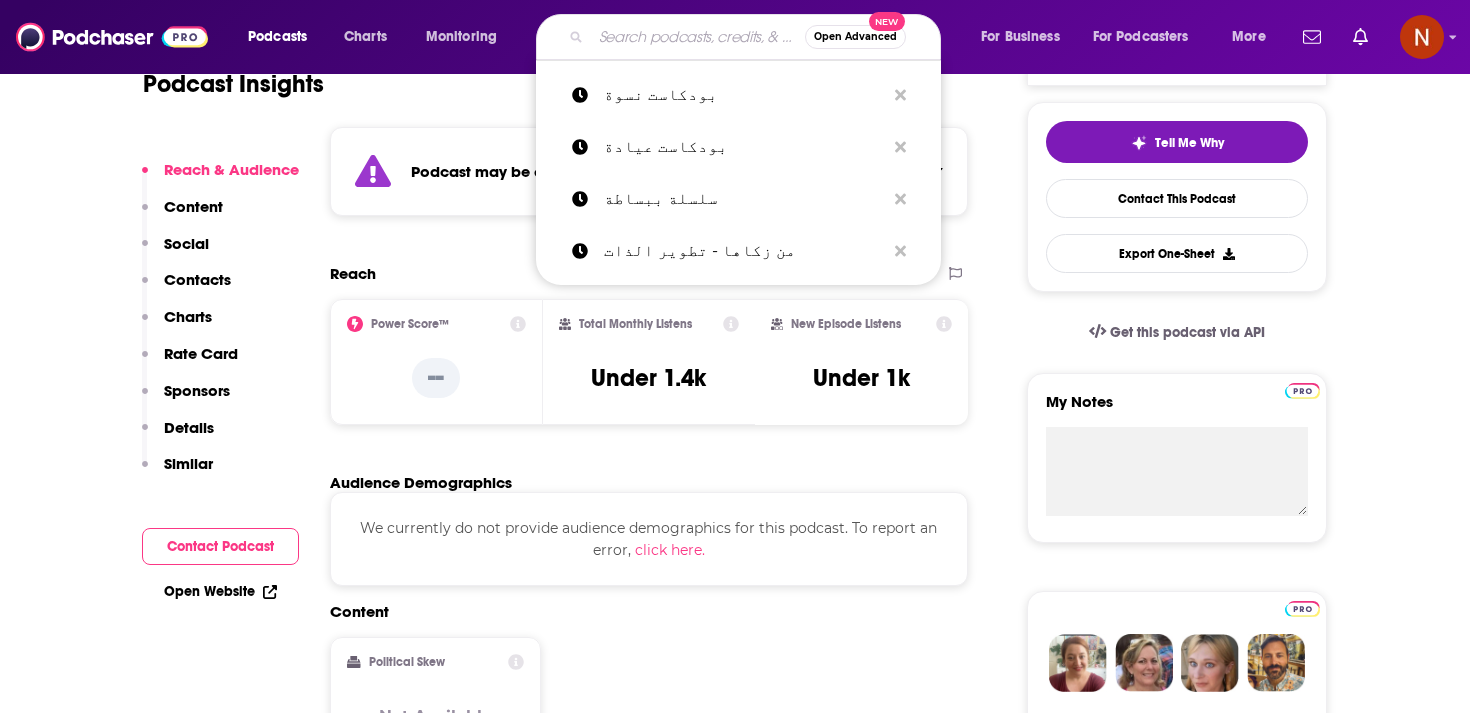 paste on "[DEMOGRAPHIC_DATA] براح" 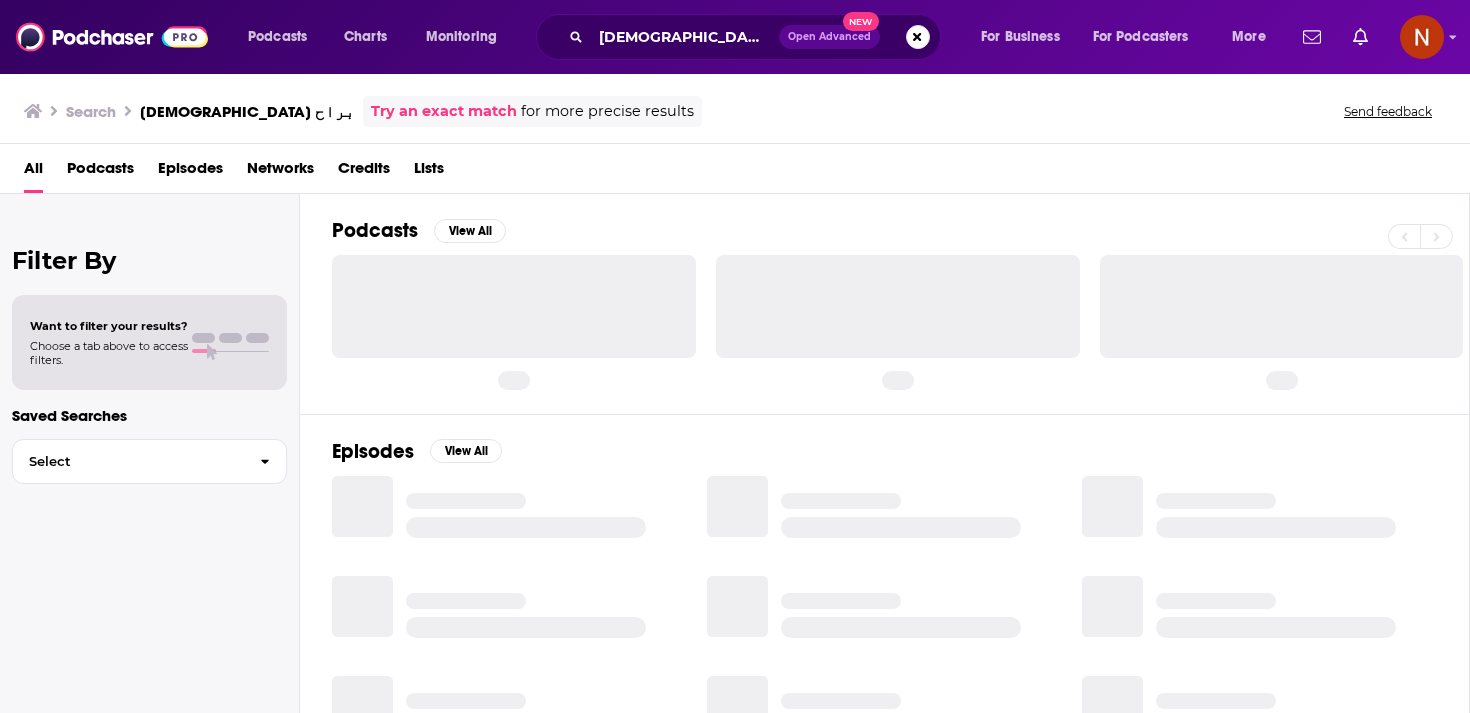 scroll, scrollTop: 0, scrollLeft: 0, axis: both 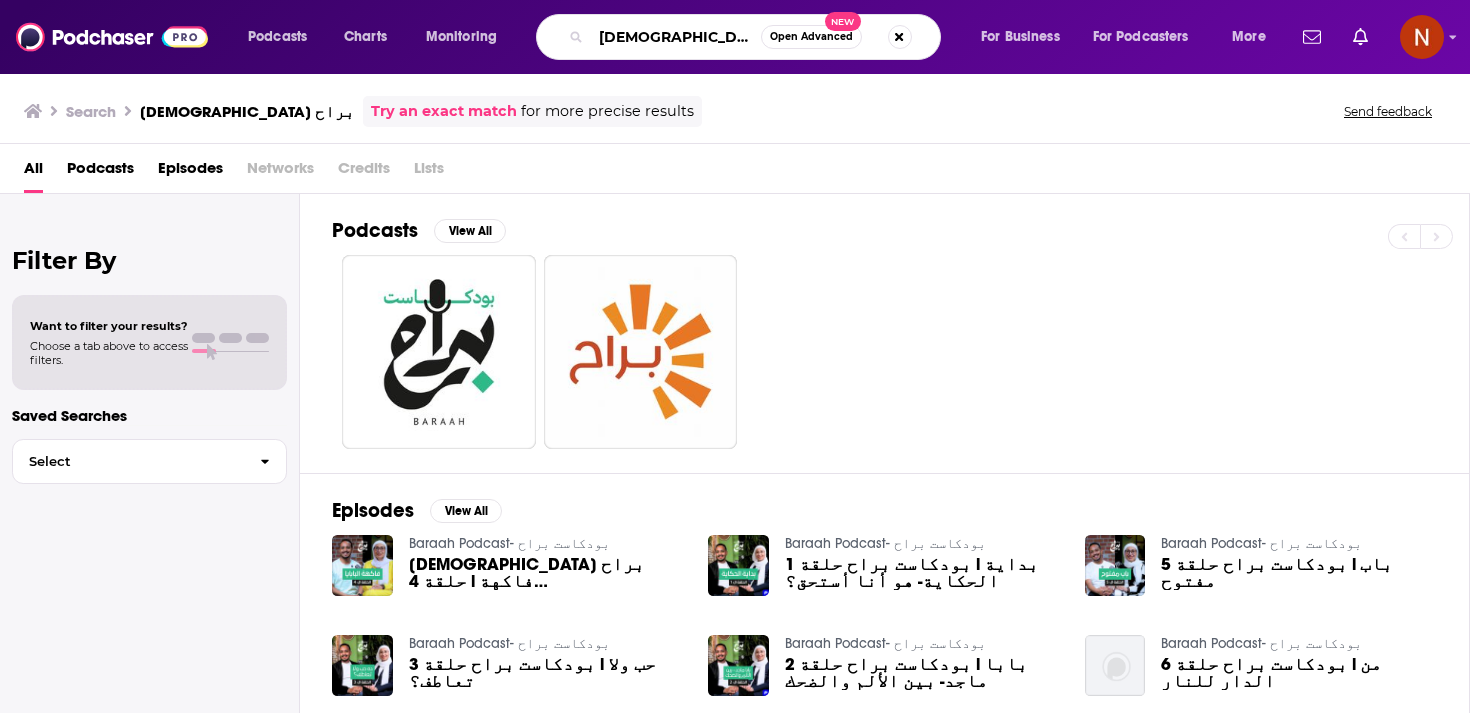 click on "[DEMOGRAPHIC_DATA] براح" at bounding box center [676, 37] 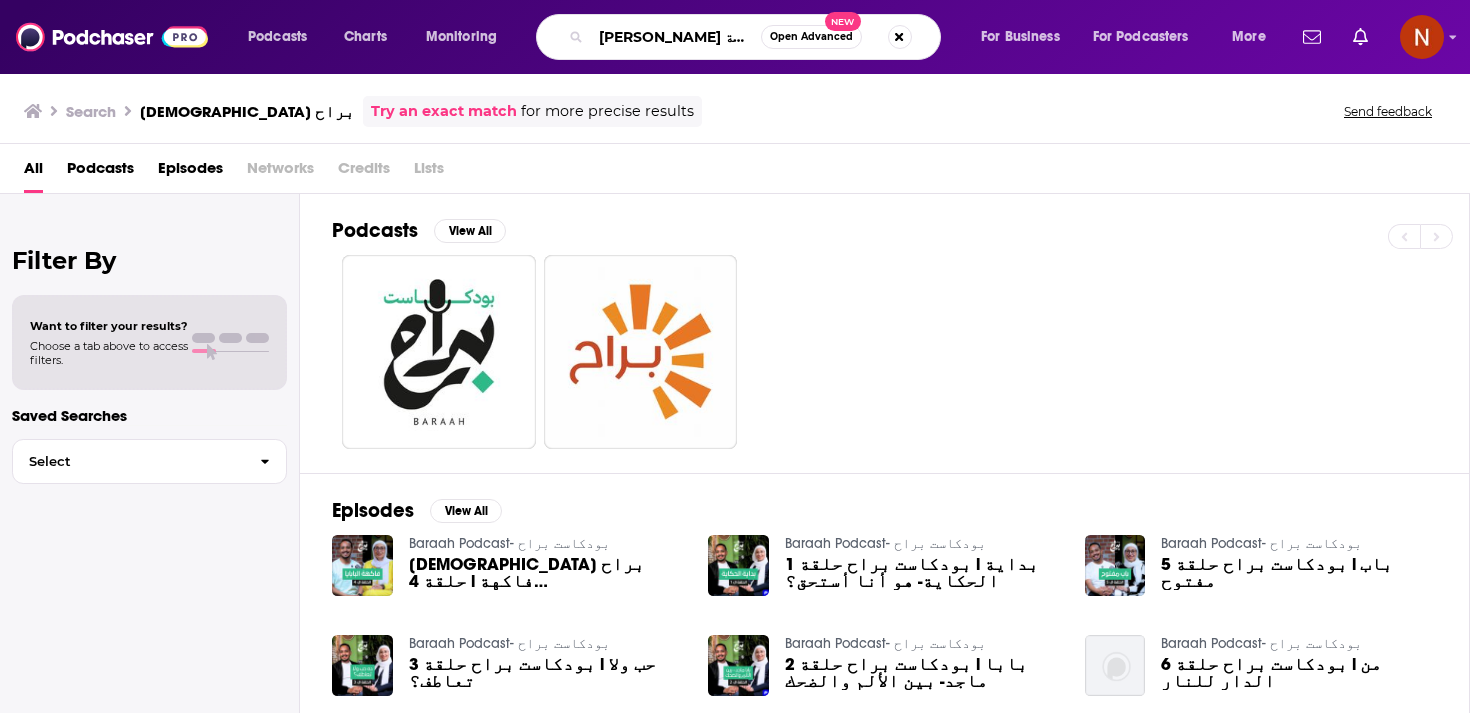 type on "[PERSON_NAME] مع مهجة" 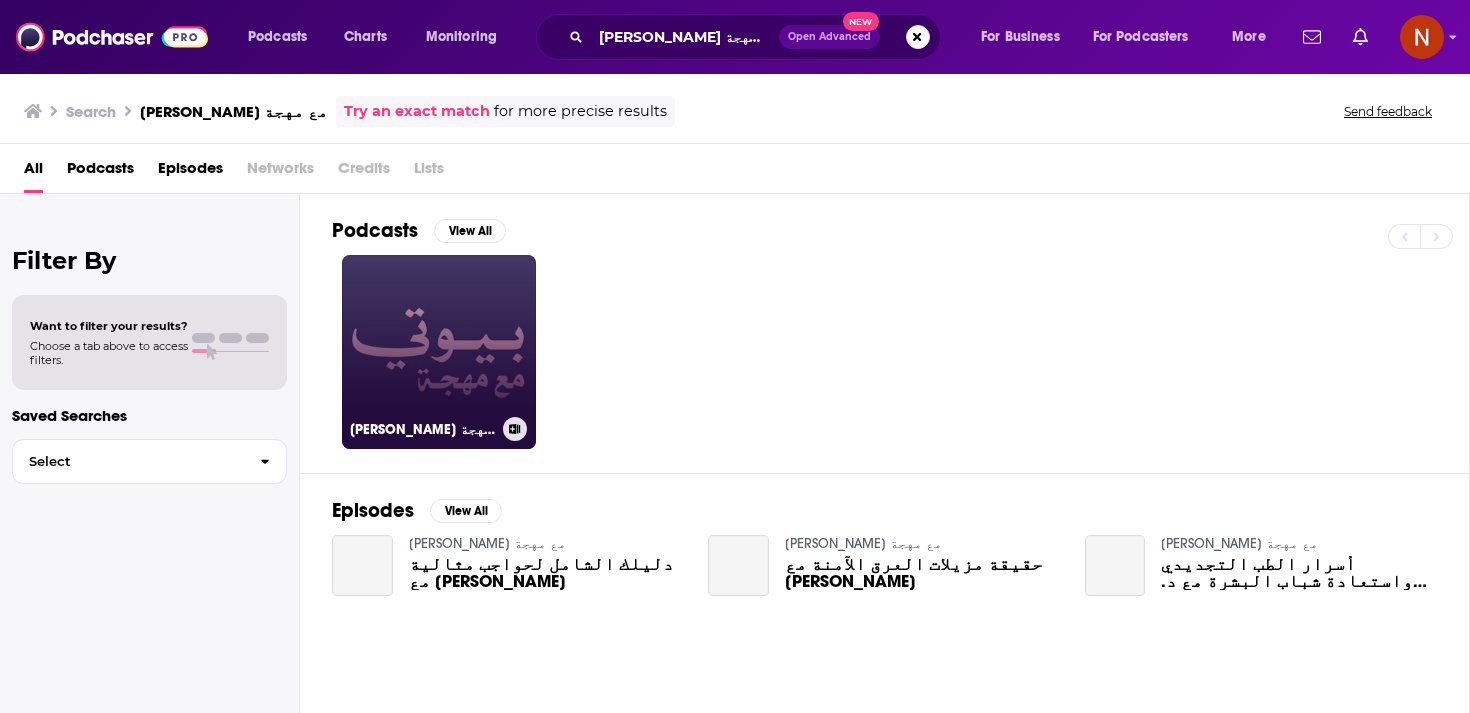 click on "[PERSON_NAME] مع مهجة" at bounding box center [439, 352] 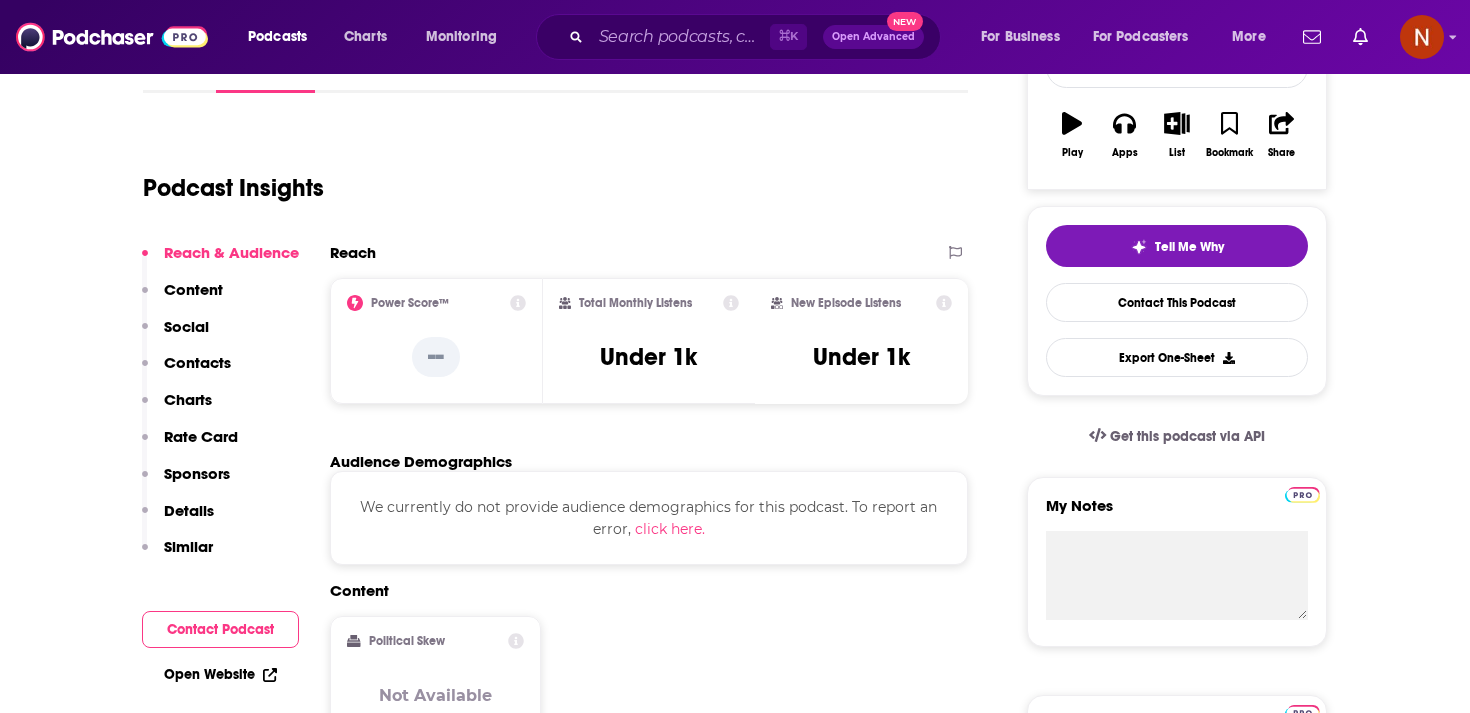 scroll, scrollTop: 0, scrollLeft: 0, axis: both 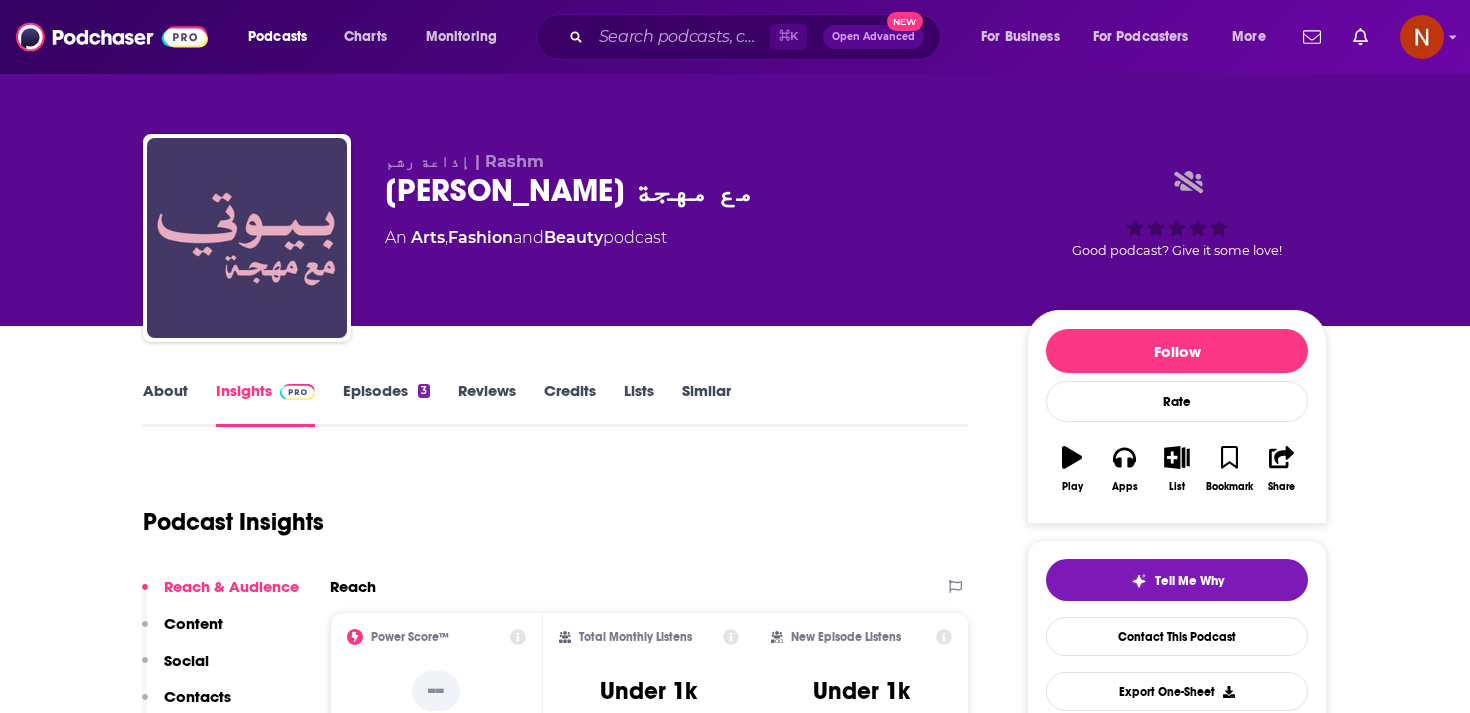 click on "إذاعة رشم | Rashm" at bounding box center (464, 161) 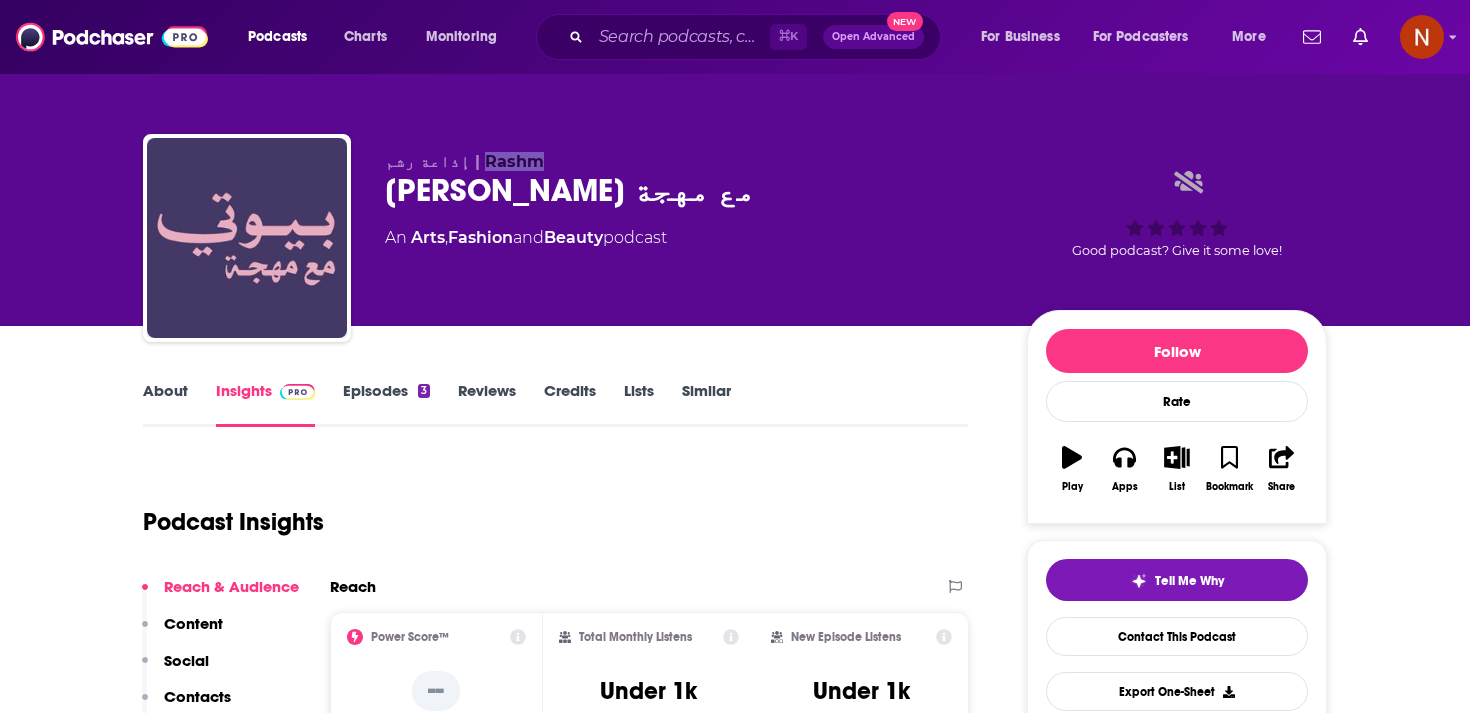 click on "إذاعة رشم | Rashm" at bounding box center [464, 161] 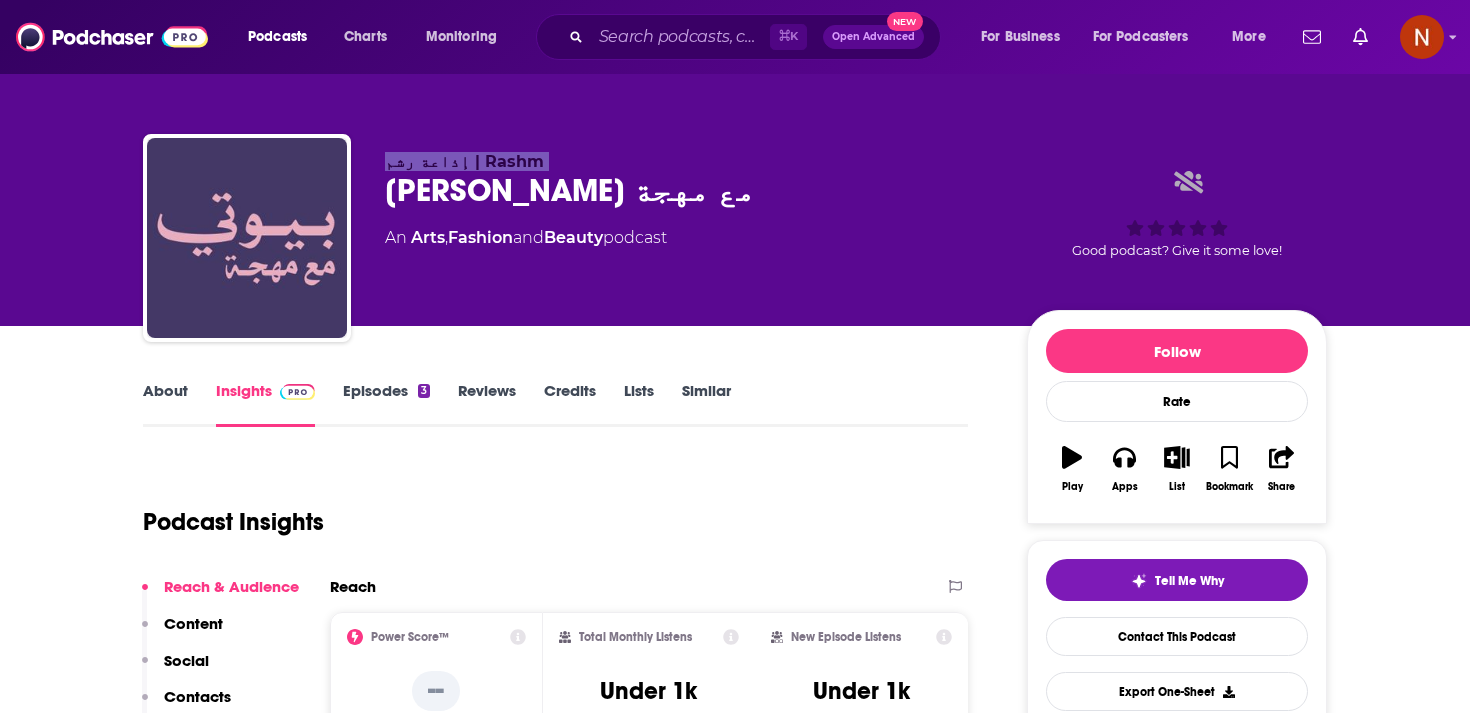click on "إذاعة رشم | Rashm" at bounding box center (464, 161) 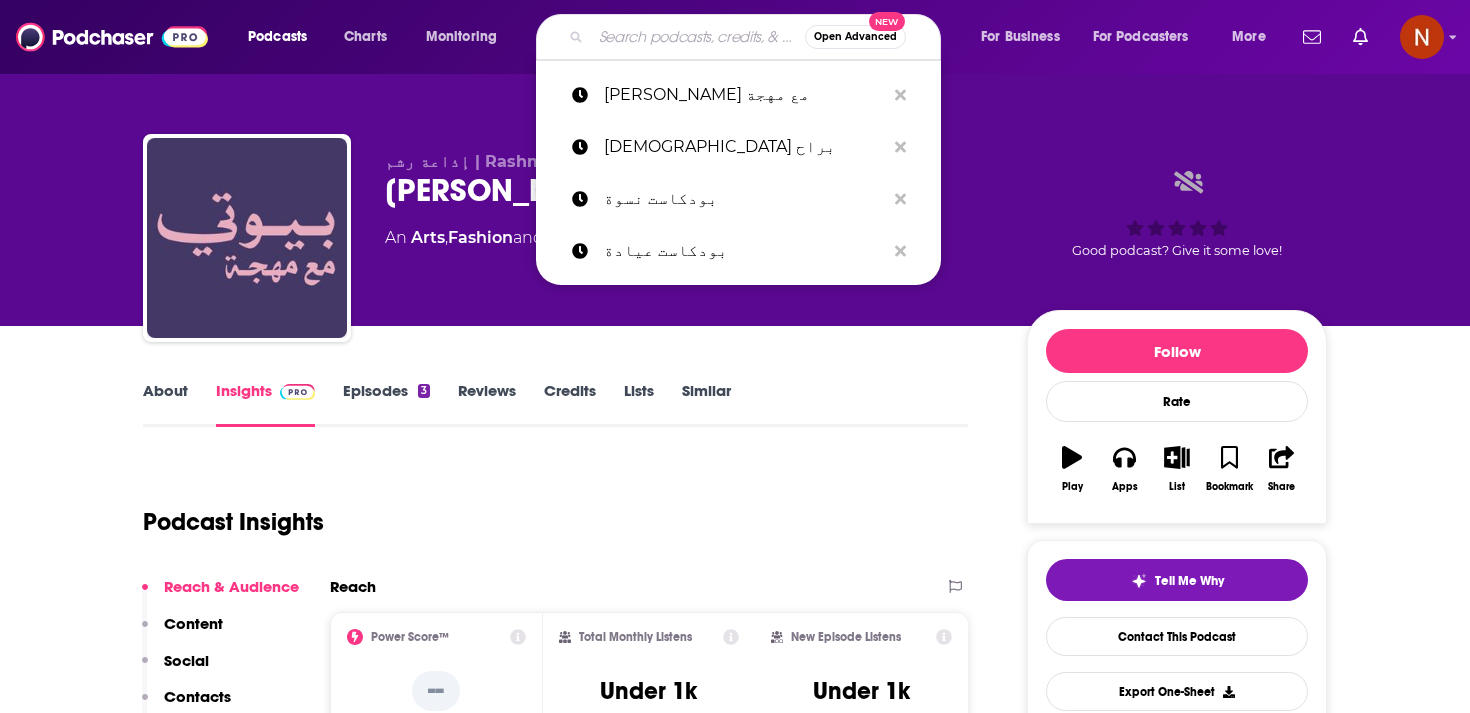 click at bounding box center (698, 37) 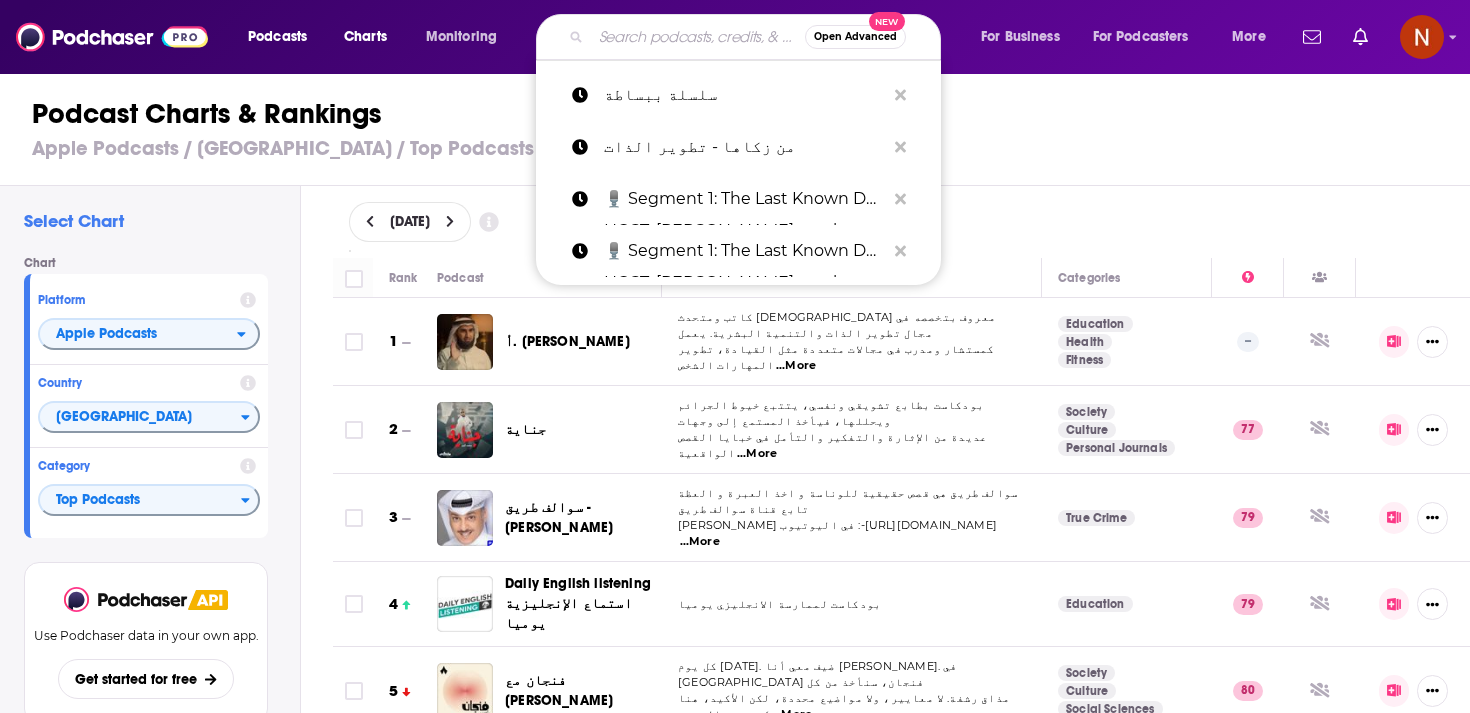 click at bounding box center [698, 37] 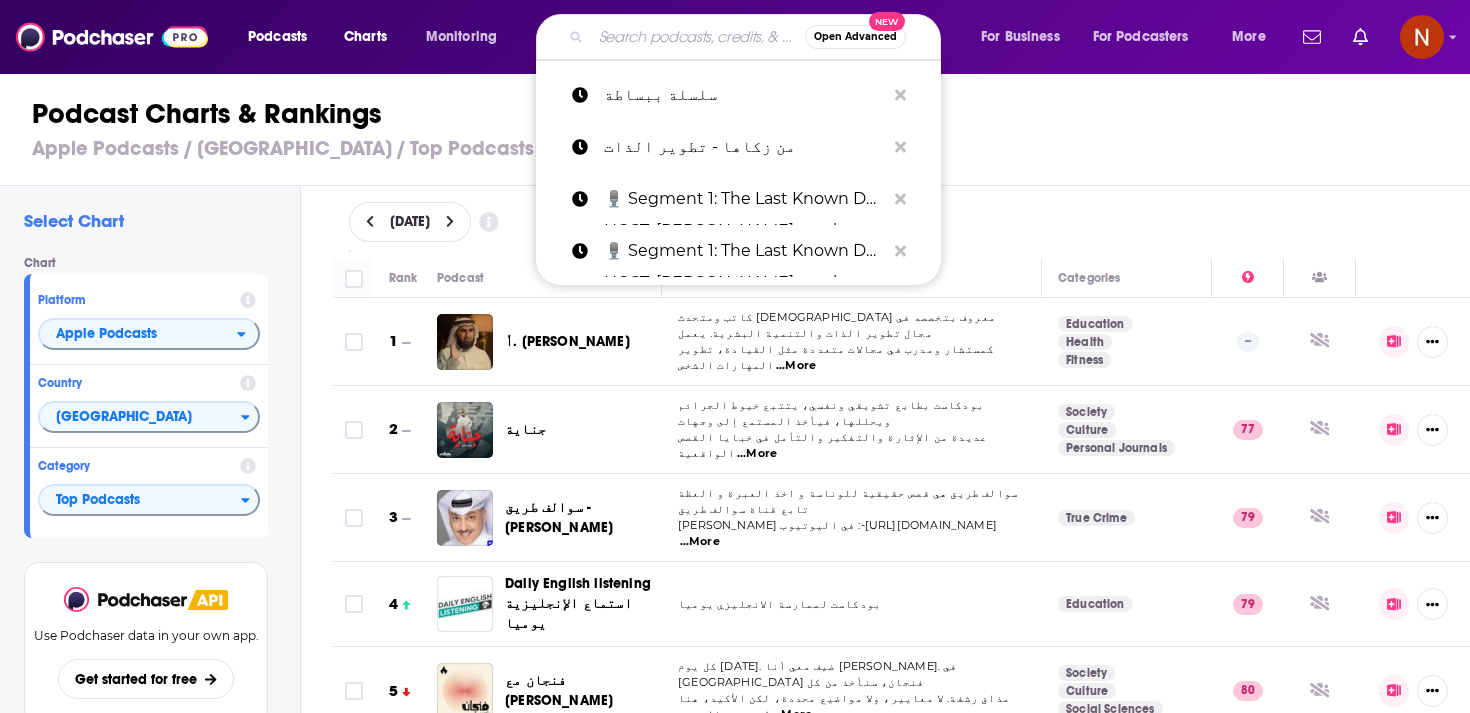 type on "بودكاست عيادة" 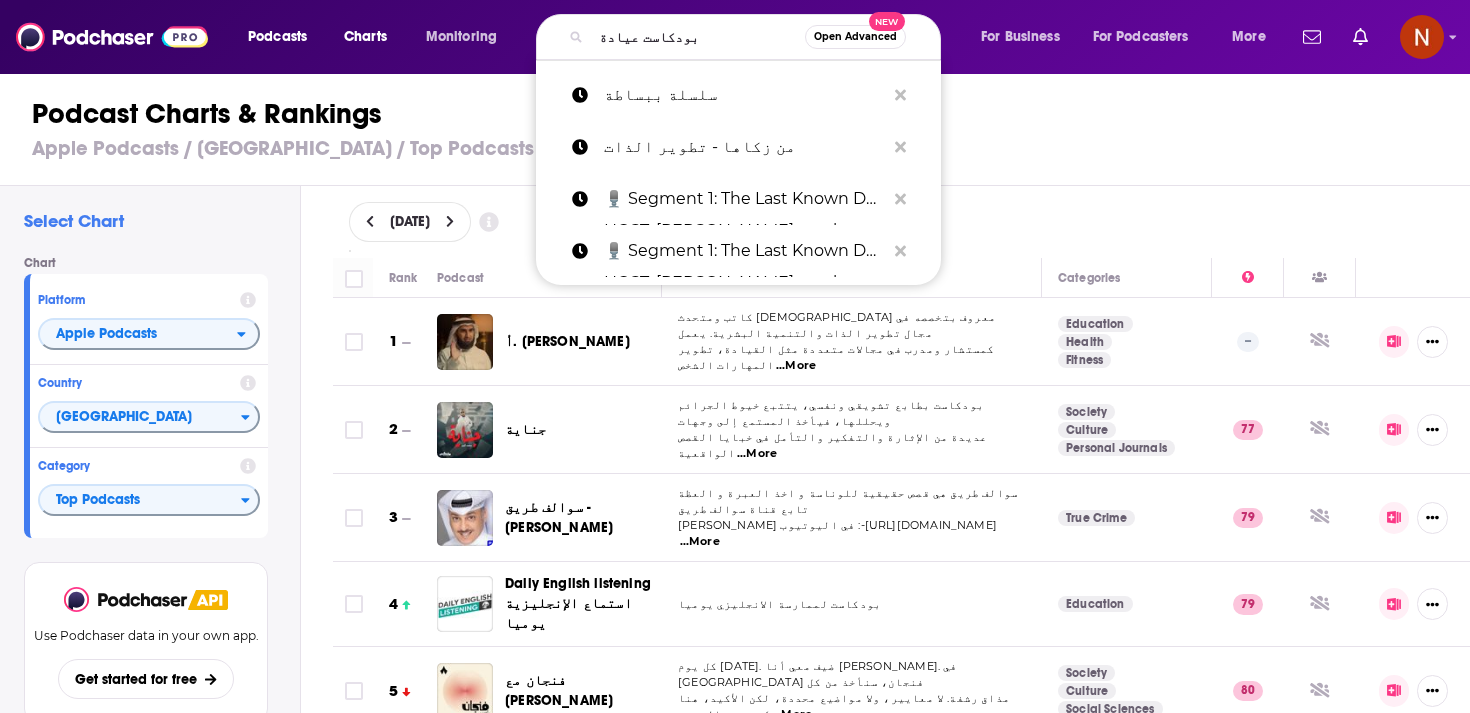 scroll, scrollTop: 977, scrollLeft: 0, axis: vertical 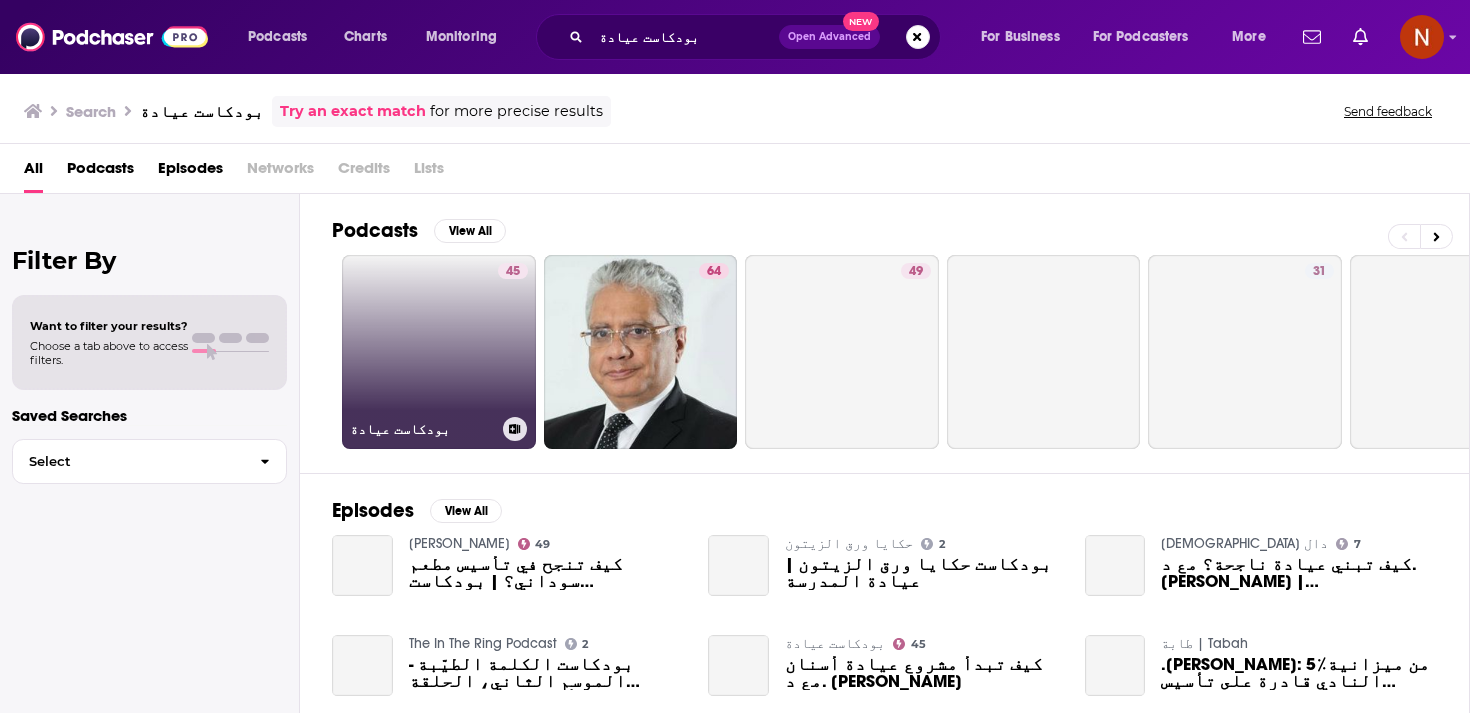 click on "45" at bounding box center [513, 340] 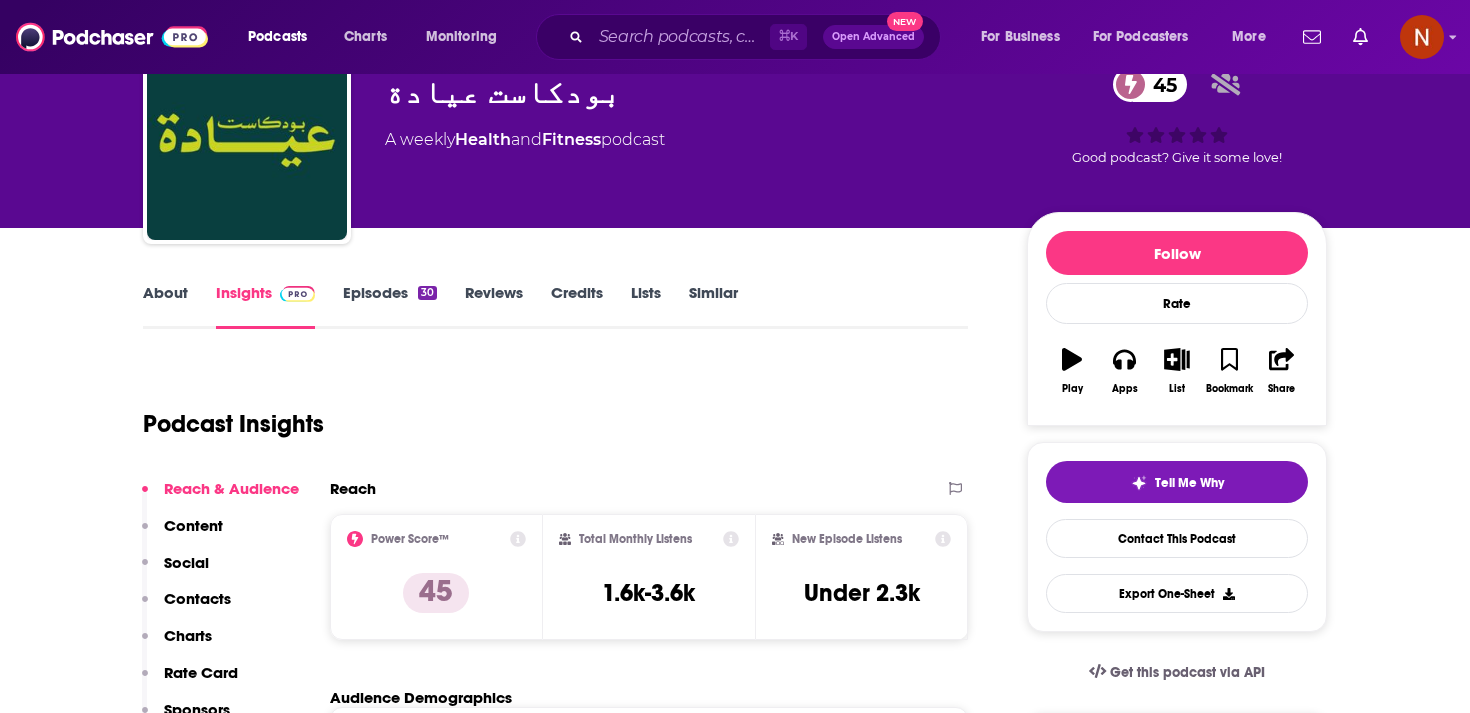 scroll, scrollTop: 100, scrollLeft: 0, axis: vertical 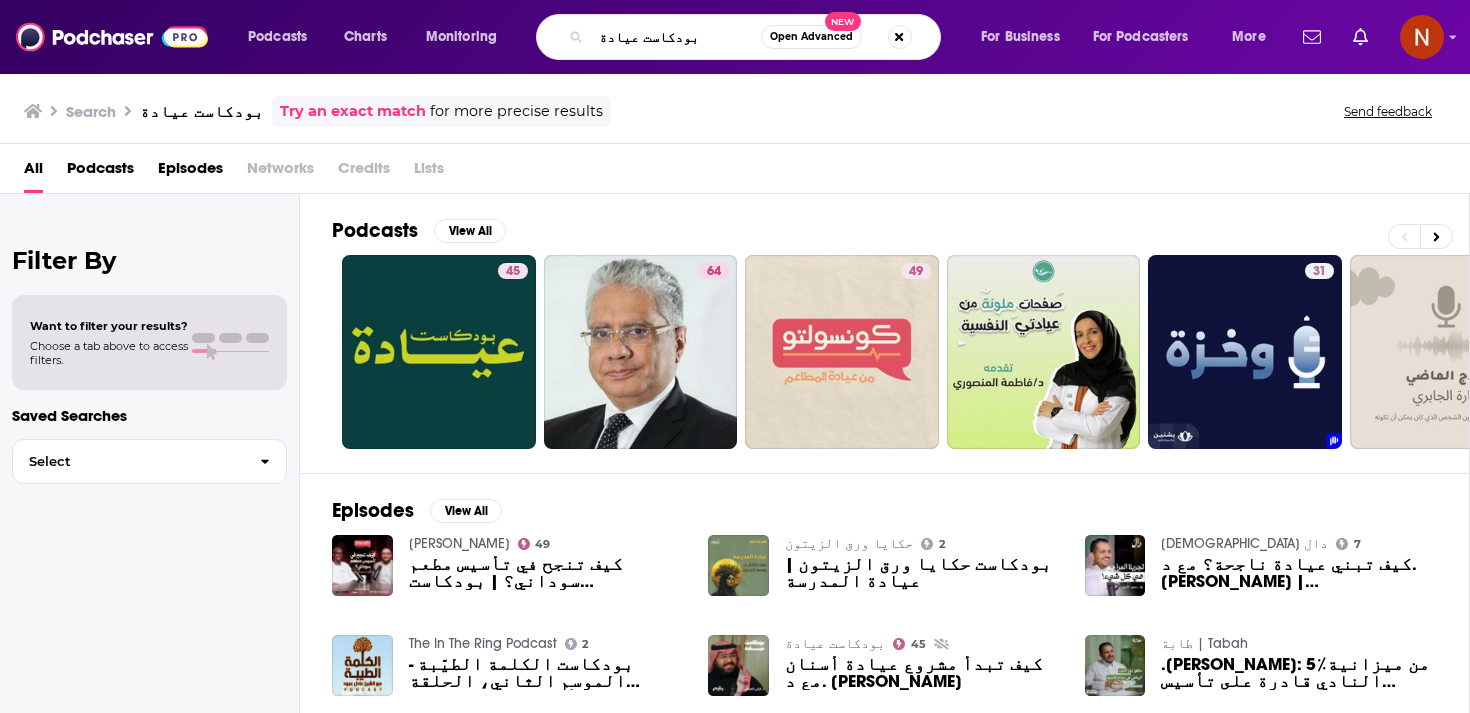 drag, startPoint x: 682, startPoint y: 31, endPoint x: 531, endPoint y: 31, distance: 151 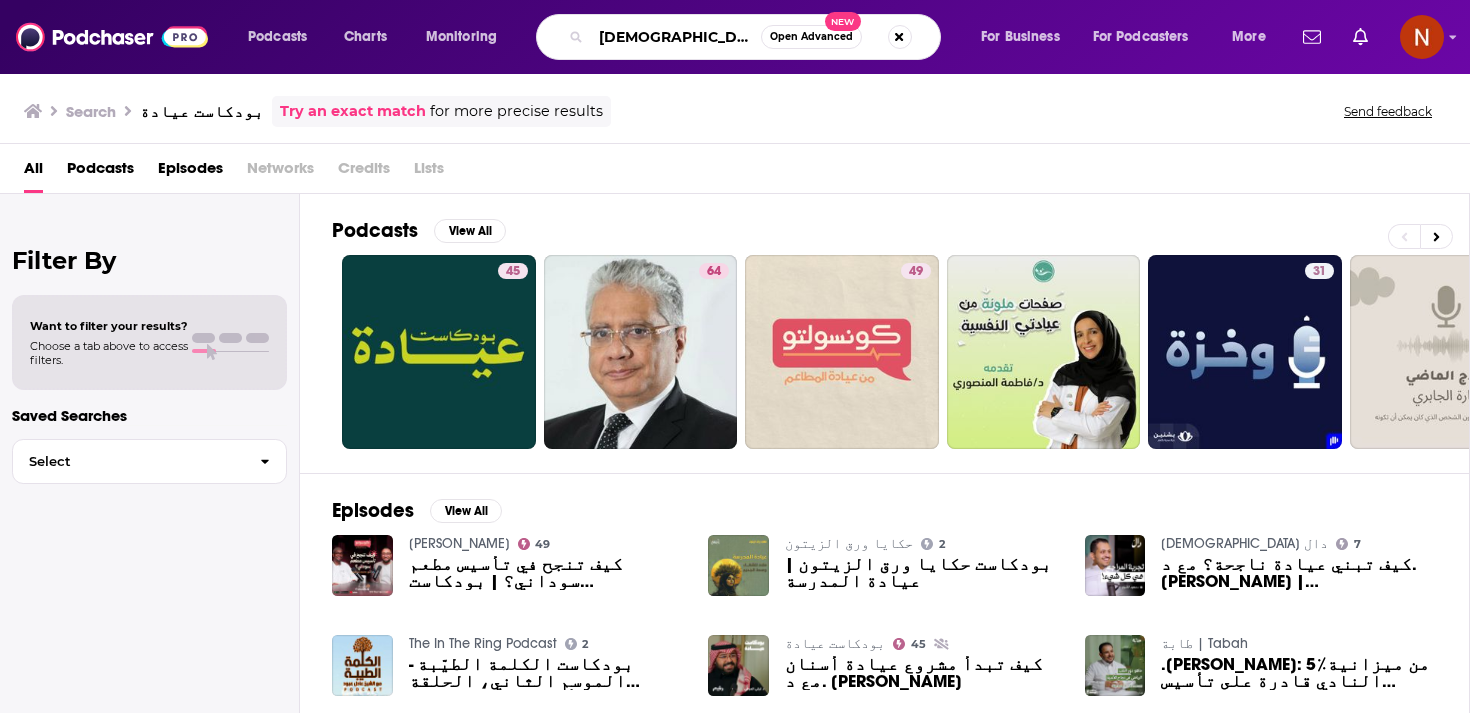 type on "بودكاست براح" 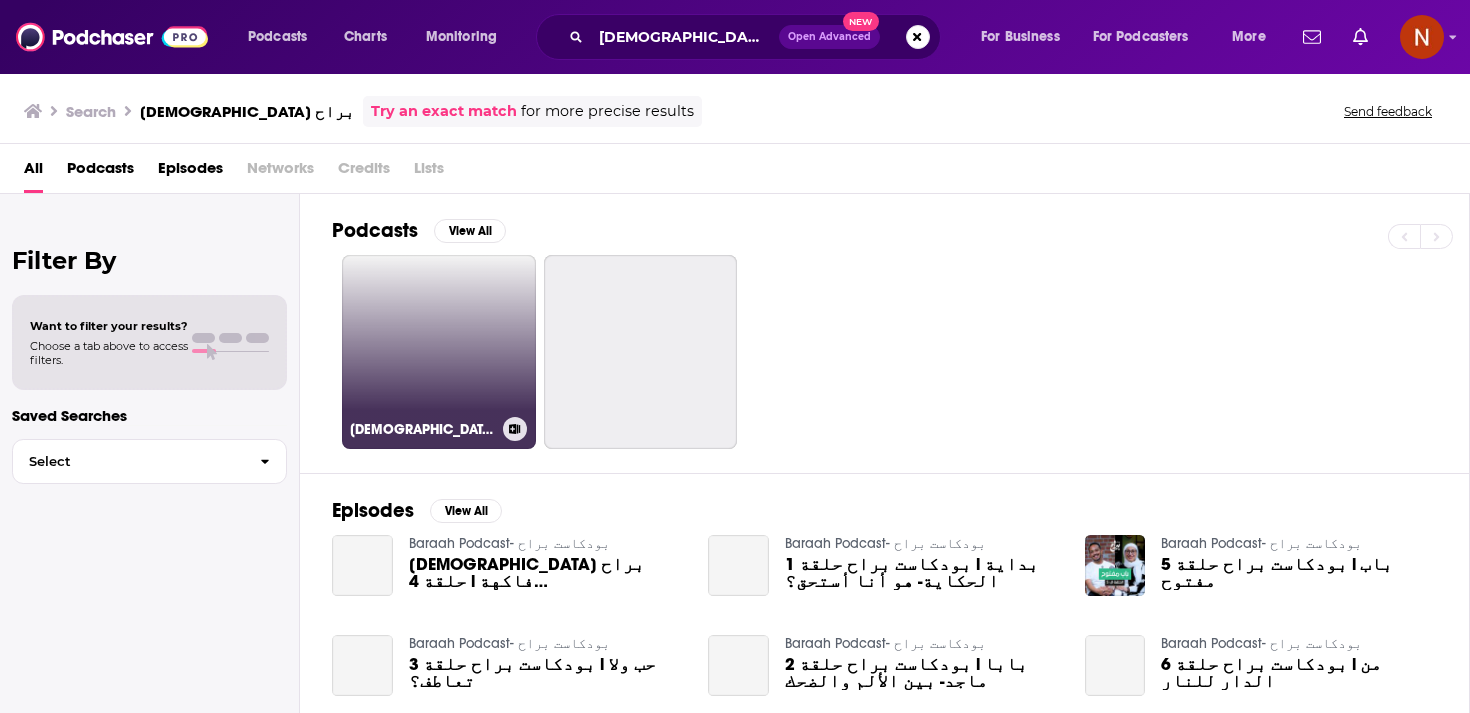 click on "بودكاست براح" at bounding box center (439, 352) 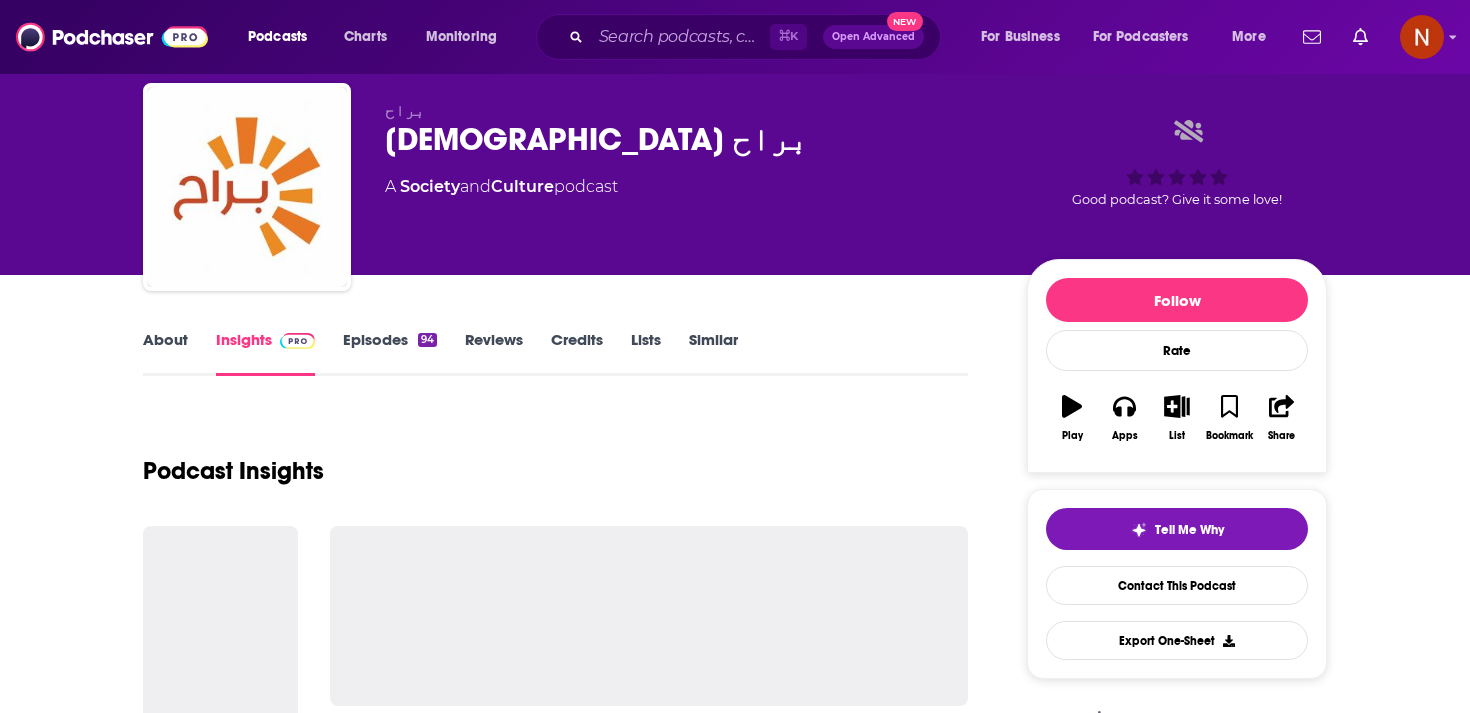 scroll, scrollTop: 69, scrollLeft: 0, axis: vertical 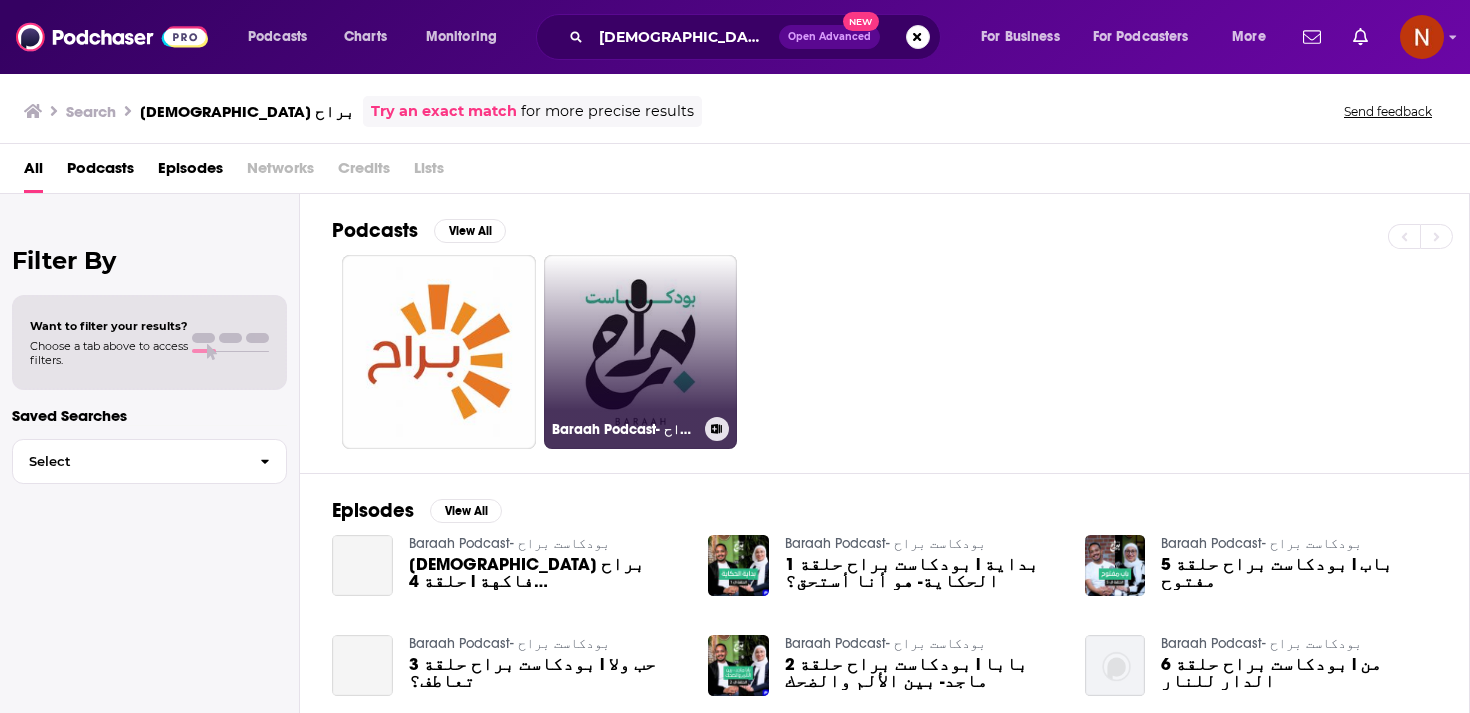 click on "Baraah Podcast- بودكاست براح" at bounding box center (641, 352) 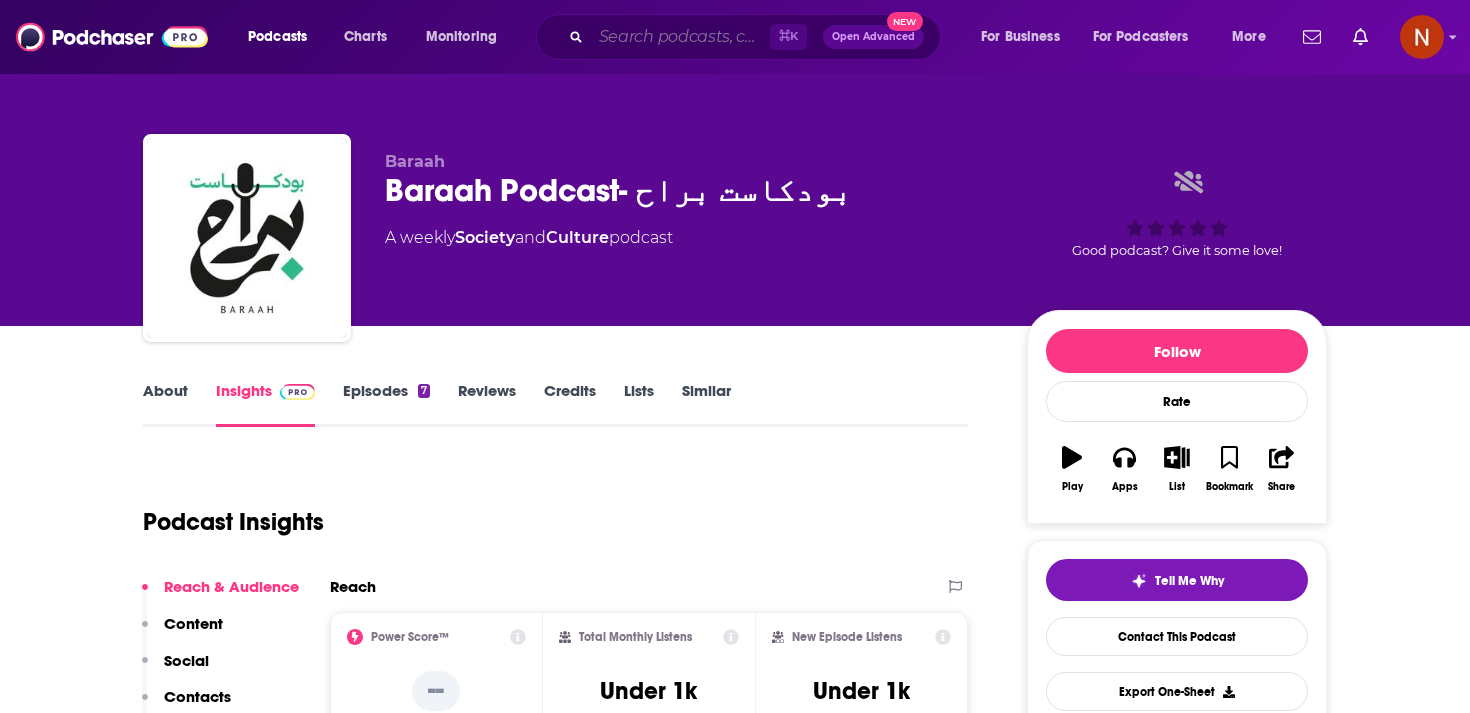 click at bounding box center (680, 37) 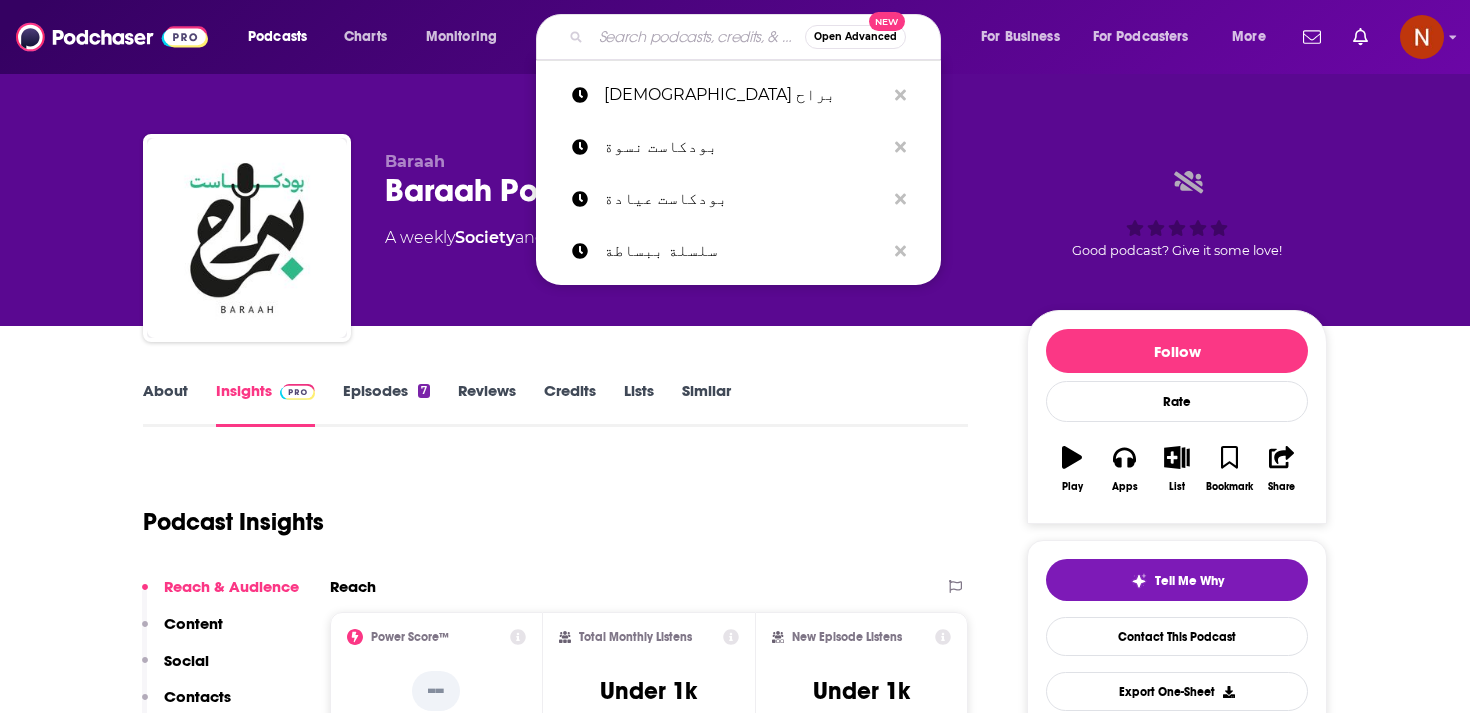 paste on "بودكاست بيوتي مع مهجة" 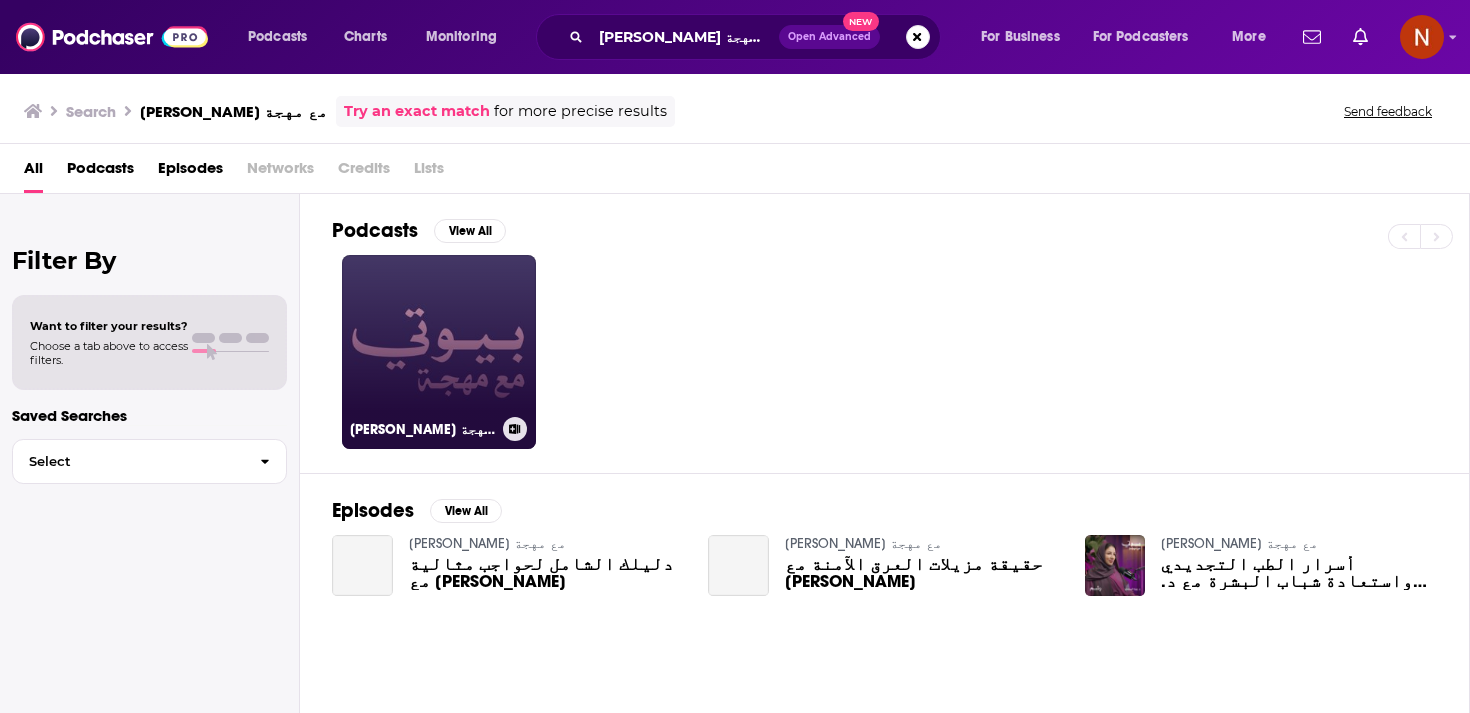 click on "بودكاست بيوتي مع مهجة" at bounding box center (439, 352) 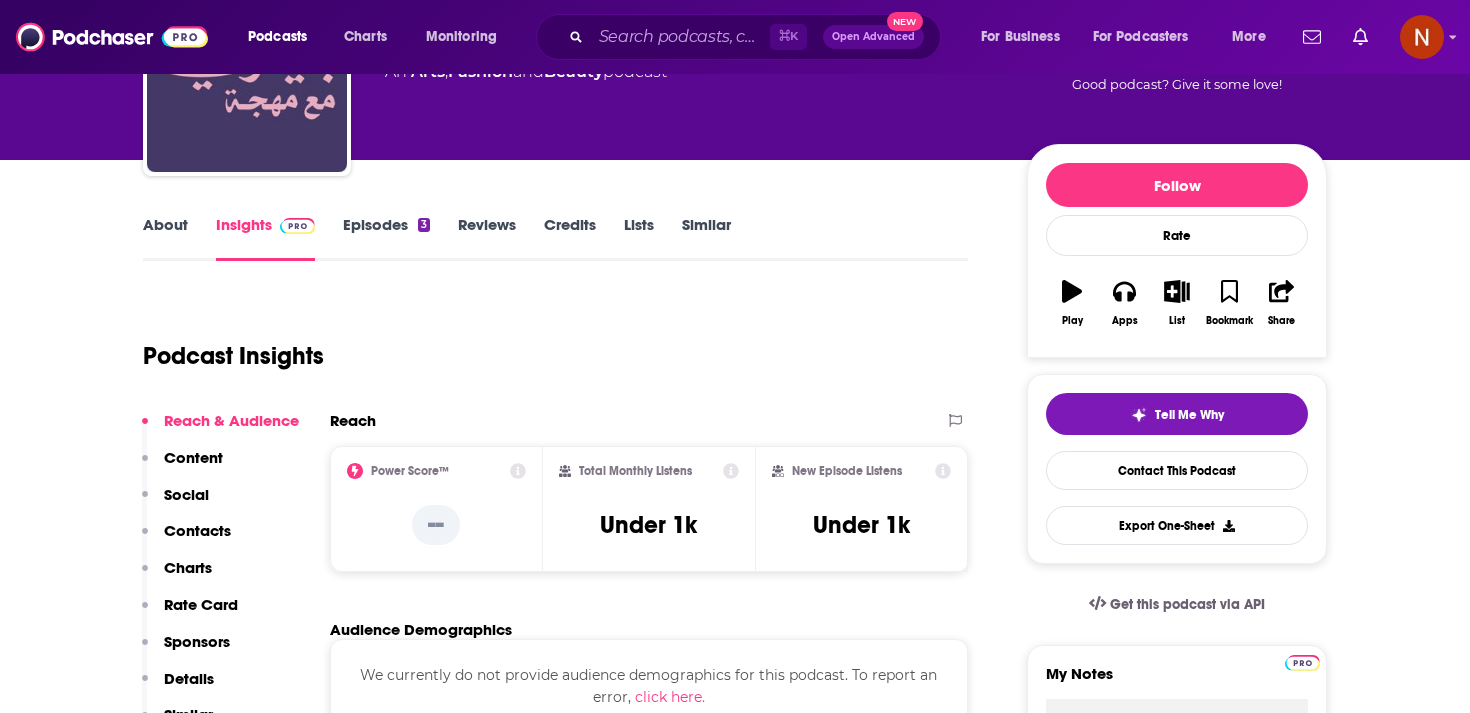 scroll, scrollTop: 179, scrollLeft: 0, axis: vertical 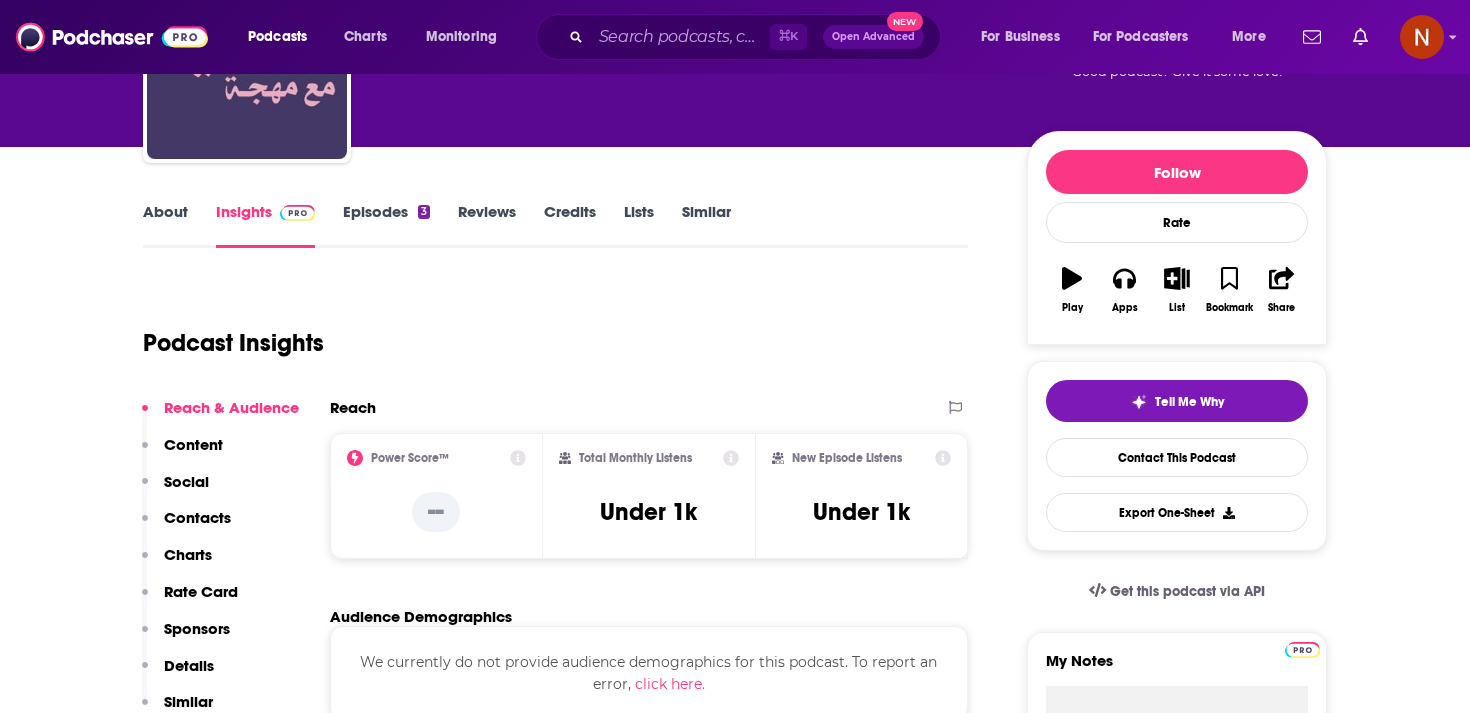 click on "Episodes 3" at bounding box center (386, 225) 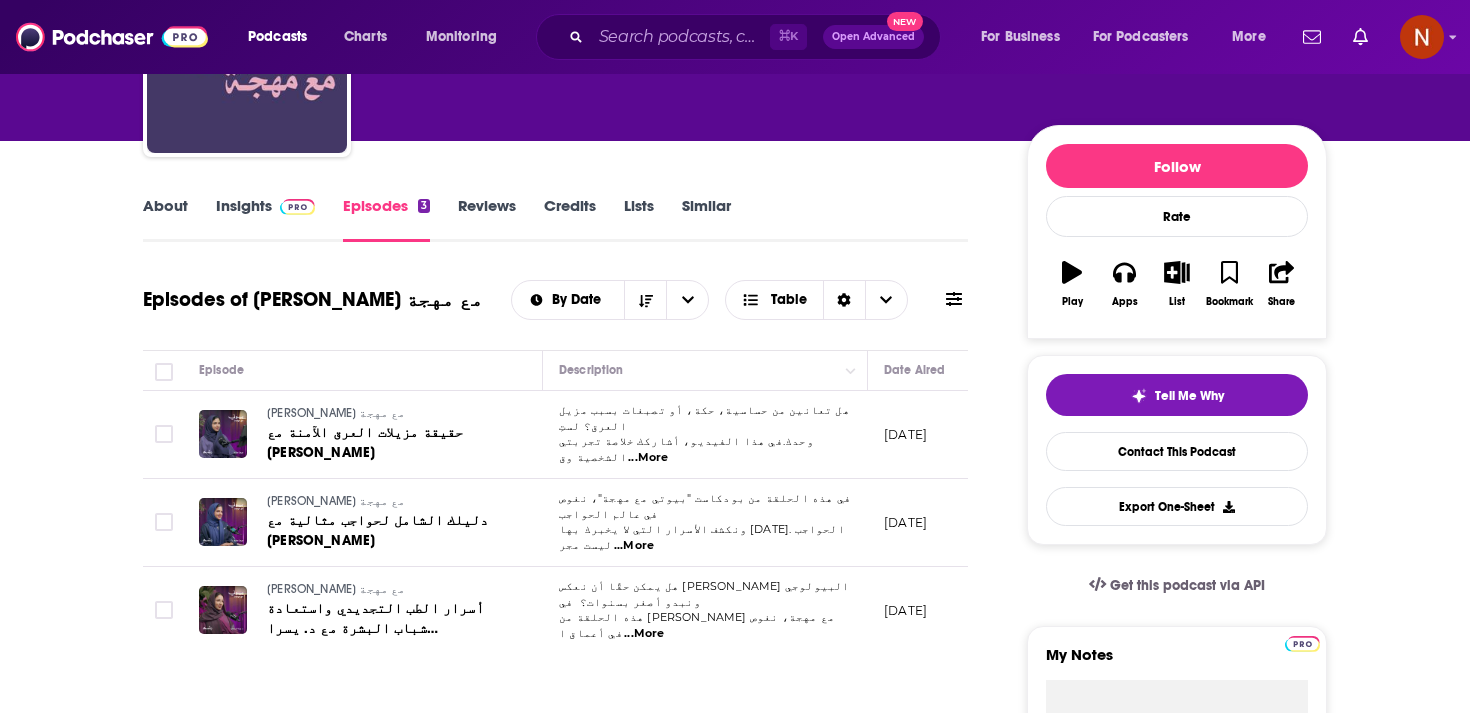 scroll, scrollTop: 0, scrollLeft: 0, axis: both 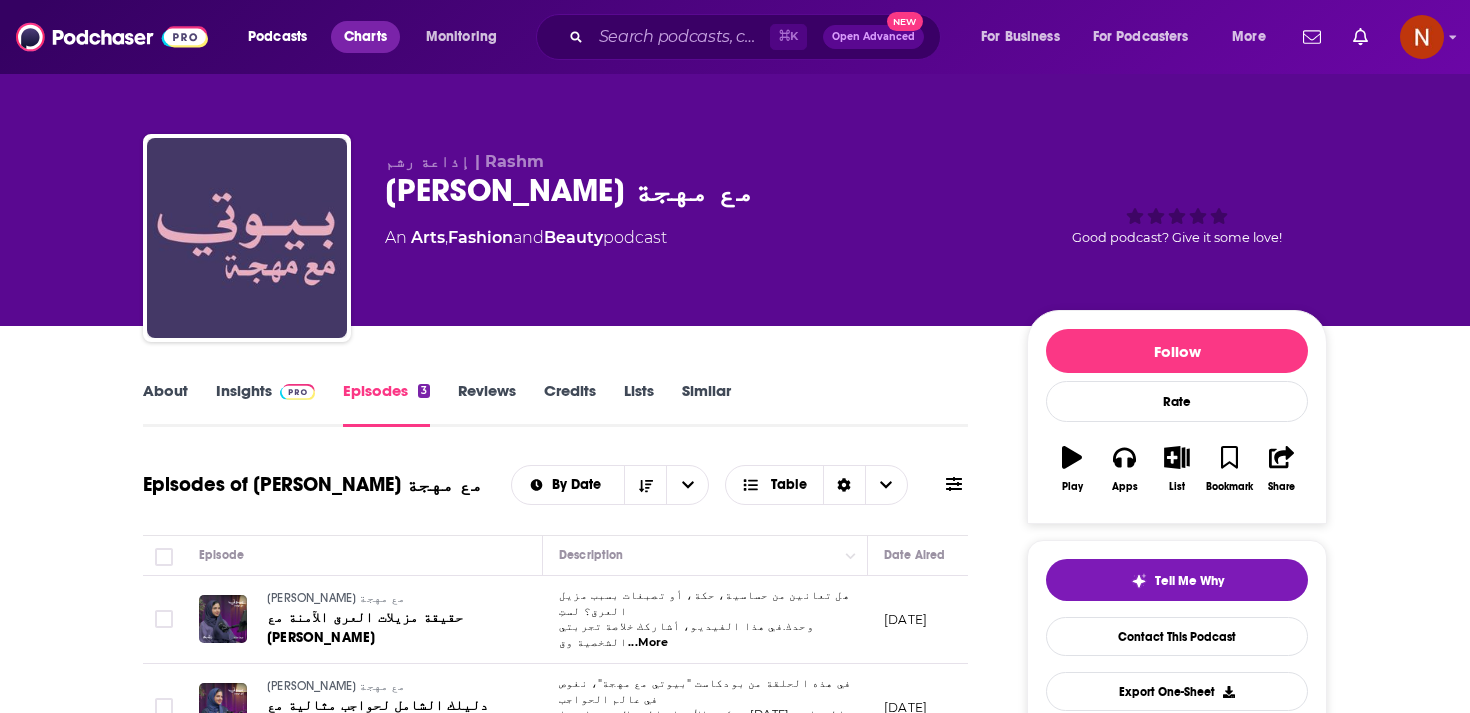 click on "Charts" at bounding box center [365, 37] 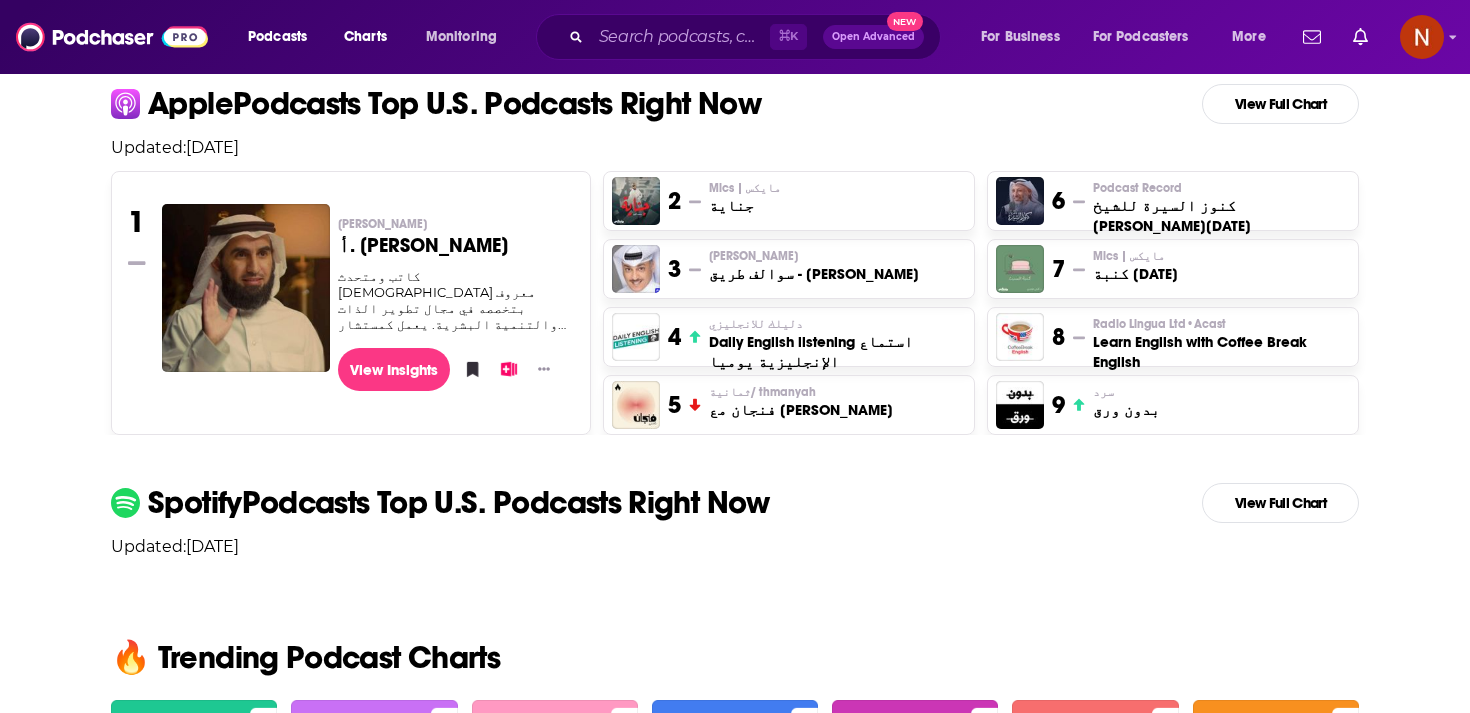 scroll, scrollTop: 447, scrollLeft: 0, axis: vertical 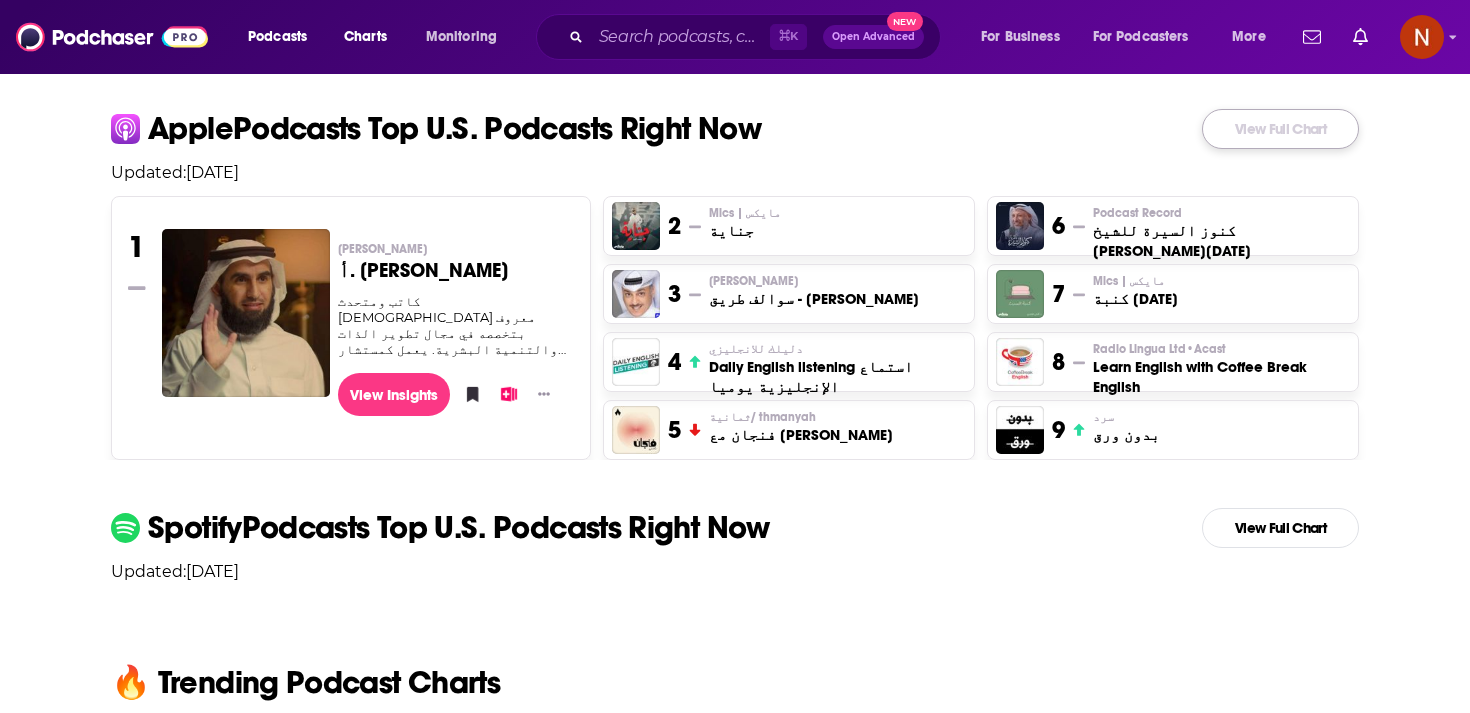 click on "View Full Chart" at bounding box center [1280, 129] 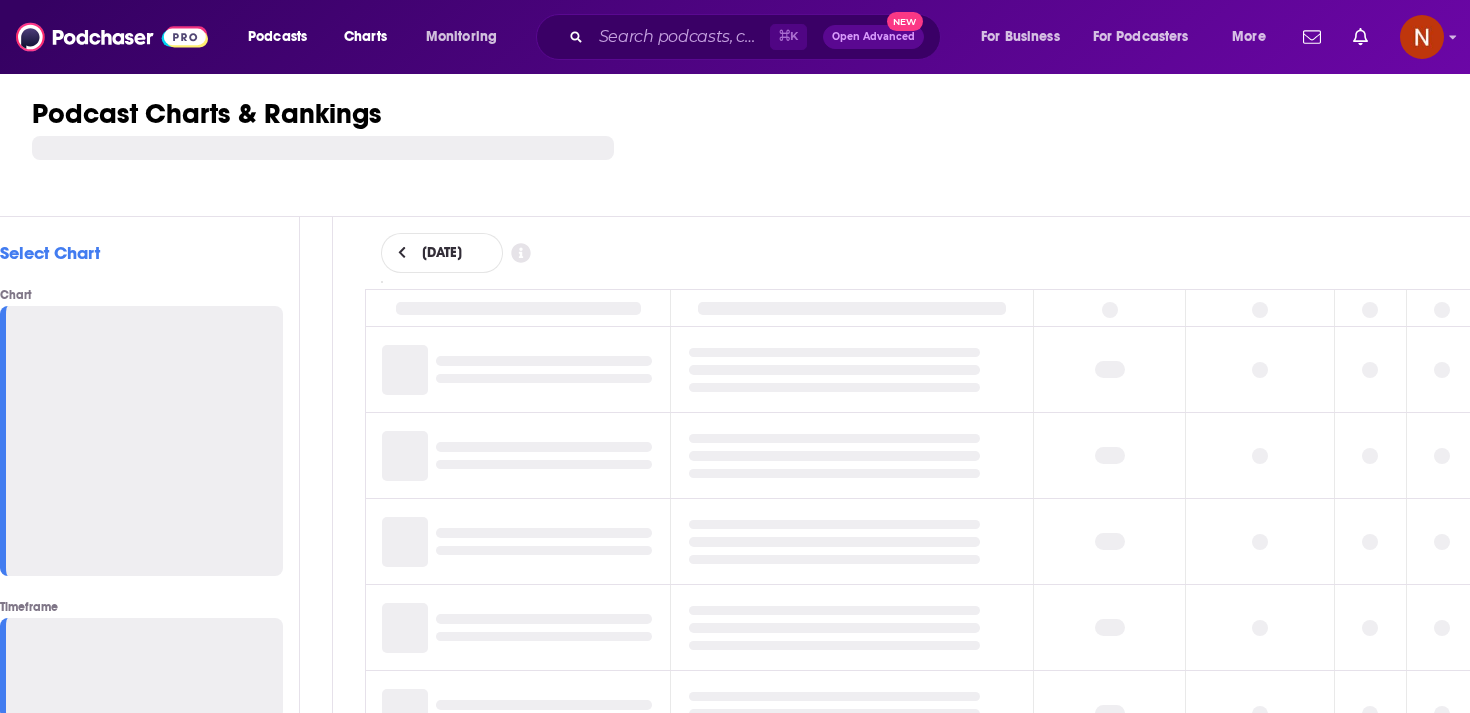 scroll, scrollTop: 0, scrollLeft: 0, axis: both 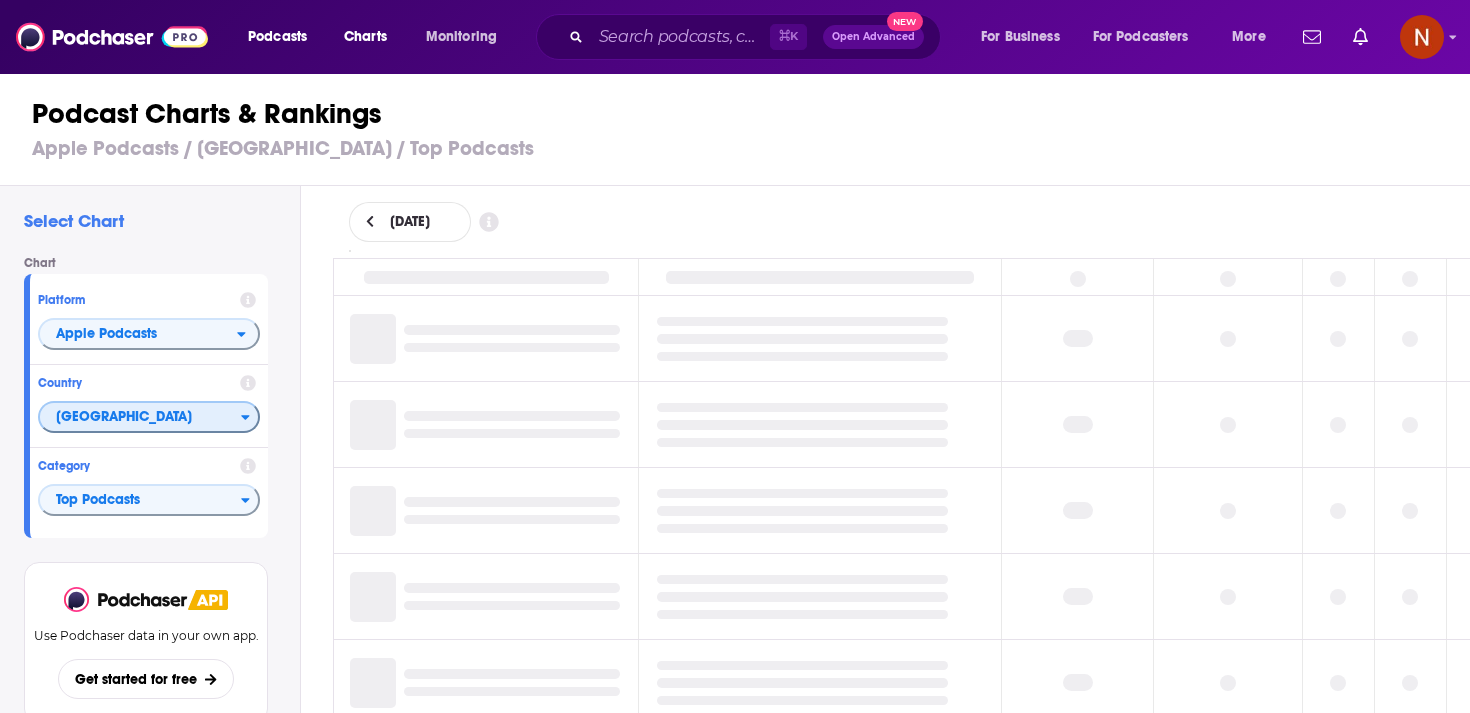 click on "[GEOGRAPHIC_DATA]" at bounding box center [140, 418] 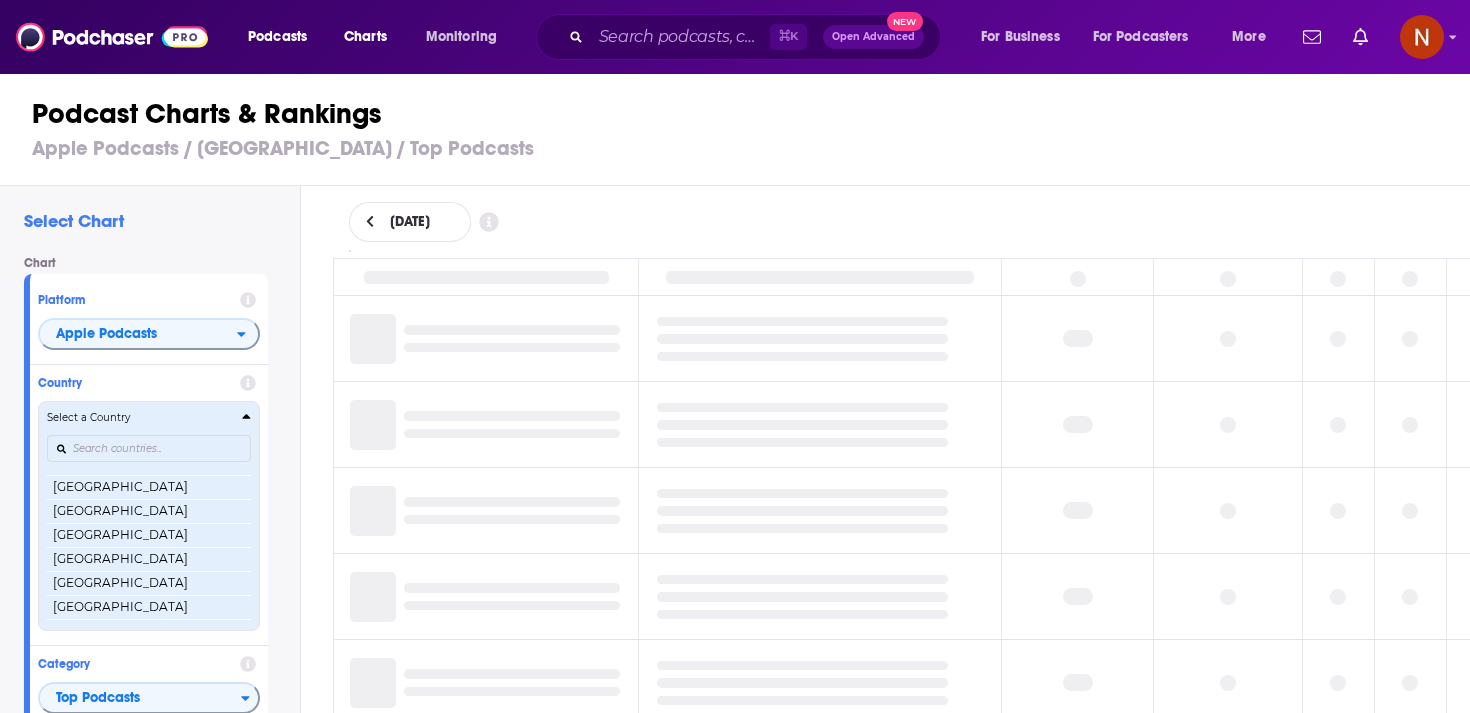 scroll, scrollTop: 3858, scrollLeft: 0, axis: vertical 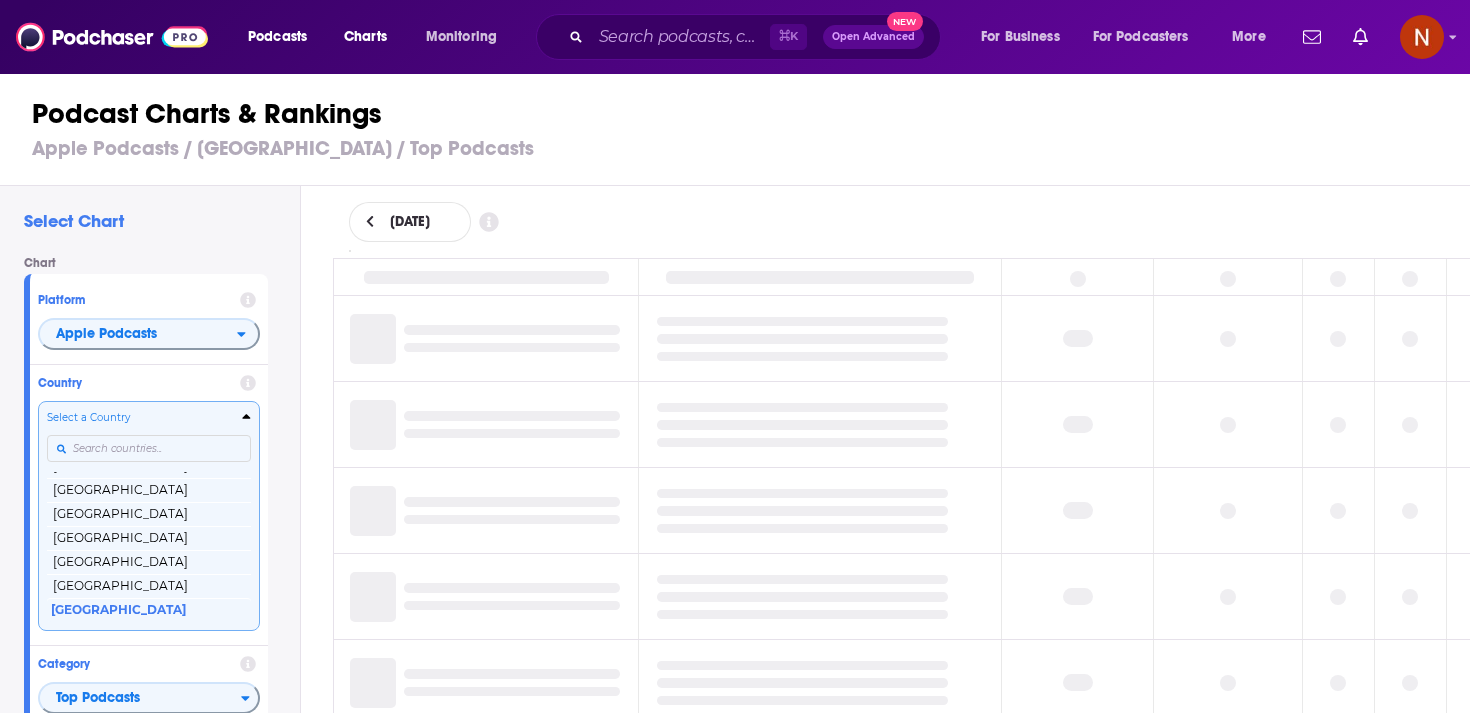 click at bounding box center (149, 448) 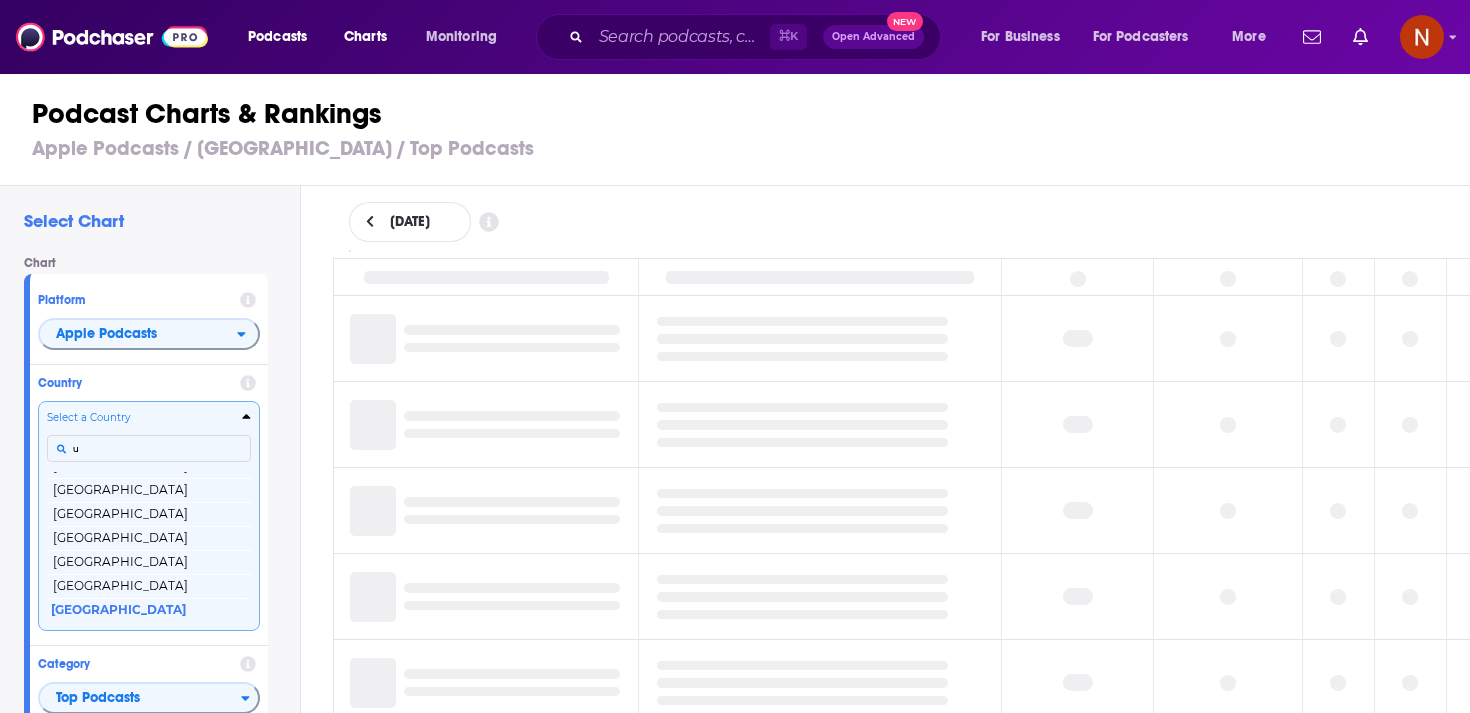 scroll, scrollTop: 0, scrollLeft: 0, axis: both 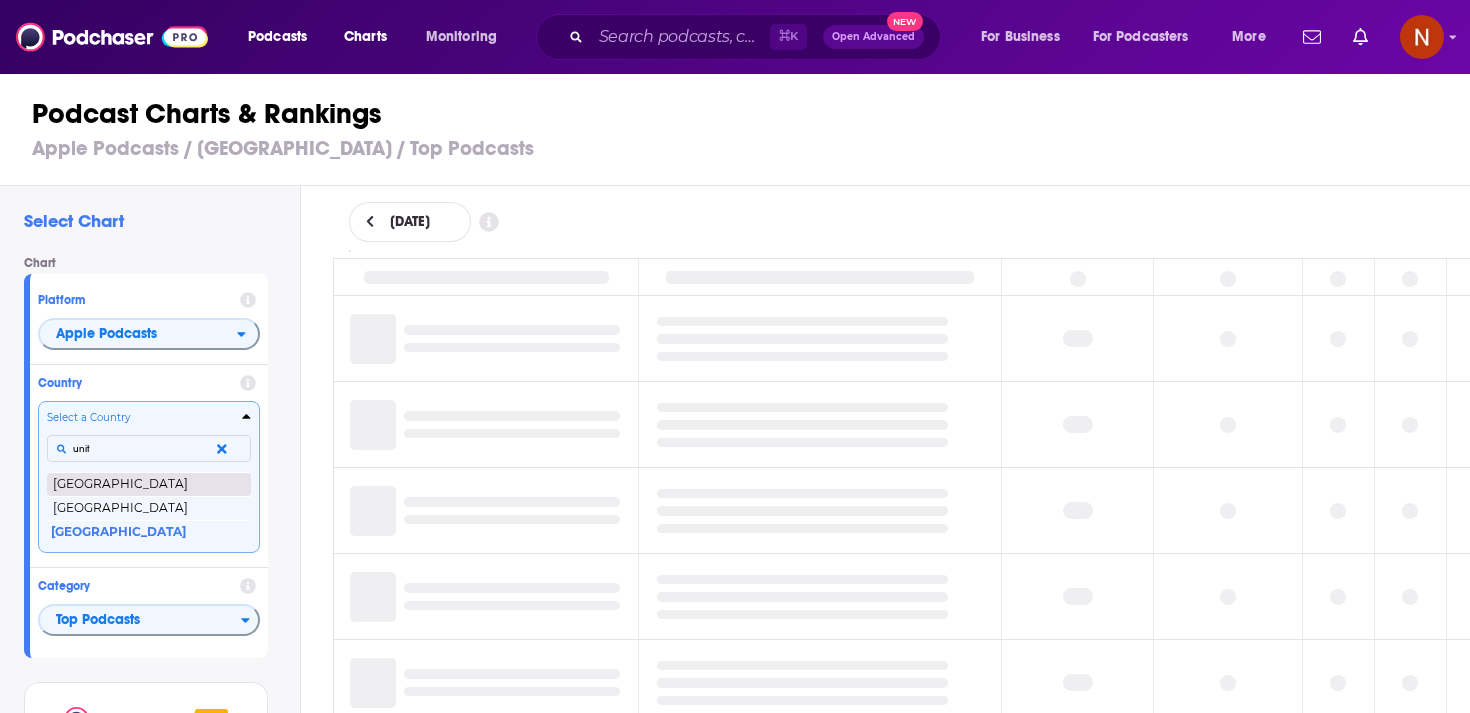 type on "unit" 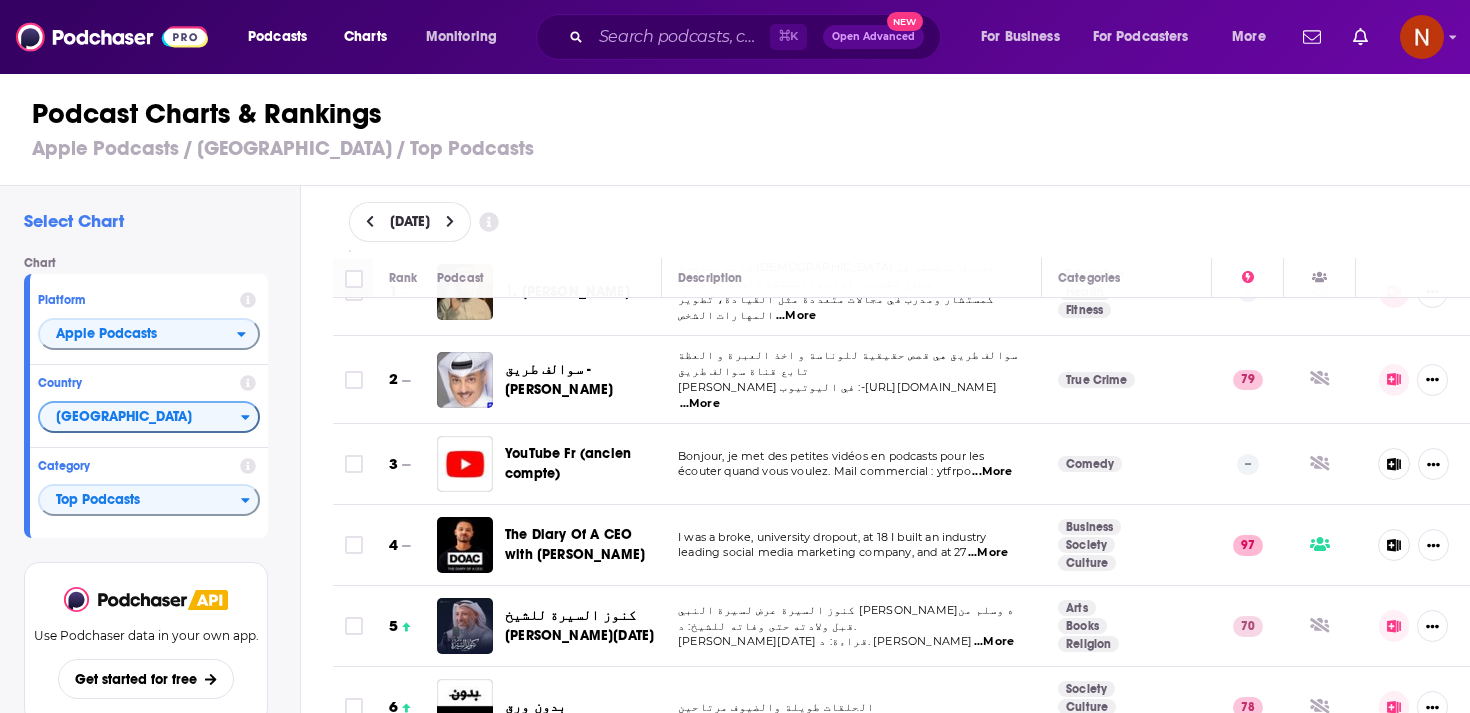 scroll, scrollTop: 51, scrollLeft: 0, axis: vertical 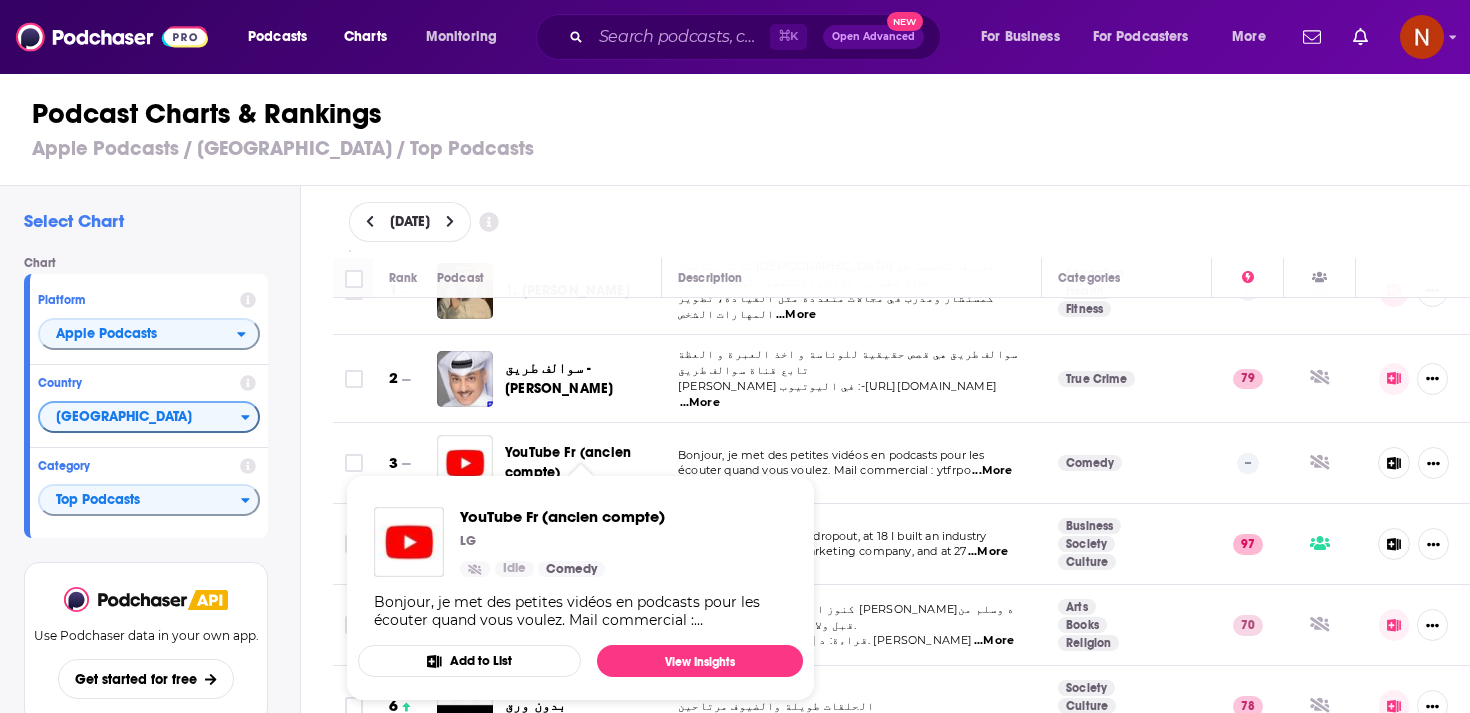 click on "YouTube Fr (ancien compte)" at bounding box center (568, 462) 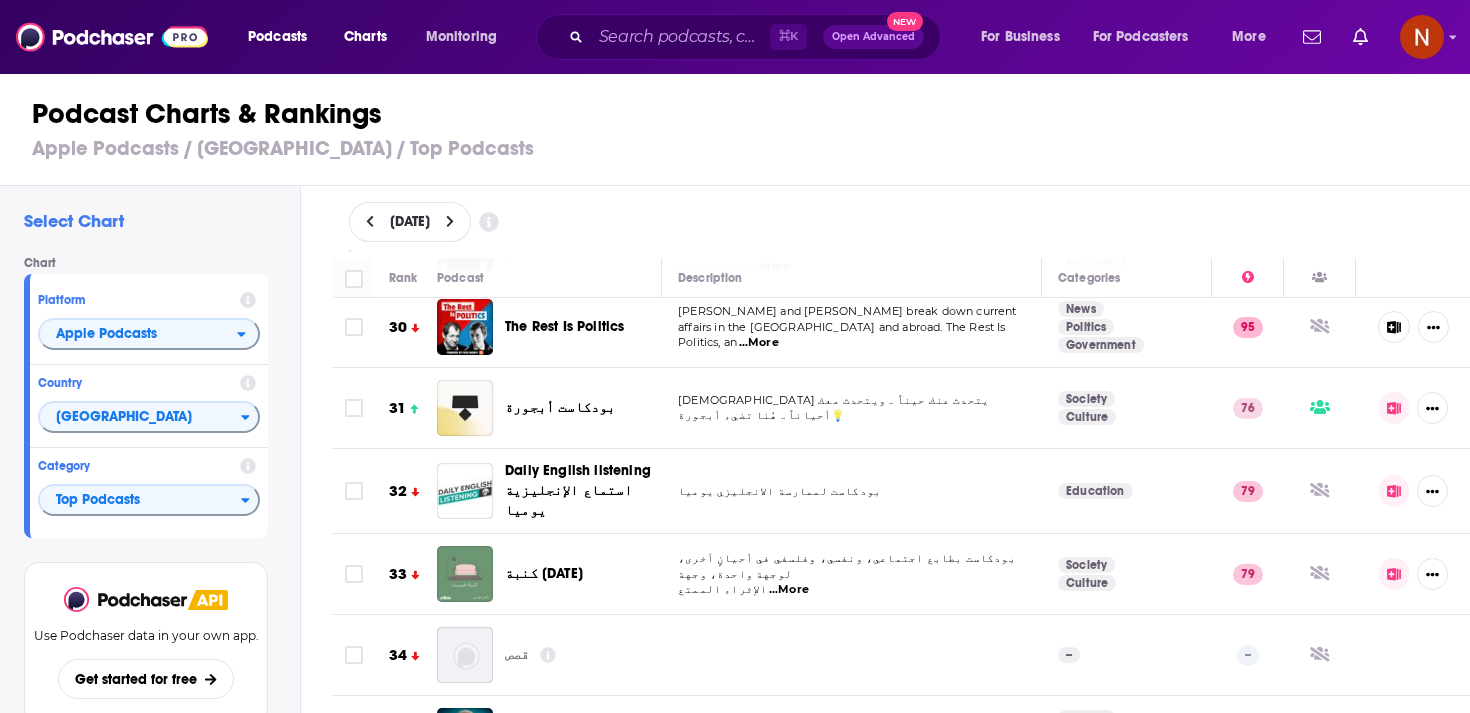 scroll, scrollTop: 2423, scrollLeft: 0, axis: vertical 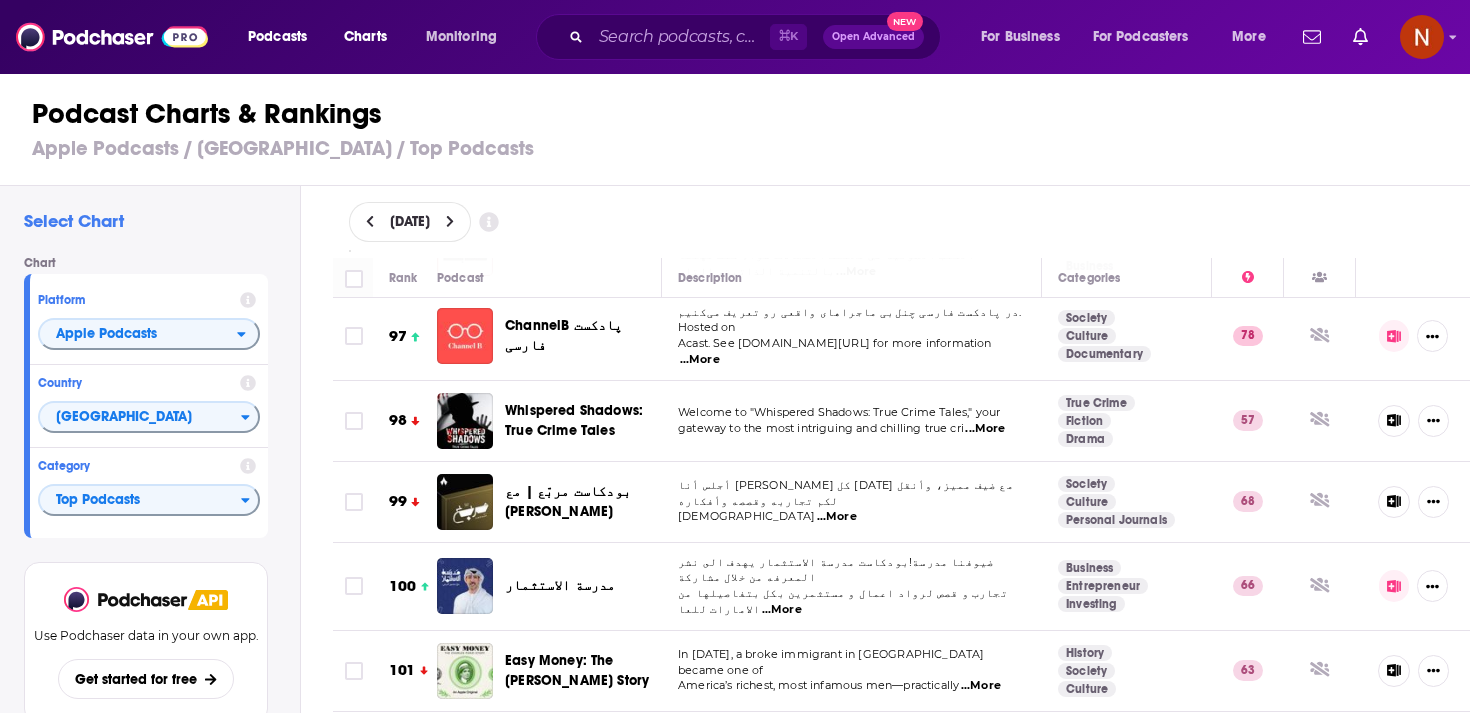 click on "مدرسة الاستثمار" at bounding box center (560, 585) 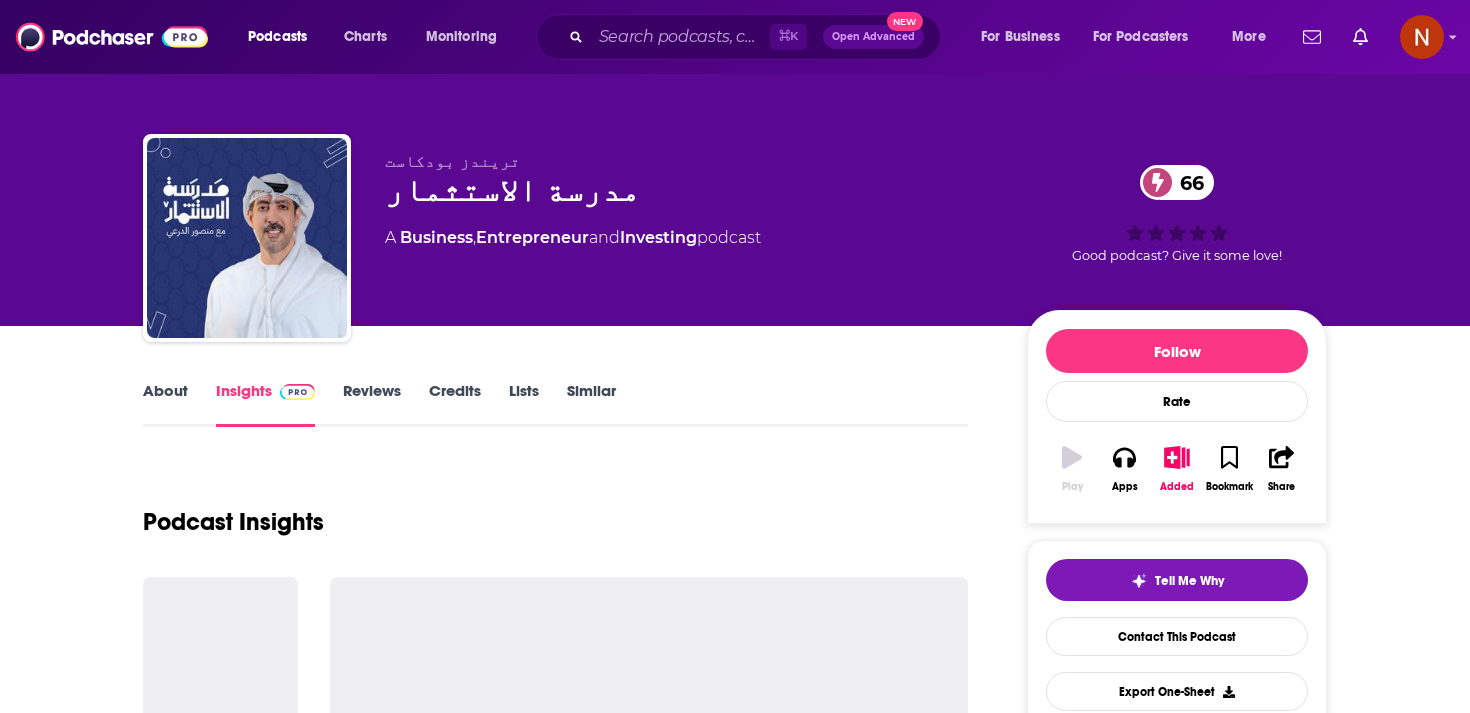 click on "مدرسة الاستثمار 66" at bounding box center (690, 190) 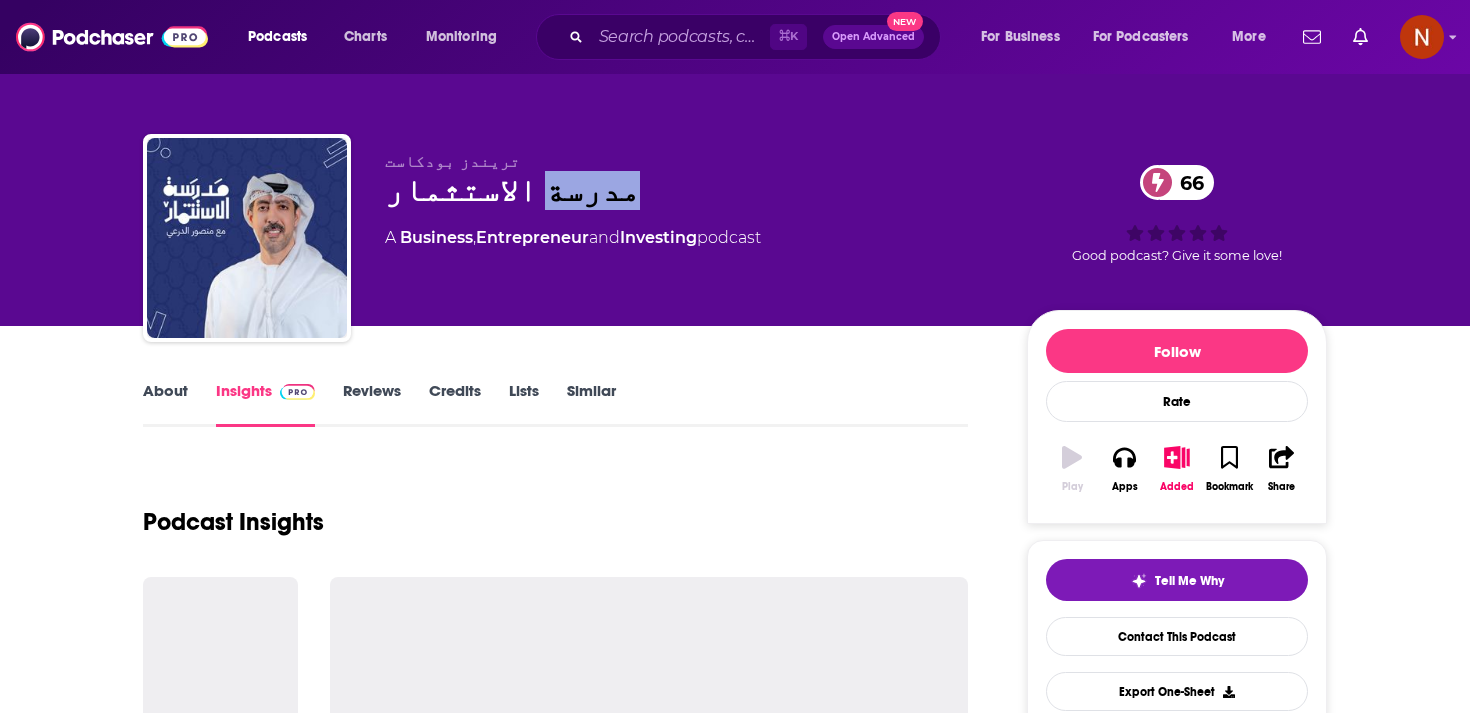 click on "مدرسة الاستثمار 66" at bounding box center (690, 190) 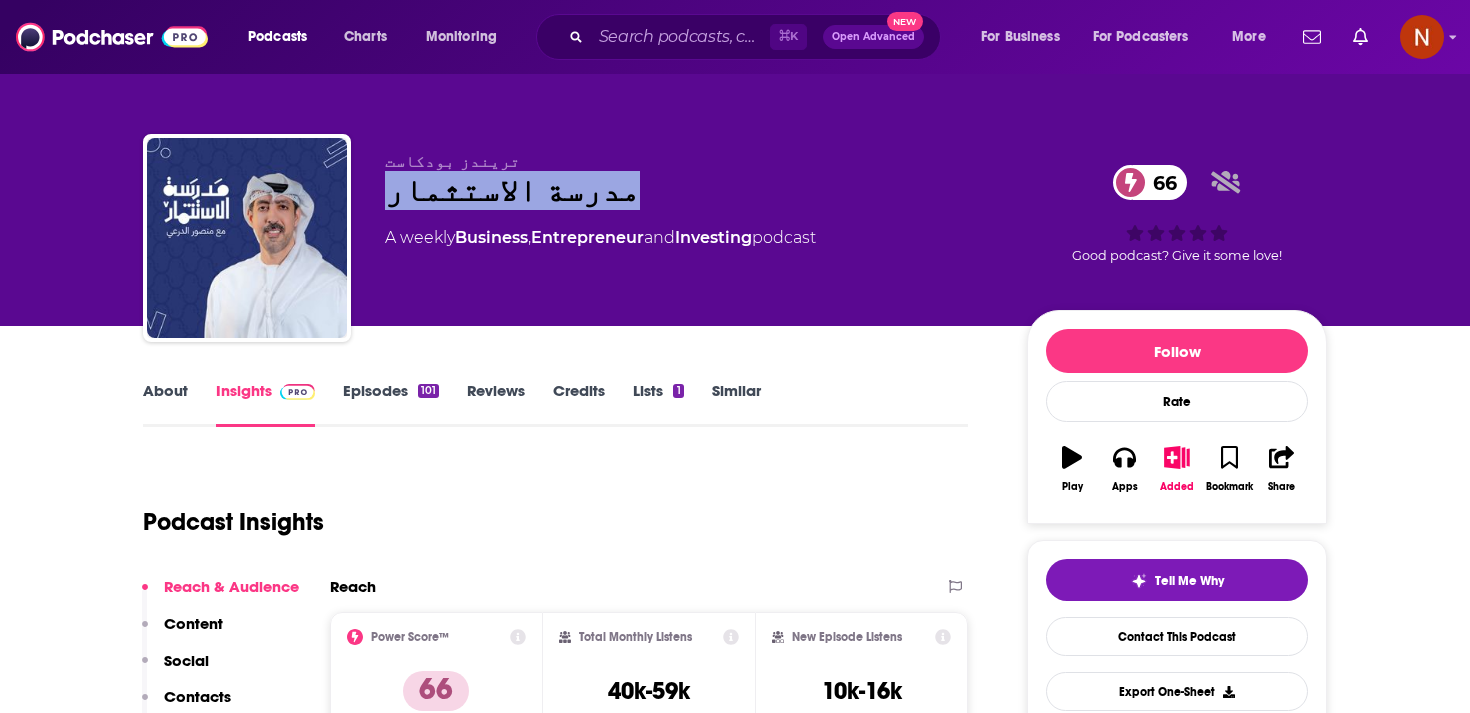 click on "مدرسة الاستثمار 66" at bounding box center (690, 190) 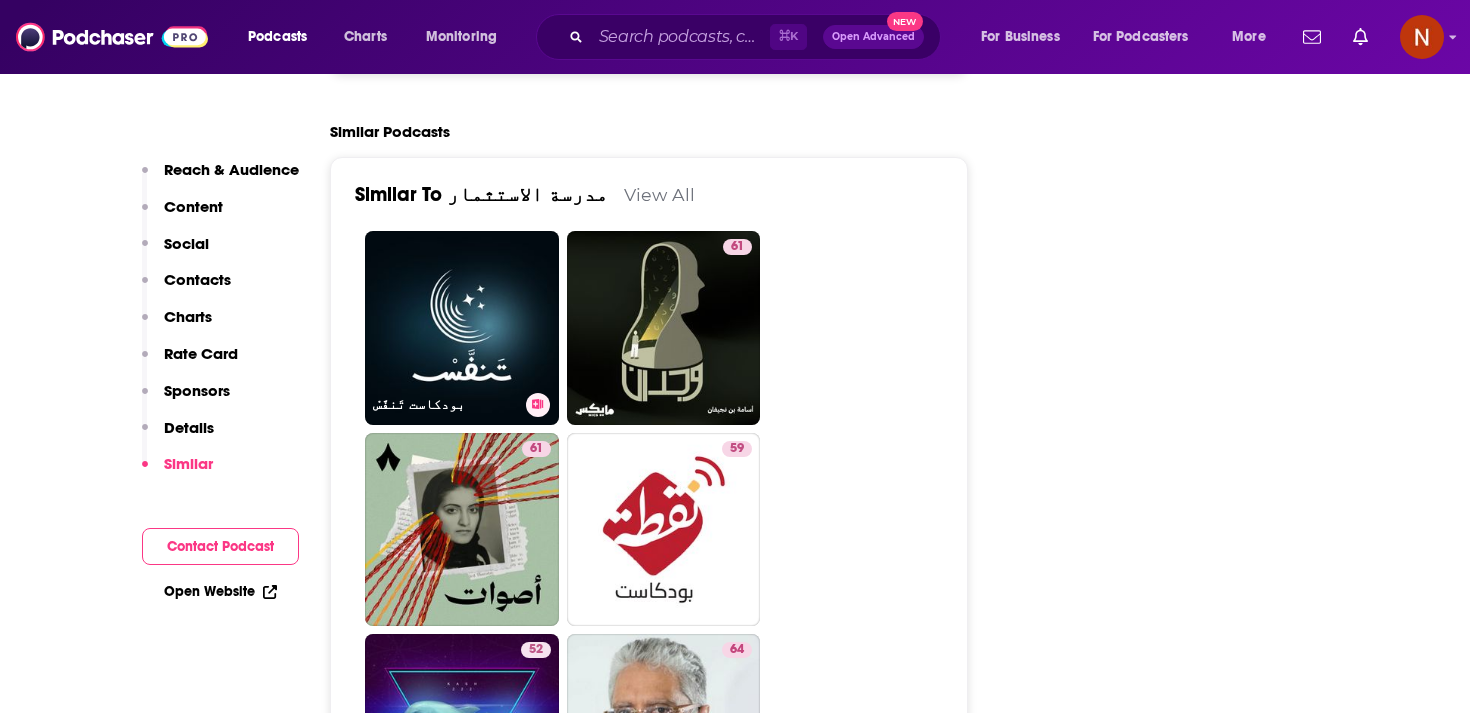 scroll, scrollTop: 2528, scrollLeft: 0, axis: vertical 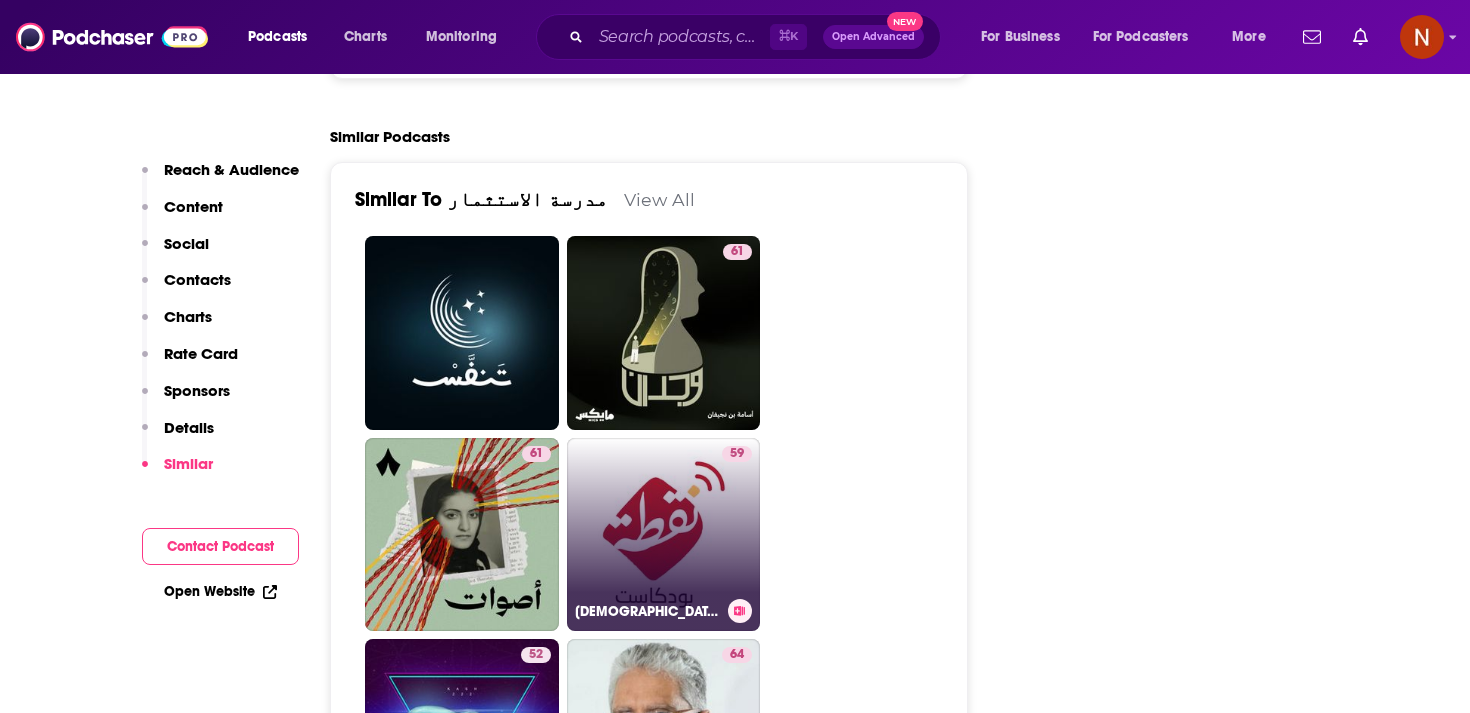 click on "59 بودكاست نقطة" at bounding box center (664, 535) 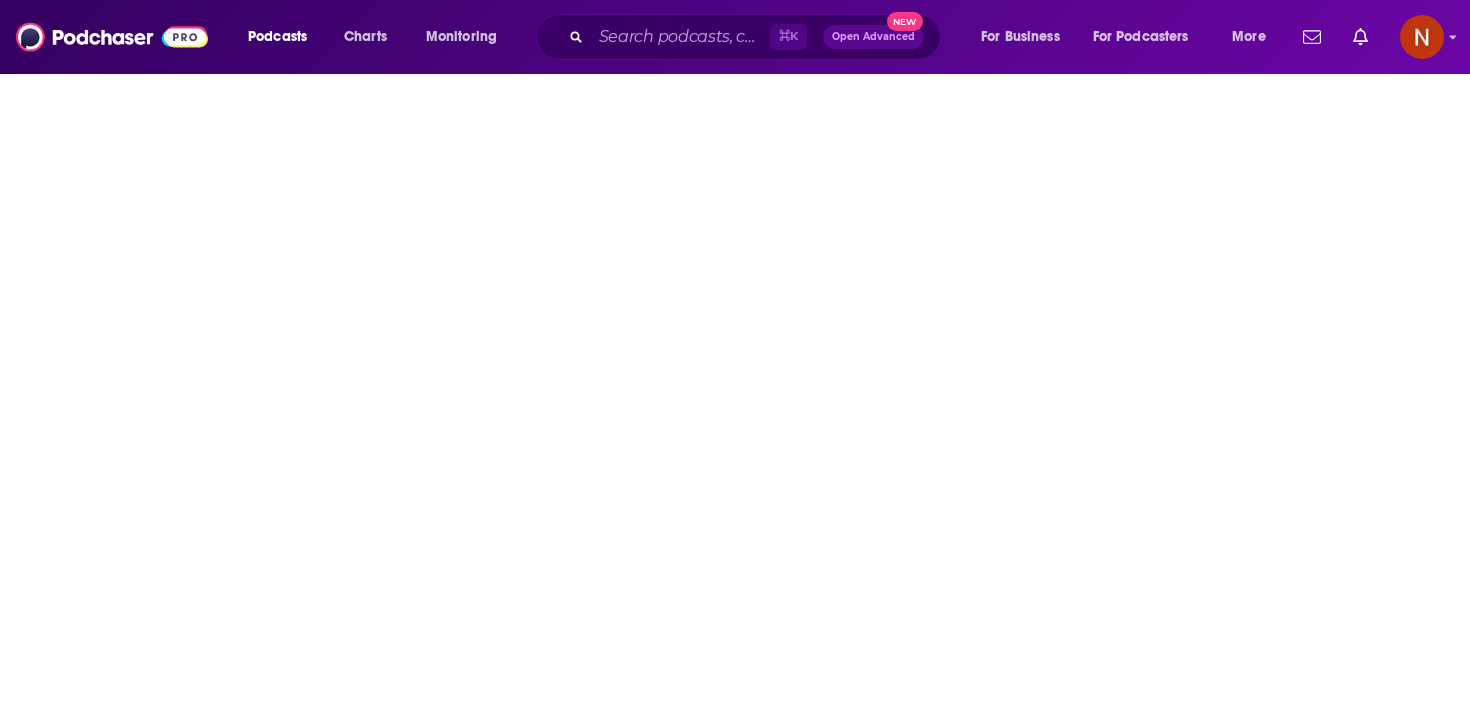 scroll, scrollTop: 0, scrollLeft: 0, axis: both 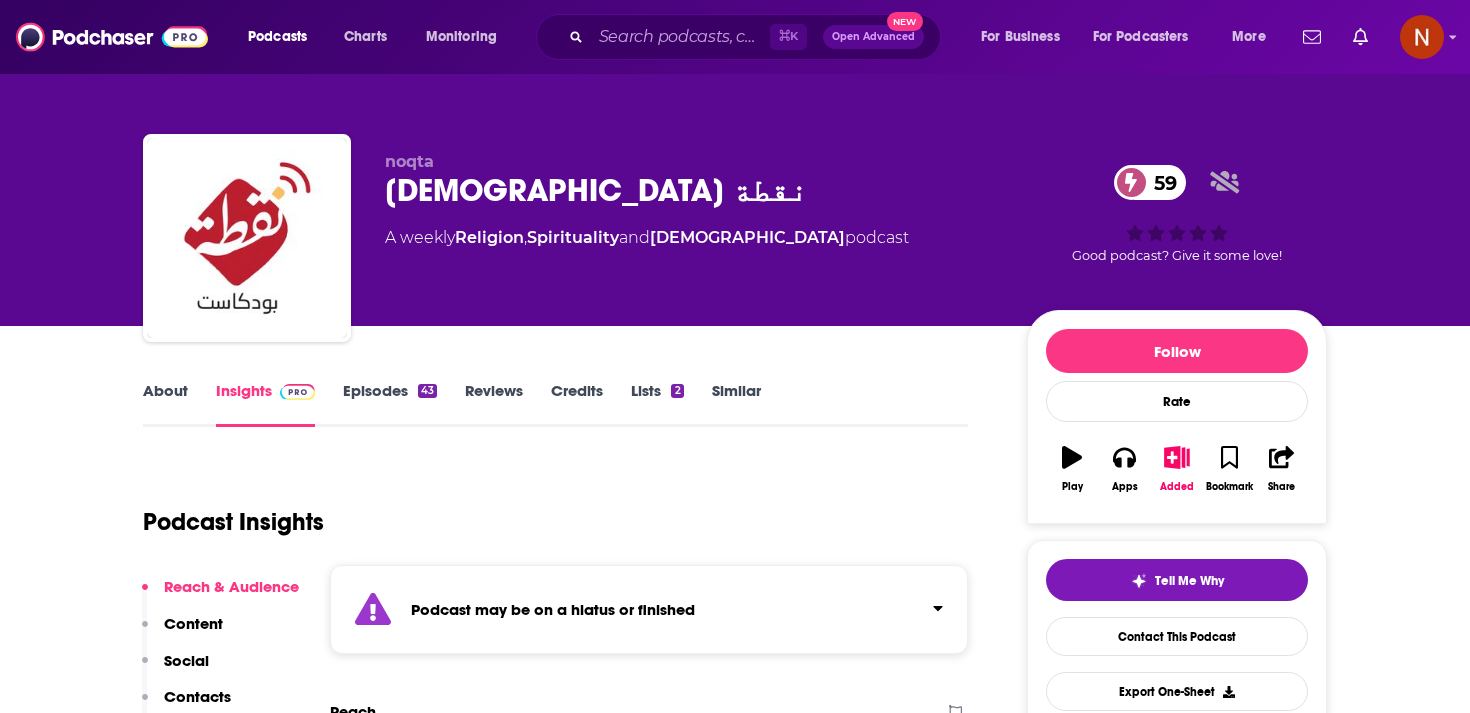 click on "Podcast Insights" at bounding box center (547, 510) 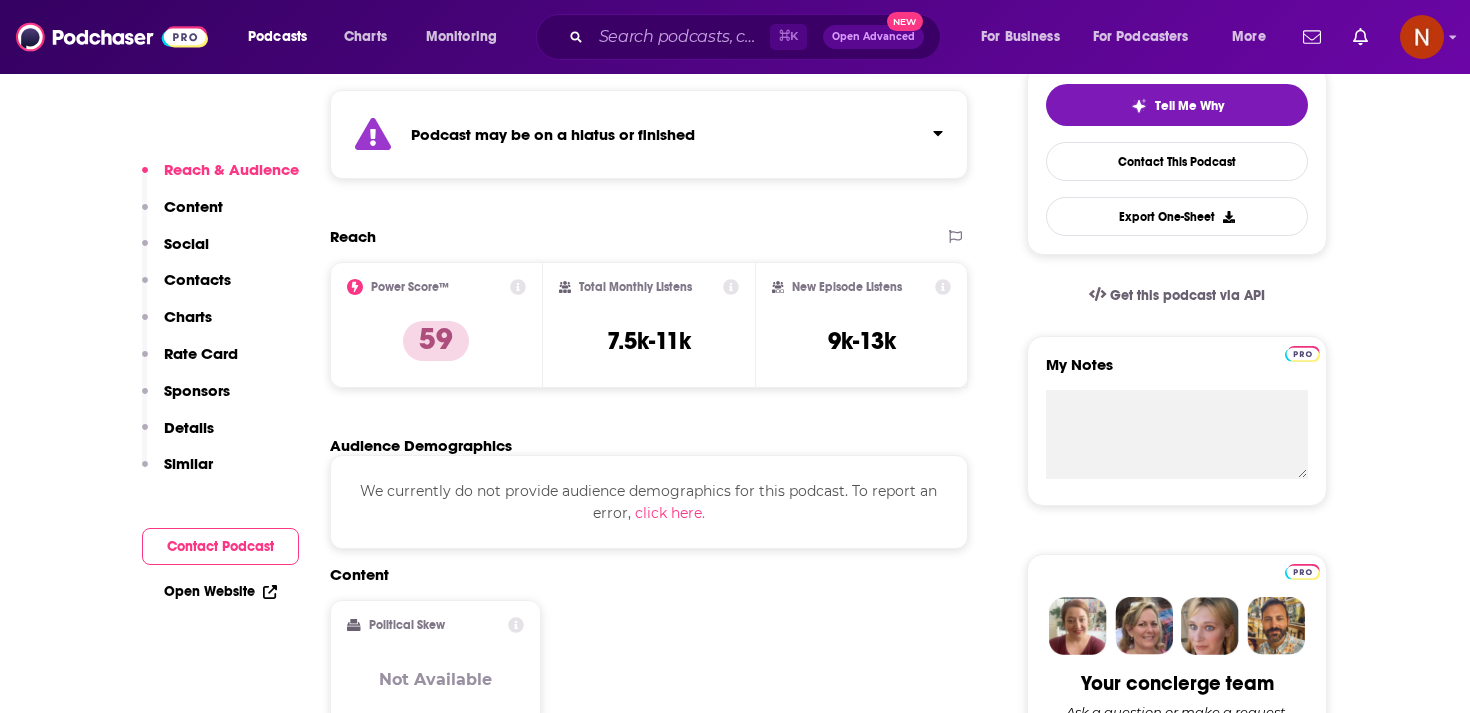 scroll, scrollTop: 476, scrollLeft: 0, axis: vertical 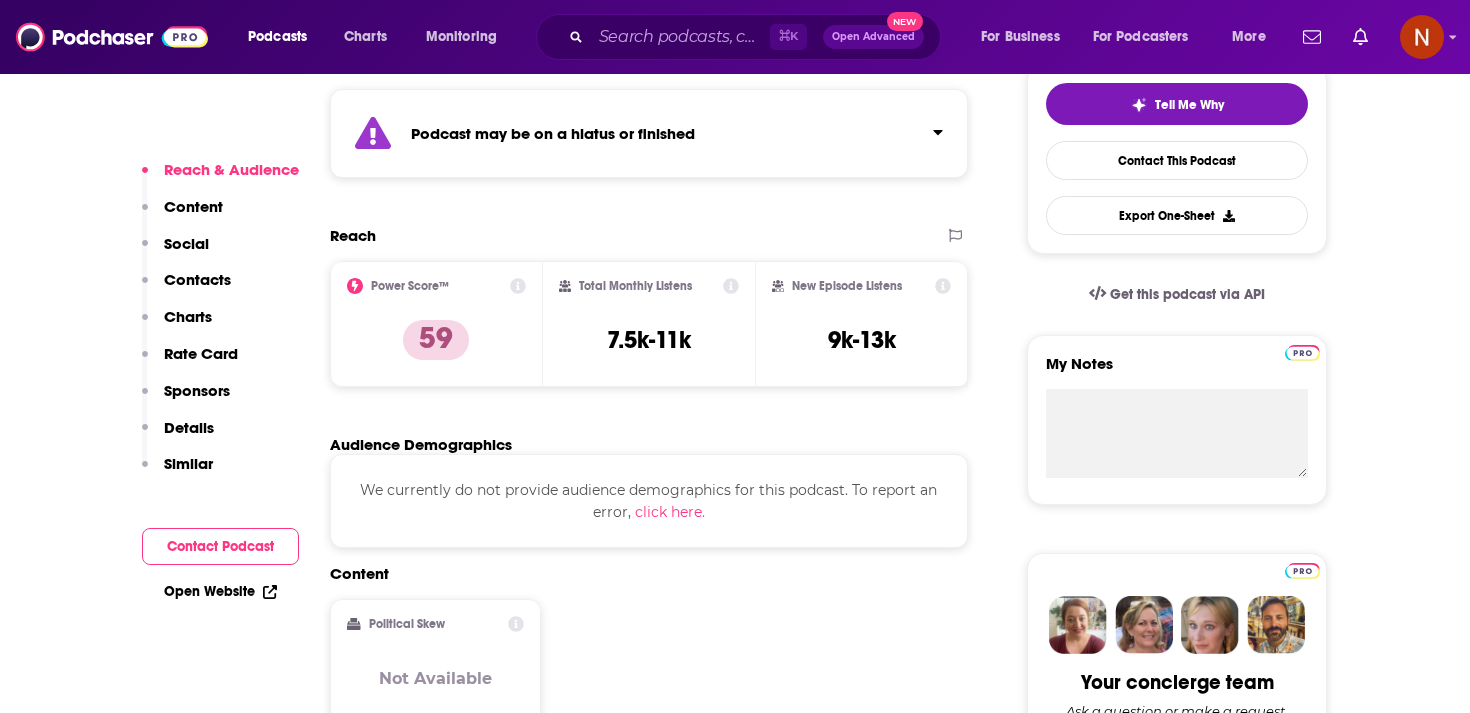 type on "https://www.podchaser.com/podcasts/mdrs-alastthmar-4870093" 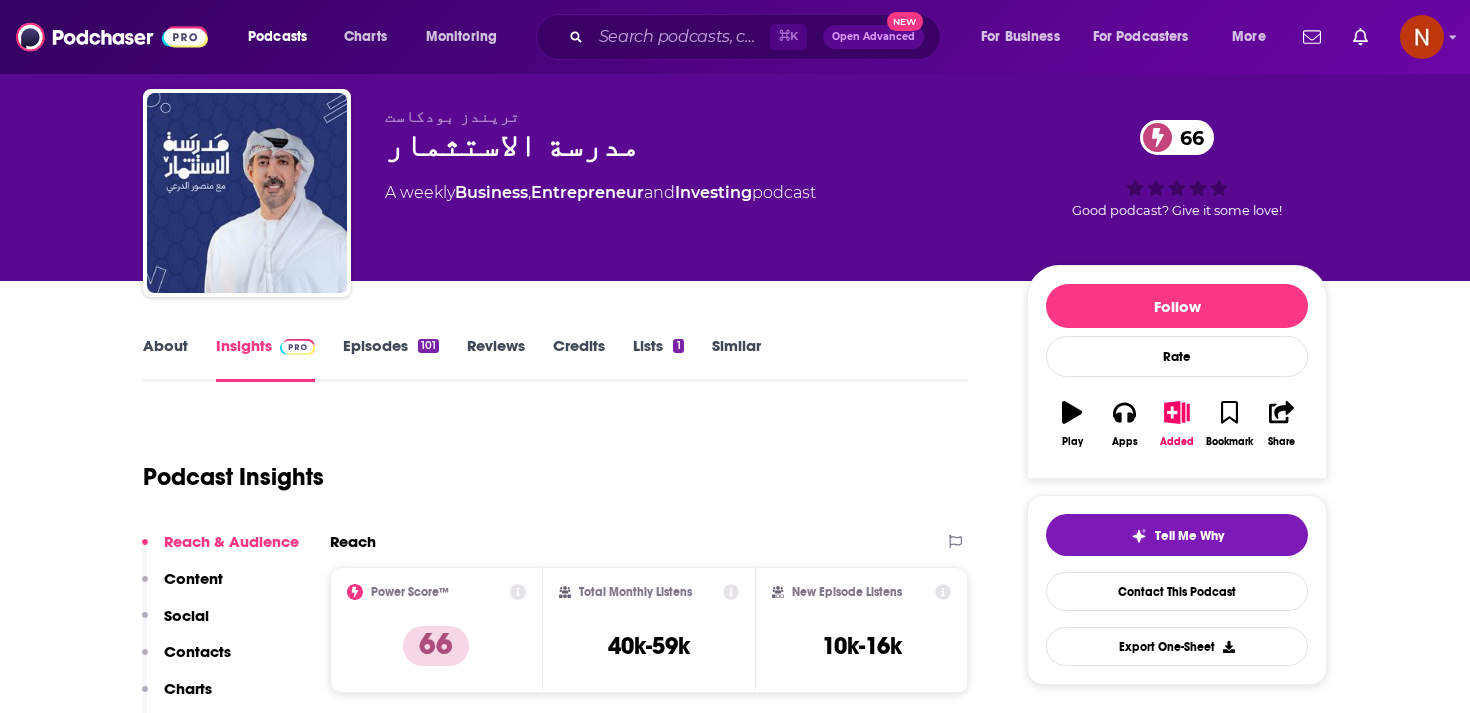 scroll, scrollTop: 0, scrollLeft: 0, axis: both 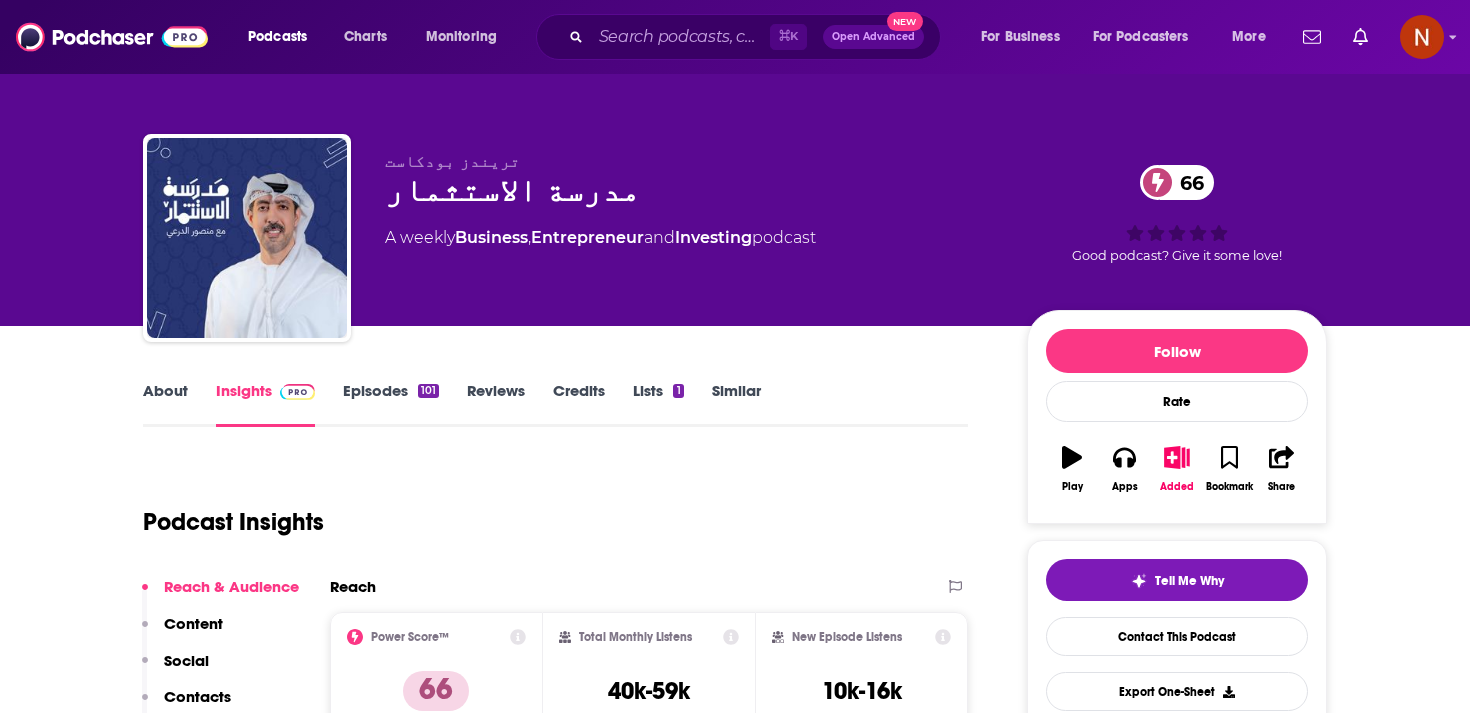 click on "Episodes 101" at bounding box center [391, 404] 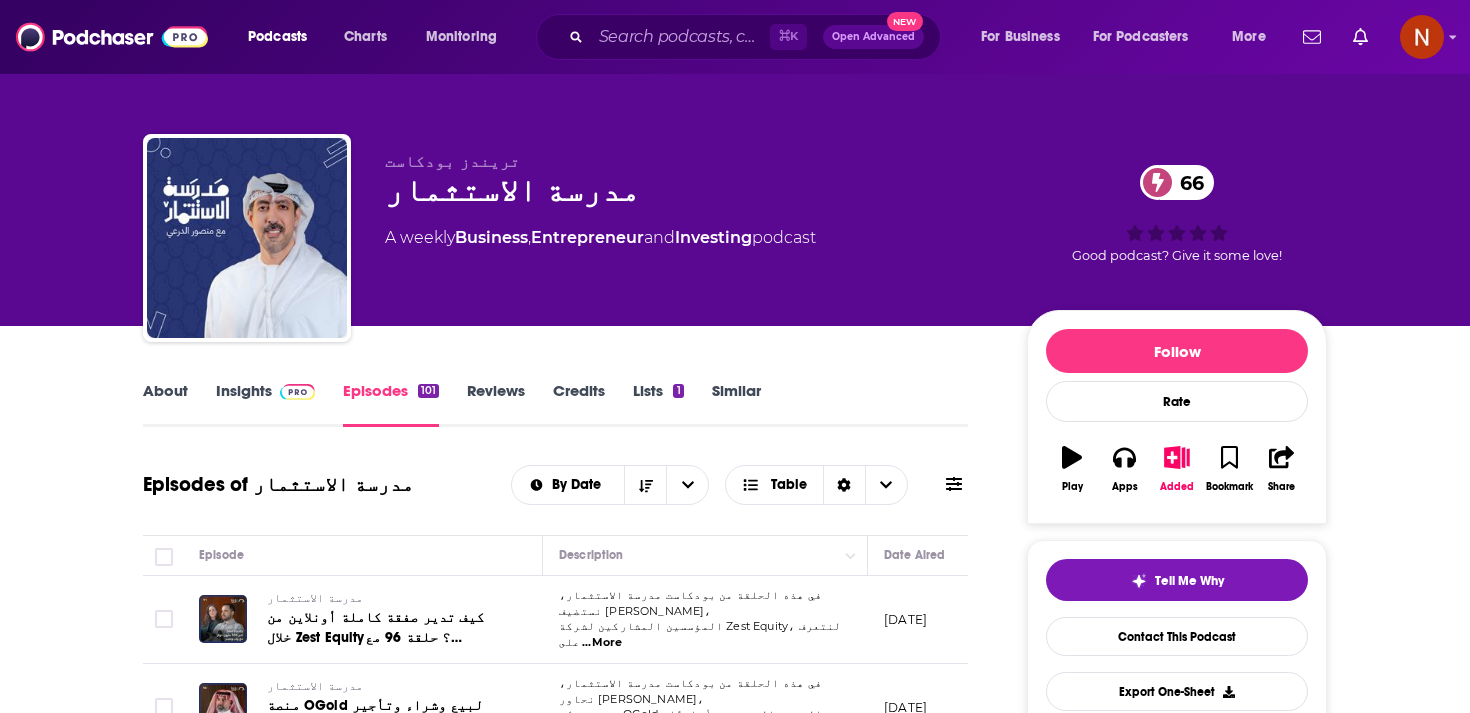click on "مدرسة الاستثمار 66" at bounding box center [690, 190] 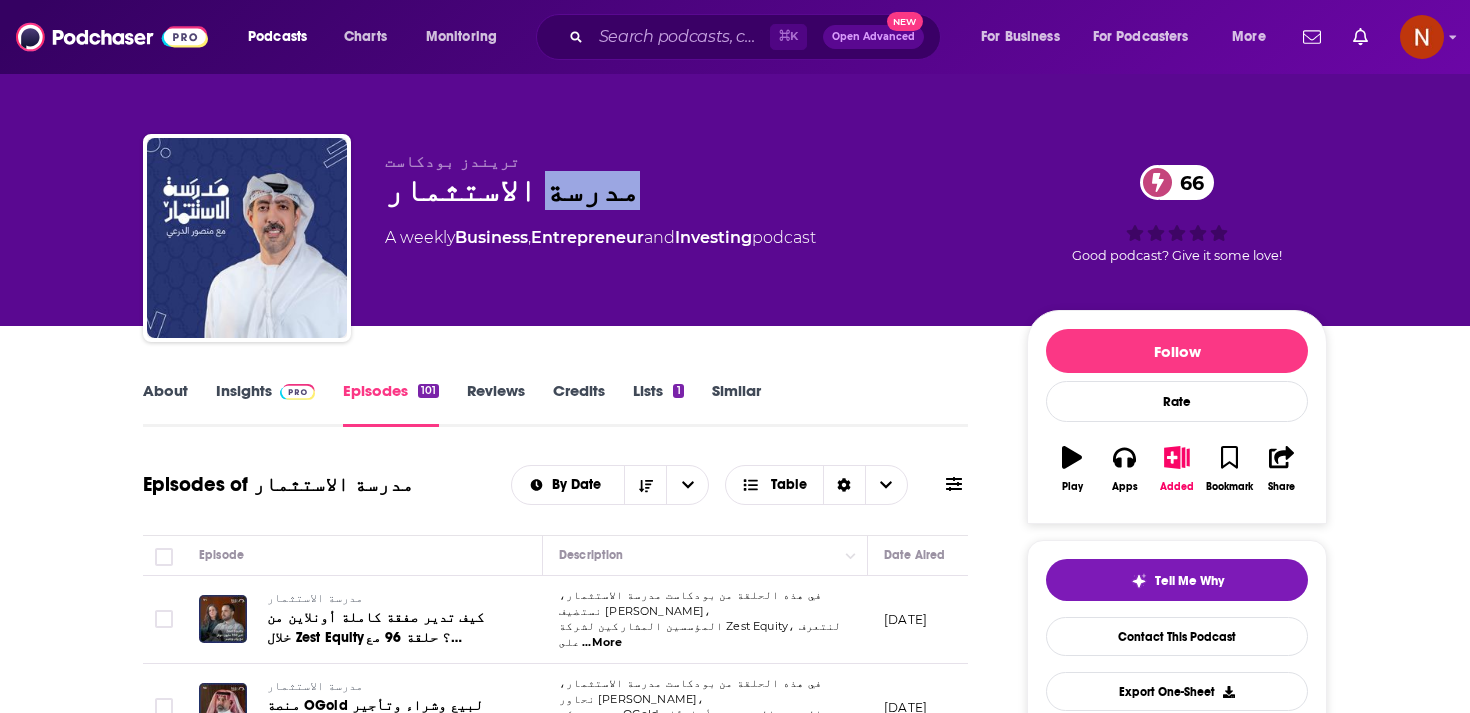 click on "مدرسة الاستثمار 66" at bounding box center (690, 190) 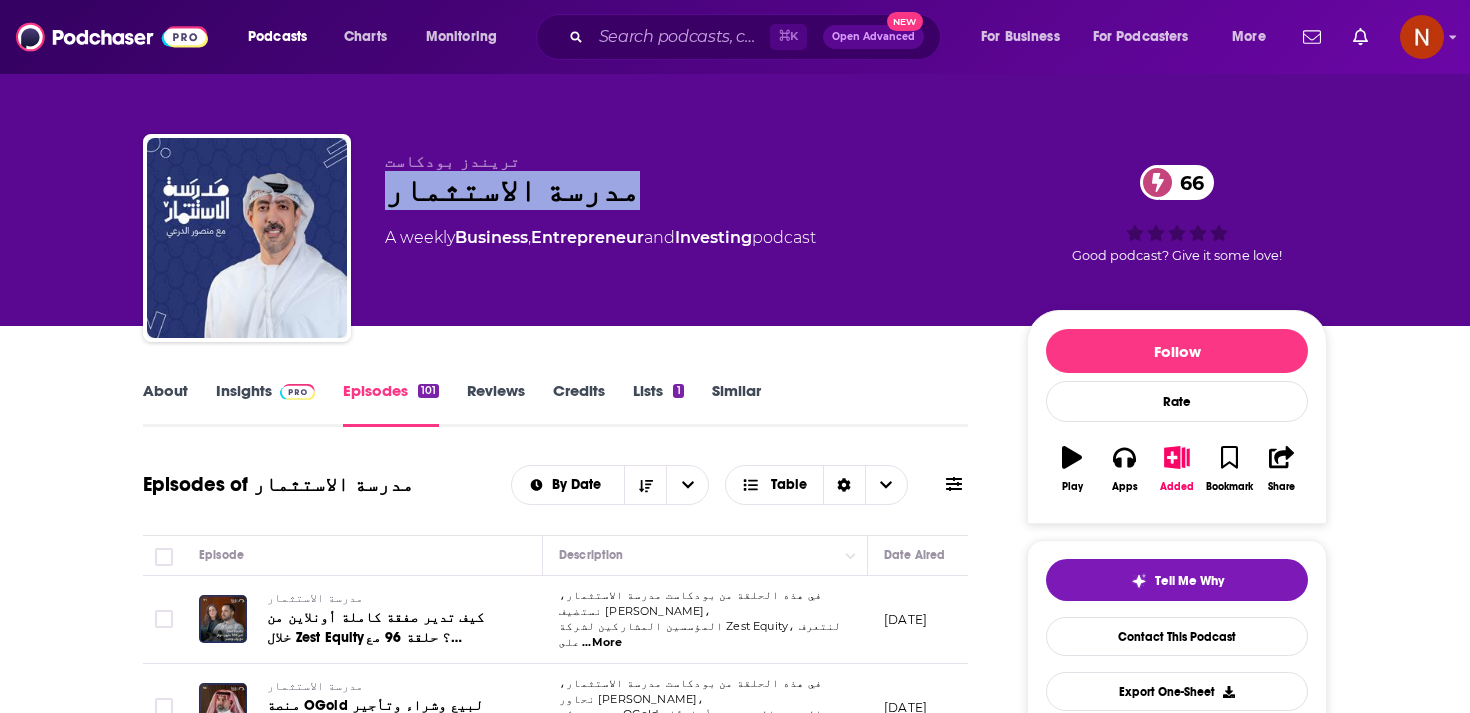 click on "مدرسة الاستثمار 66" at bounding box center (690, 190) 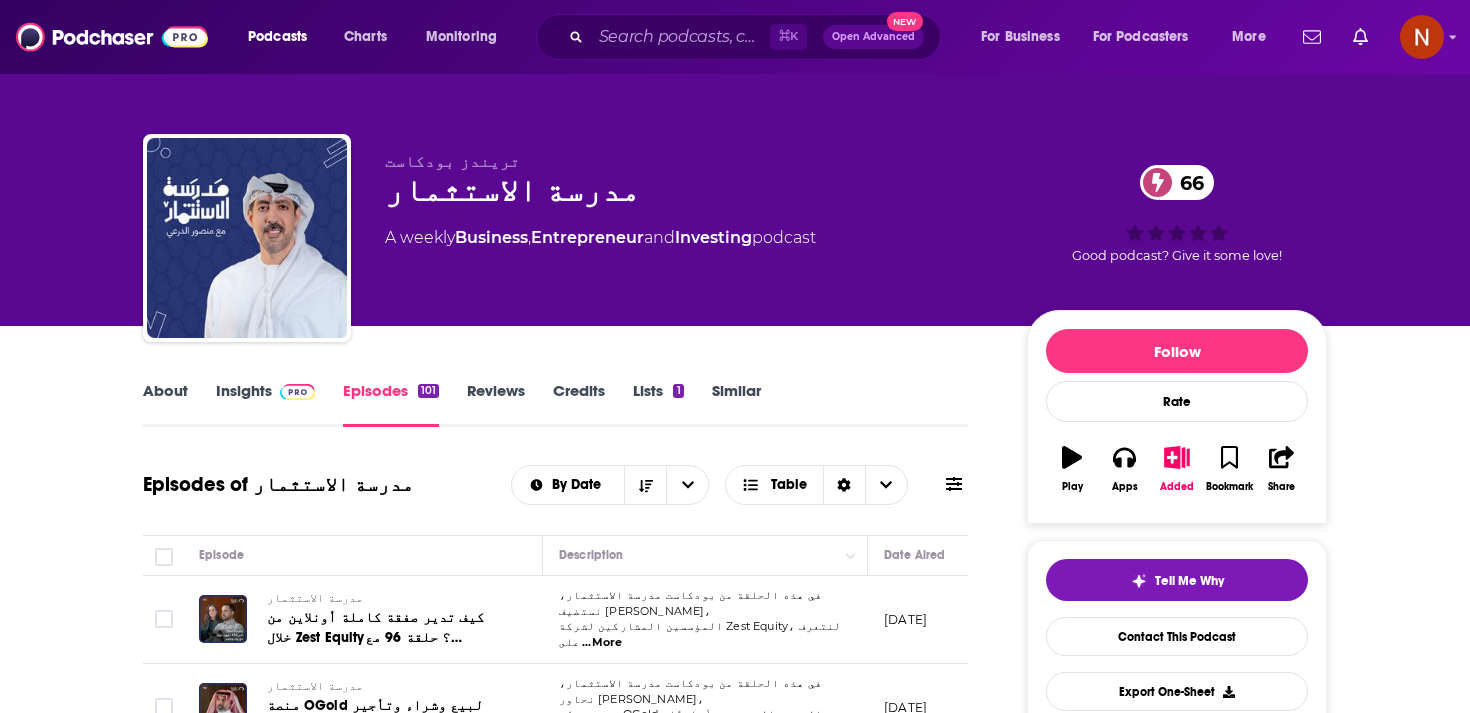 click on "مدرسة الاستثمار 66" at bounding box center [690, 190] 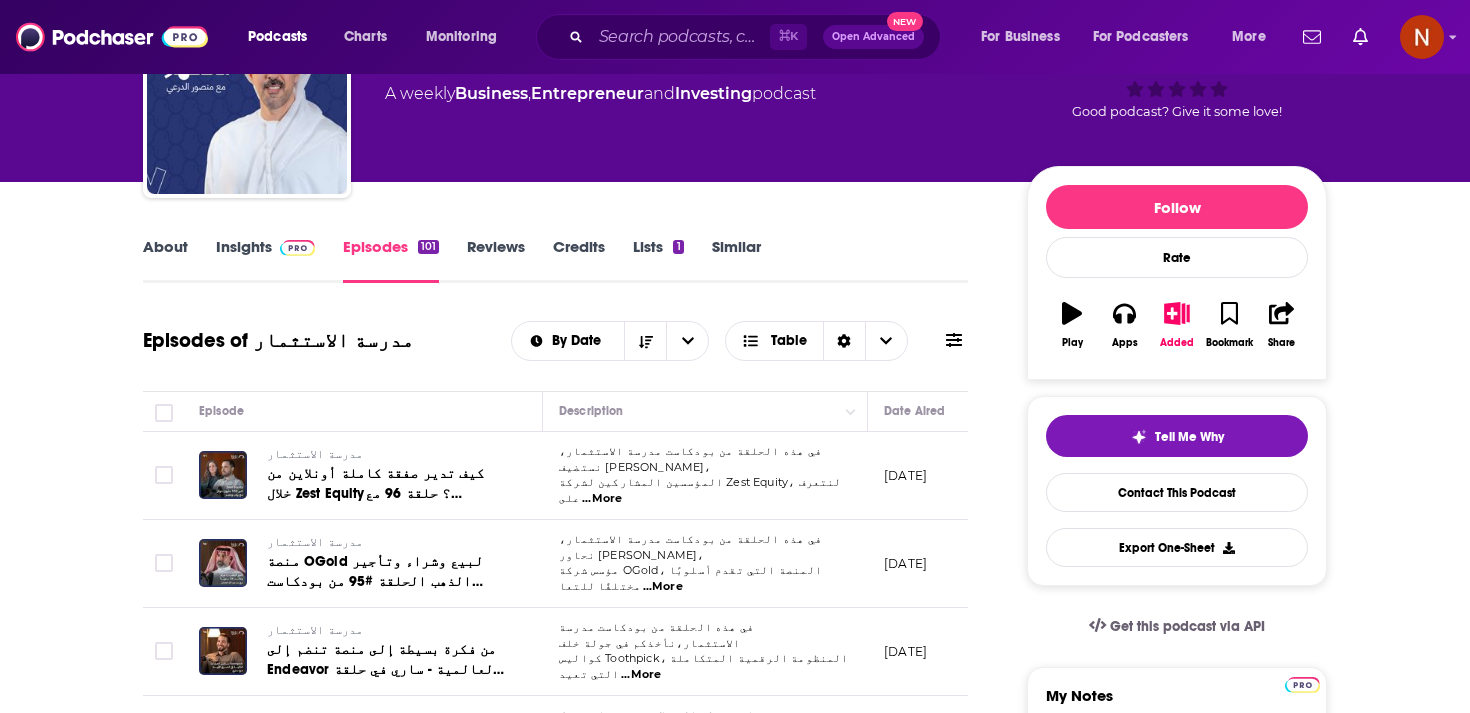 scroll, scrollTop: 146, scrollLeft: 0, axis: vertical 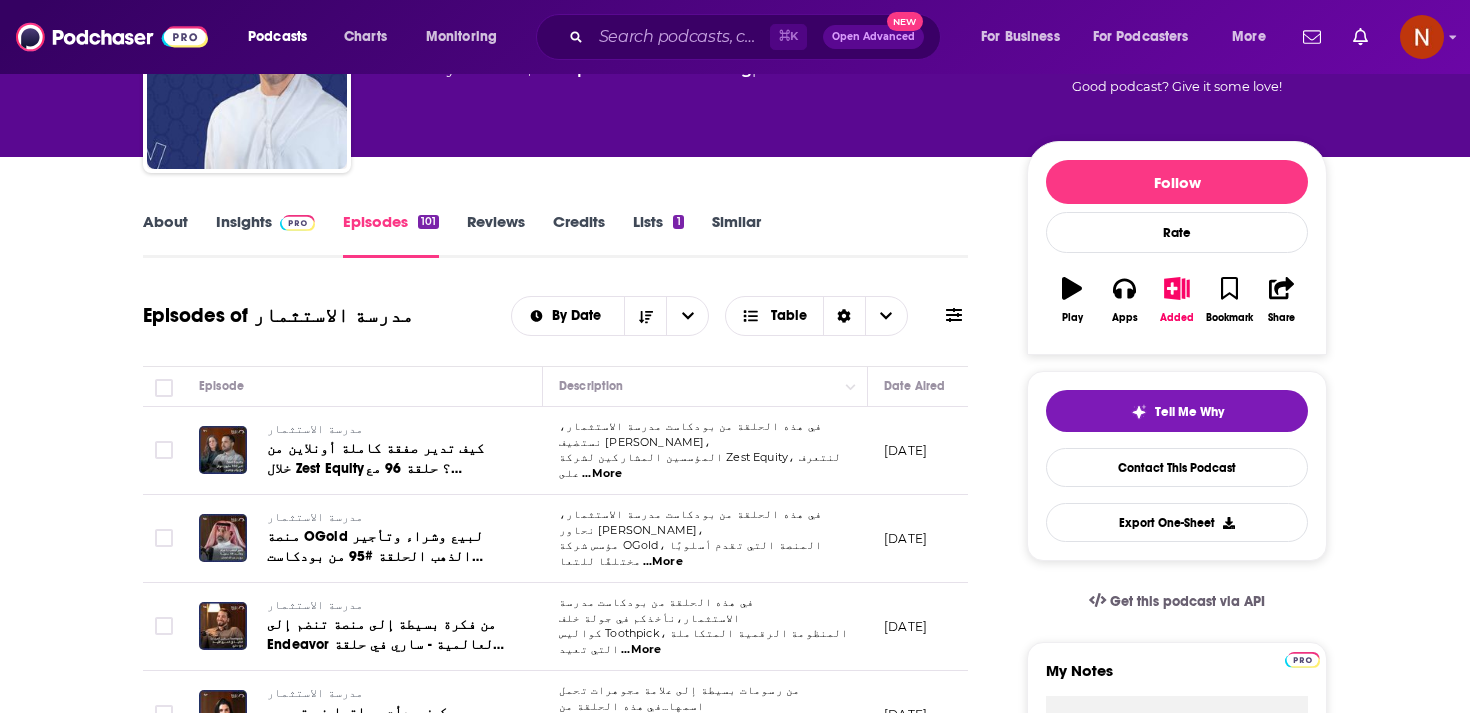 click on "Insights" at bounding box center [265, 235] 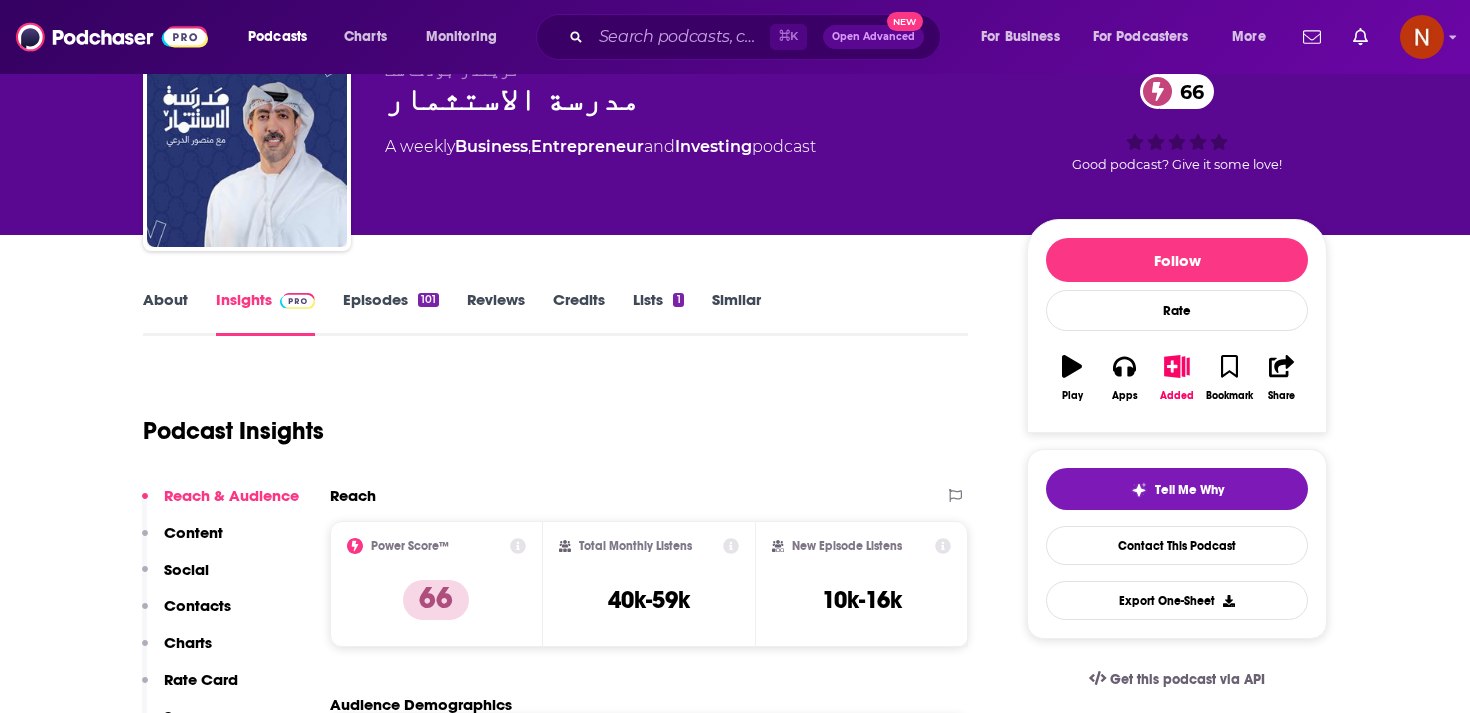 scroll, scrollTop: 82, scrollLeft: 0, axis: vertical 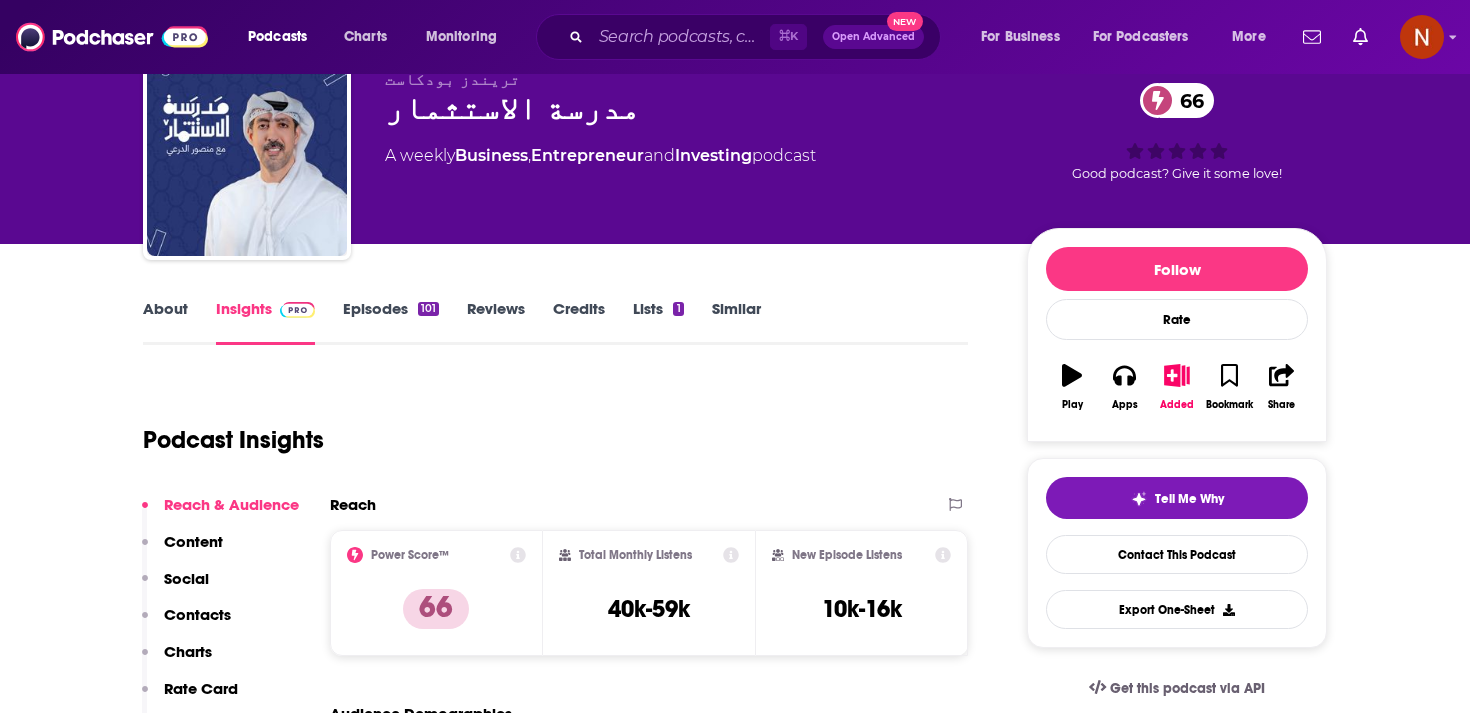 click on "مدرسة الاستثمار 66" at bounding box center (690, 108) 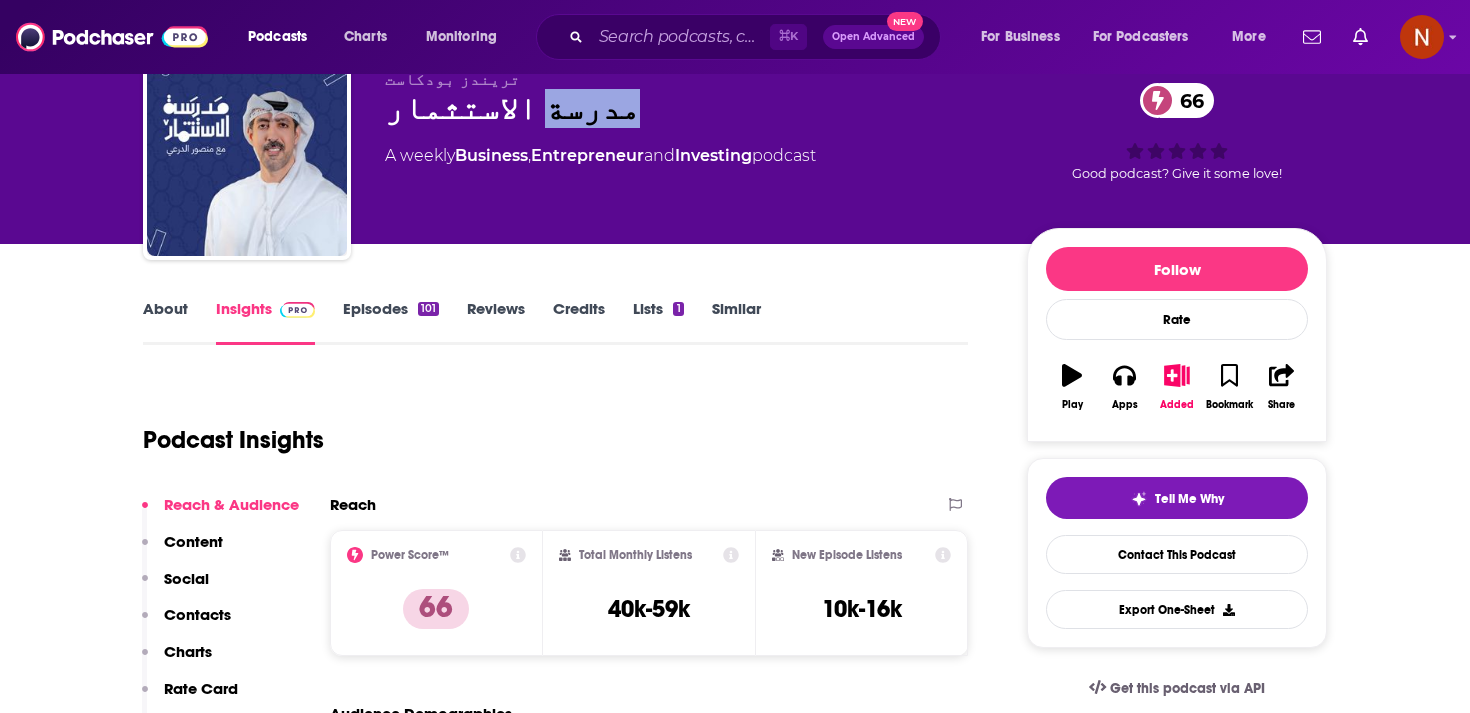 click on "مدرسة الاستثمار 66" at bounding box center (690, 108) 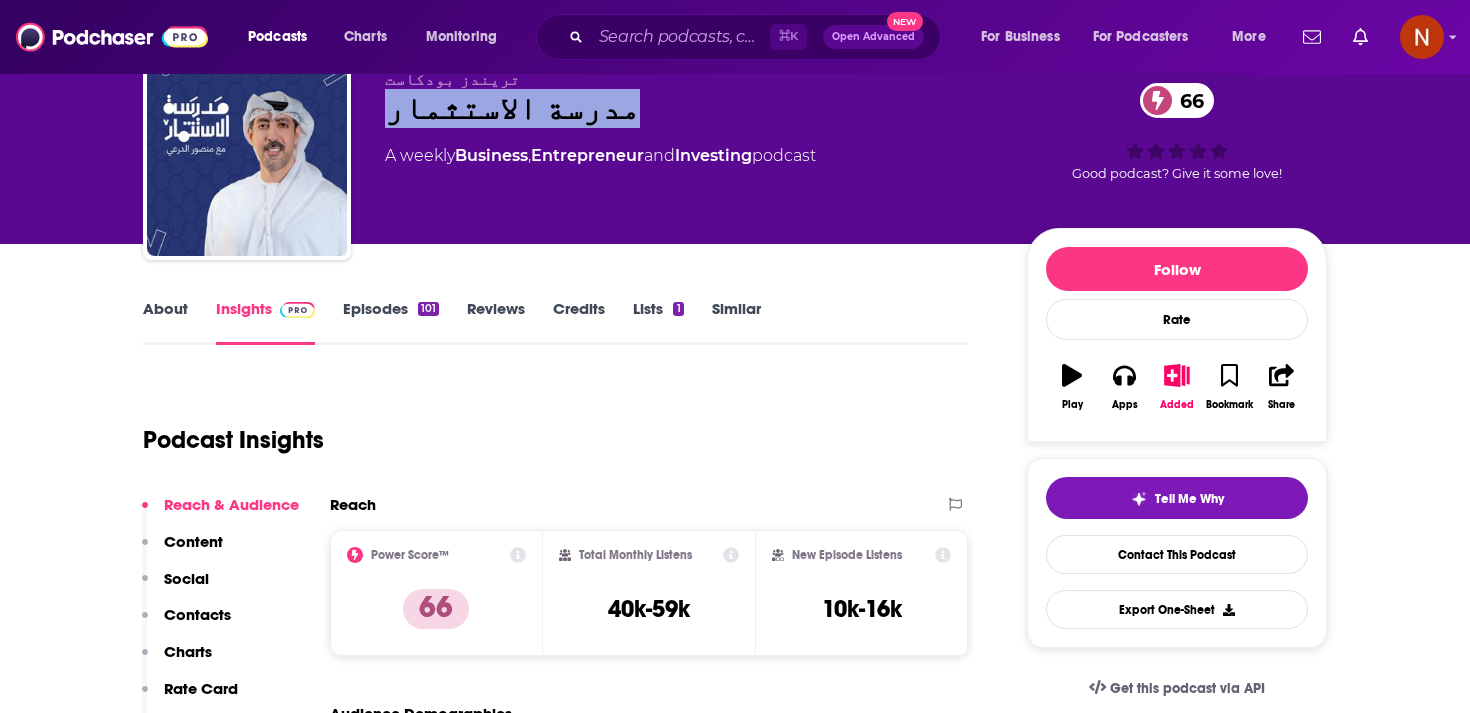 click on "مدرسة الاستثمار 66" at bounding box center (690, 108) 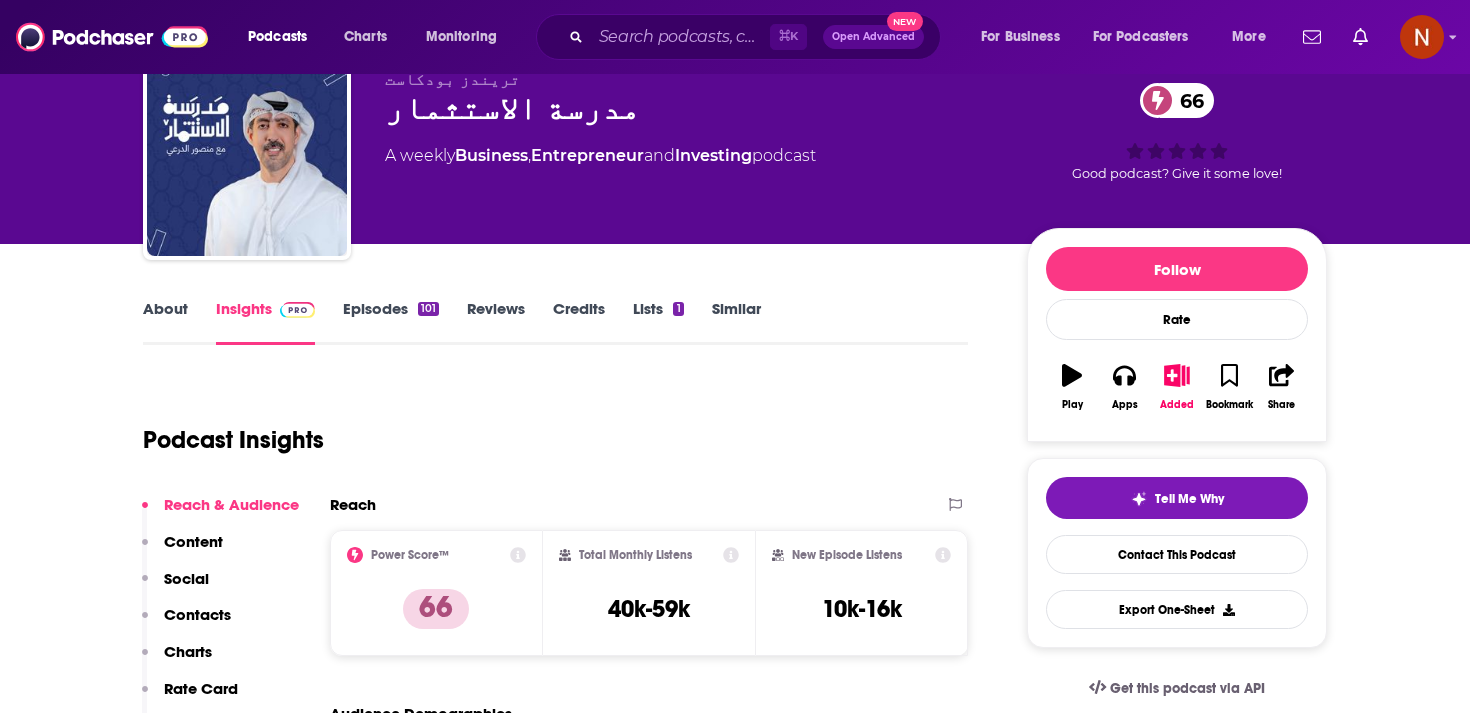 click on "About Insights Episodes 101 Reviews Credits Lists 1 Similar Podcast Insights Reach & Audience Content Social Contacts Charts Rate Card Sponsors Details Similar Contact Podcast Open Website  Reach Power Score™ 66 Total Monthly Listens 40k-59k New Episode Listens 10k-16k Export One-Sheet Audience Demographics We currently do not provide audience demographics for this podcast. To report an error,   click here. Content Political Skew Not Available Socials This podcast does not have social handles yet. Contacts   RSS   Podcast Email TRENDZ PODCAST isp@trendzpodcast.com isp@trendzpodcast.com That's all there is! Charts All Charts All Categories All Countries This podcast isn't ranking on any Apple or Spotify charts today. Estimated Rate Card Placement Cost Pre -roll Ads played  before an episode . $ 100  -  $ 300 Mid -roll Ads played  during an episode . $ 300  -  $ 500 Post -roll Ads played  after an episode . $ 100  -  $ 200 Recent Sponsors Beta Podcast Details Podcast Status Active Release Period Weekly No 101" at bounding box center [735, 4995] 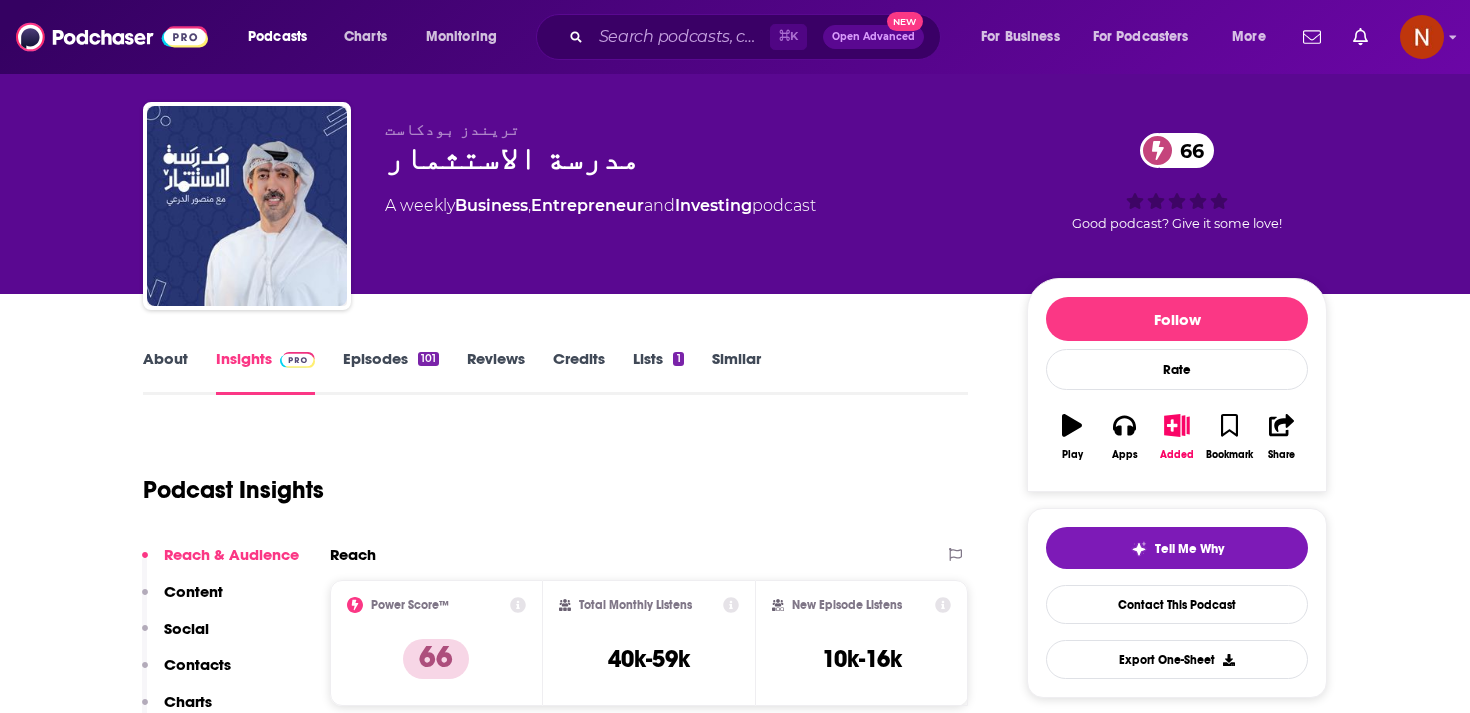scroll, scrollTop: 0, scrollLeft: 0, axis: both 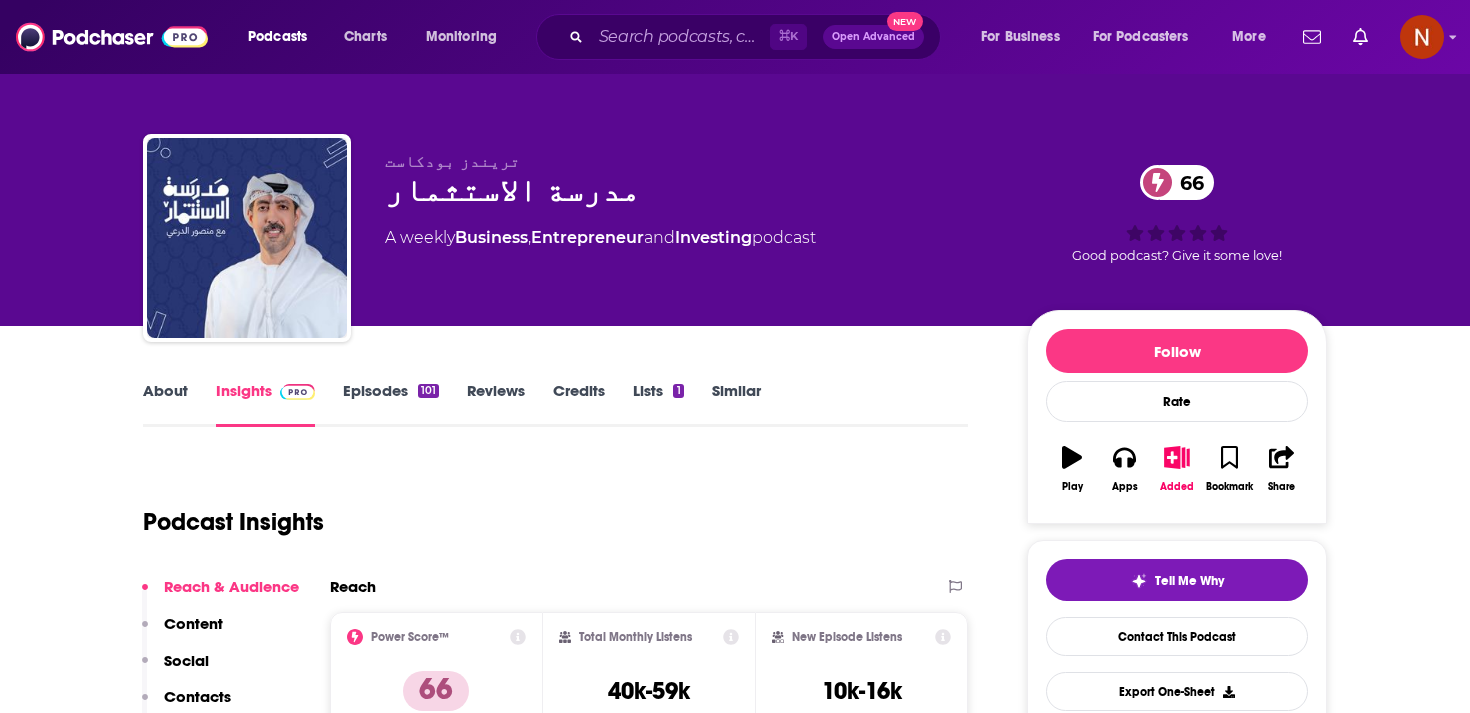 click on "مدرسة الاستثمار 66" at bounding box center [690, 190] 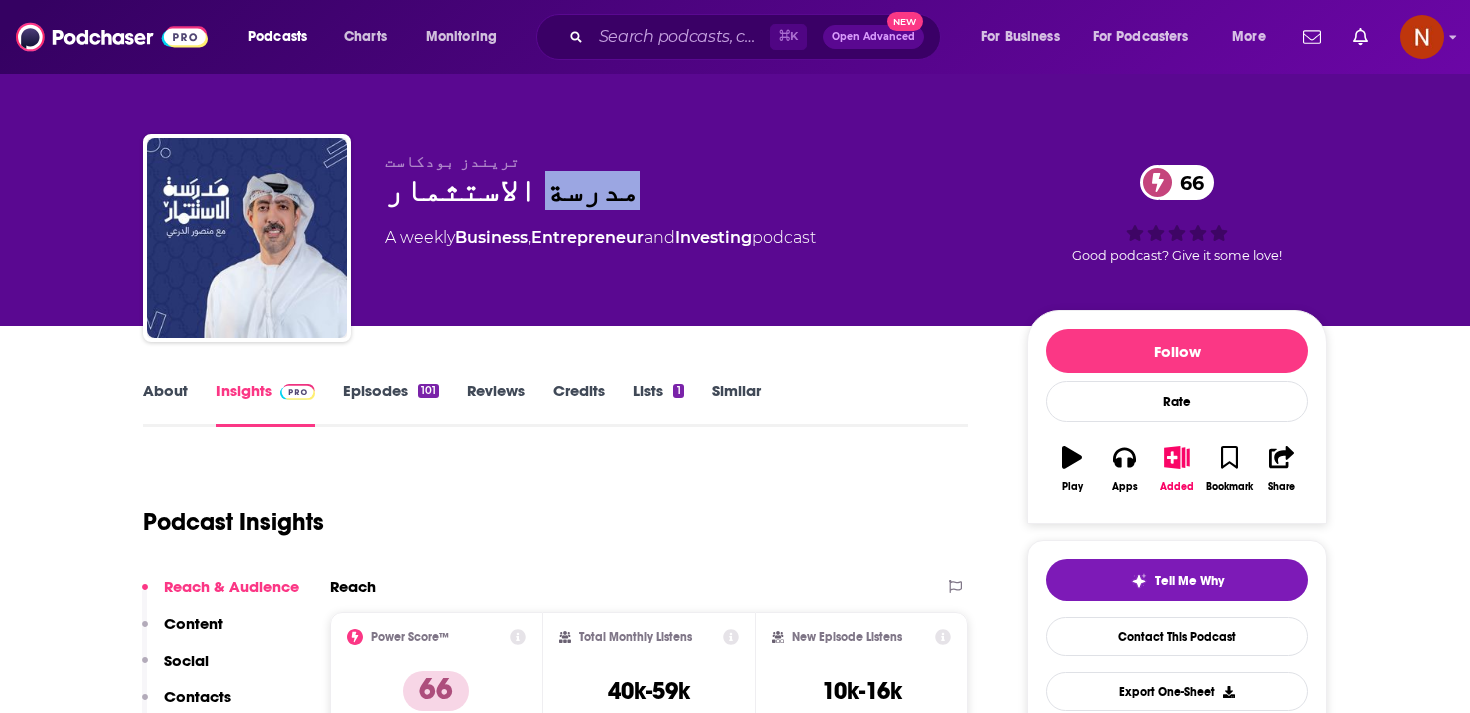 click on "مدرسة الاستثمار 66" at bounding box center [690, 190] 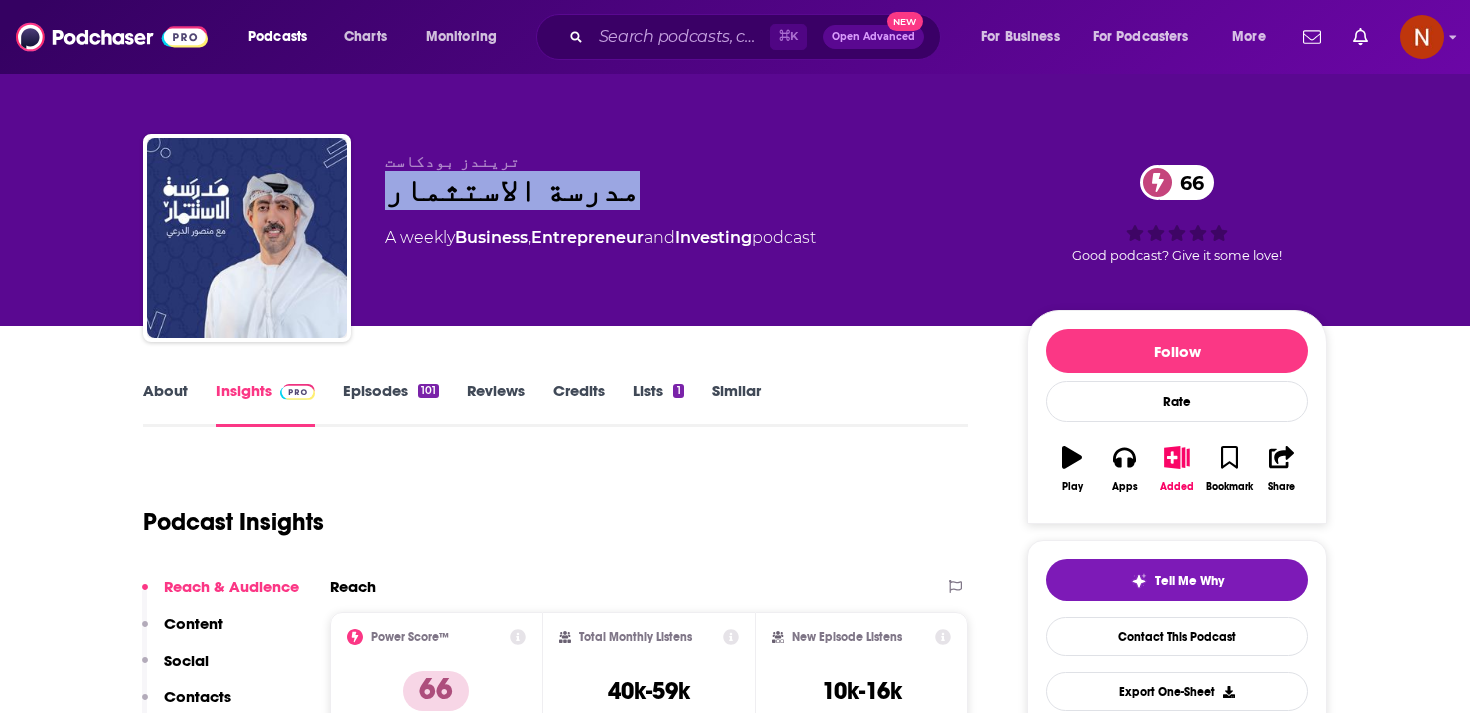 click on "مدرسة الاستثمار 66" at bounding box center [690, 190] 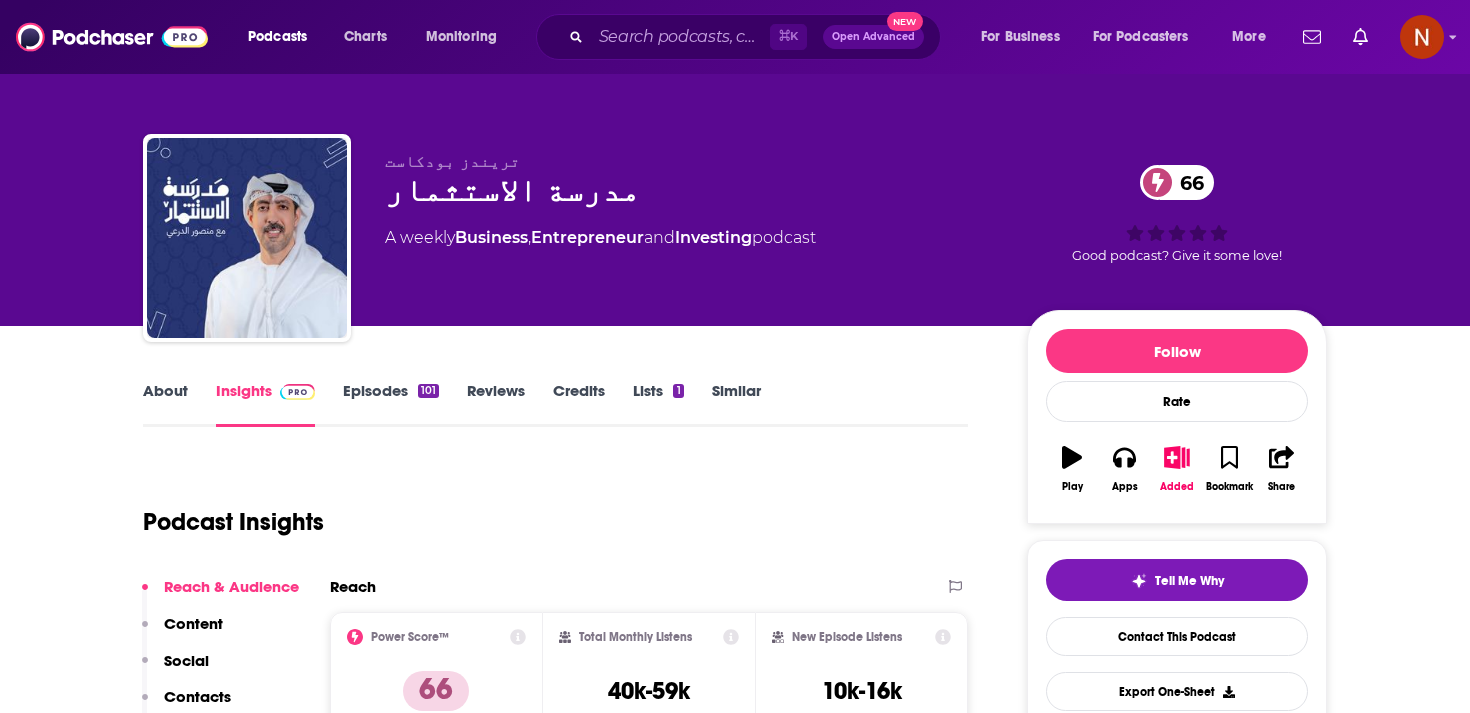 click on "مدرسة الاستثمار 66" at bounding box center (690, 190) 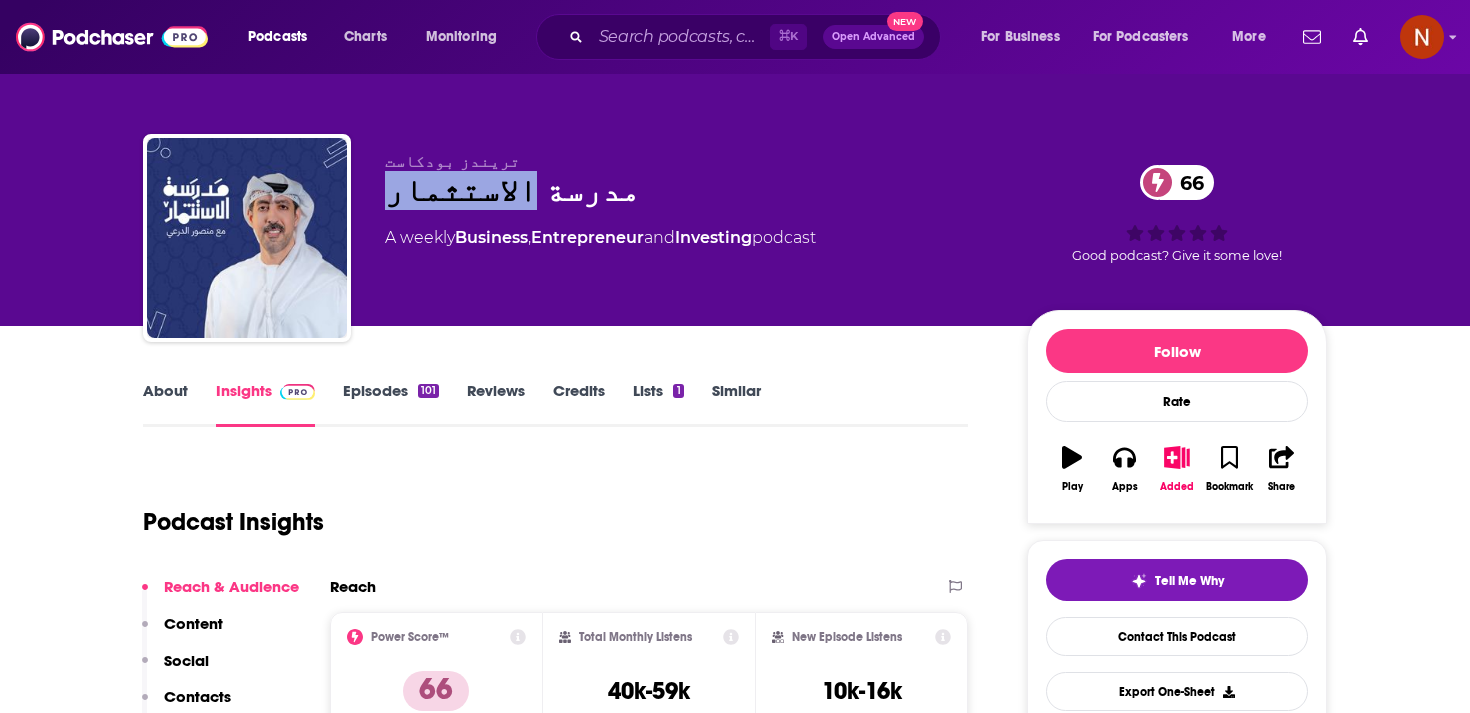 click on "مدرسة الاستثمار 66" at bounding box center (690, 190) 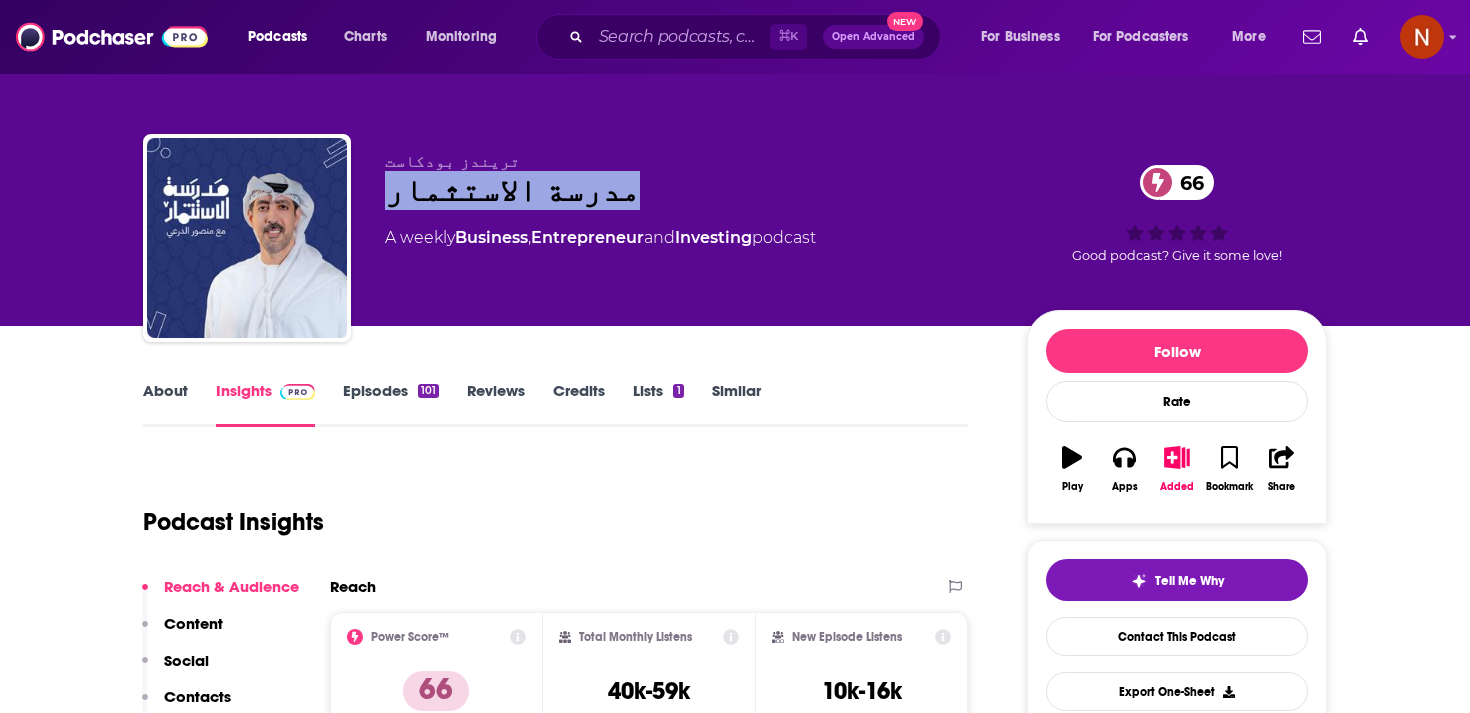 click on "مدرسة الاستثمار 66" at bounding box center [690, 190] 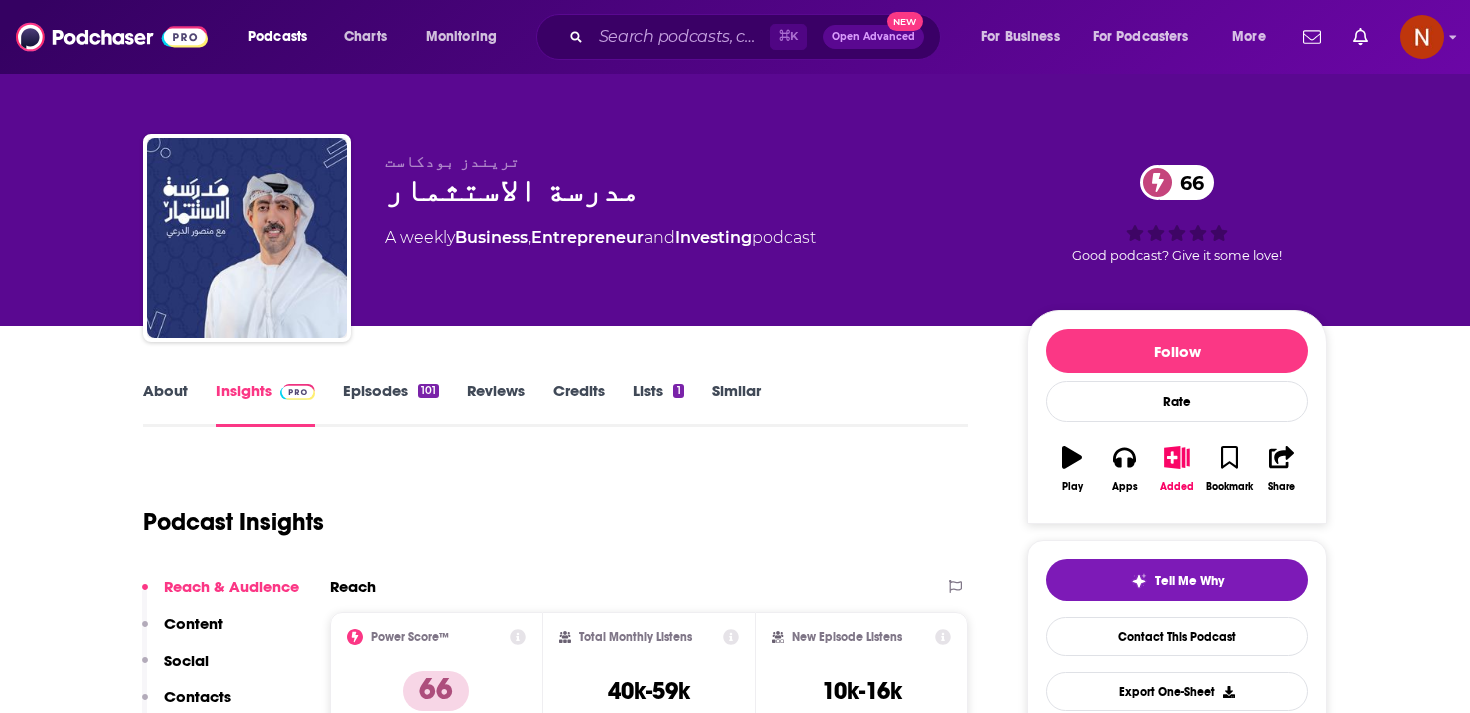 click on "تريندز بودكاست" at bounding box center [690, 161] 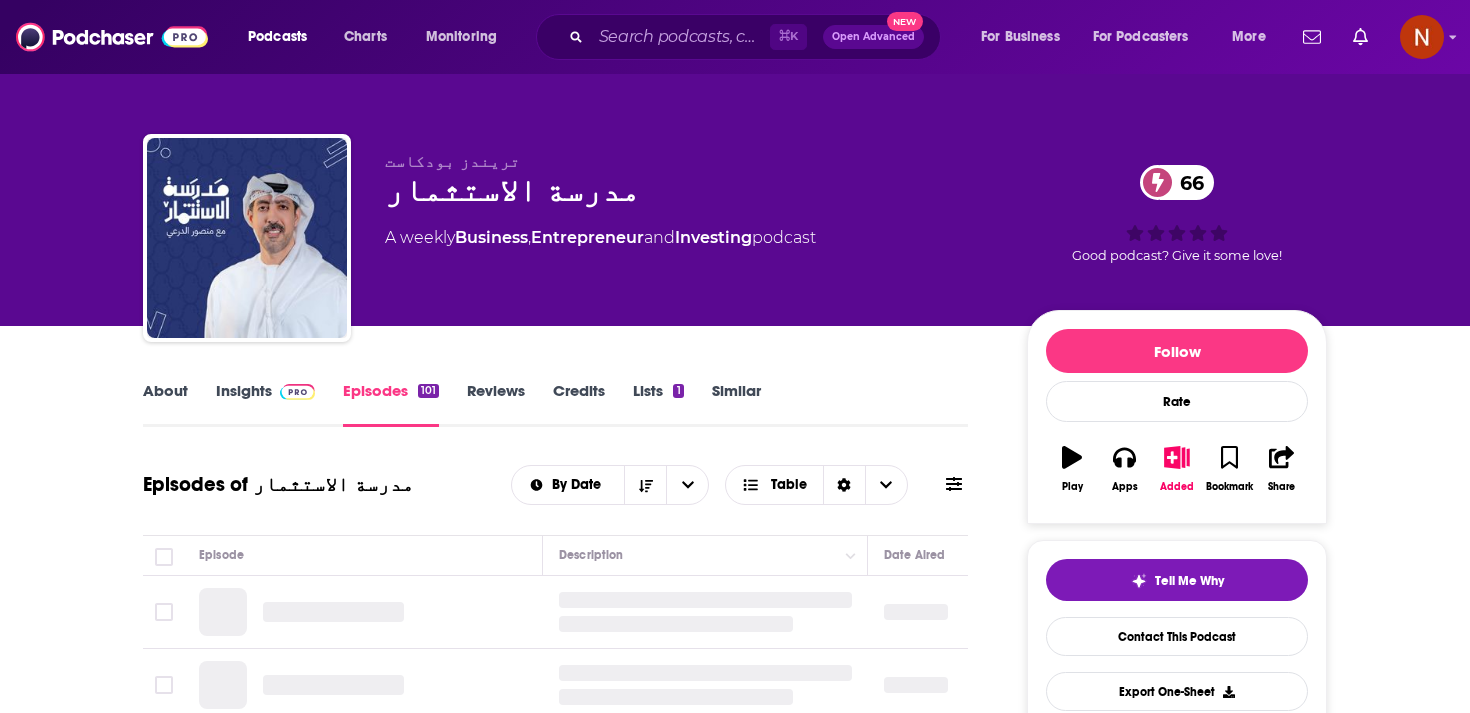 click on "Entrepreneur" at bounding box center [587, 237] 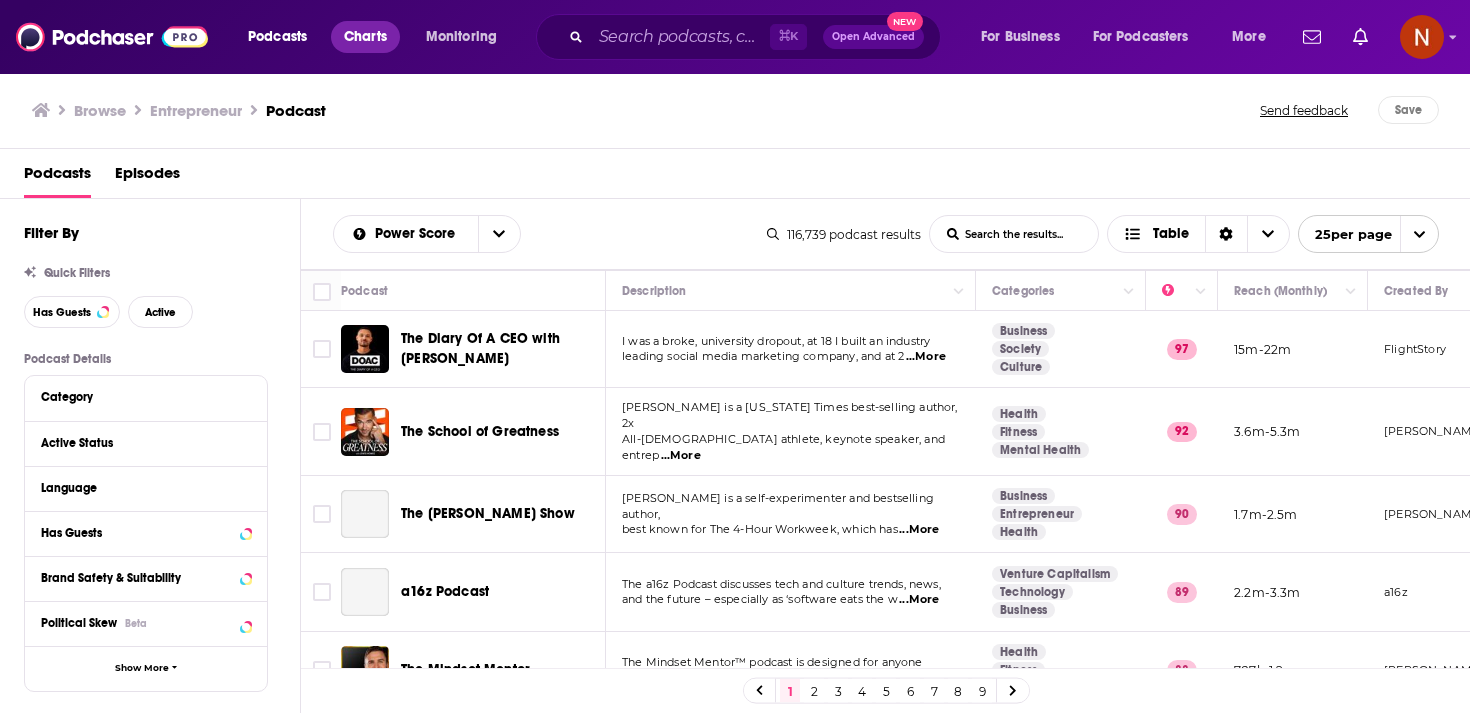 click on "Charts" at bounding box center [365, 37] 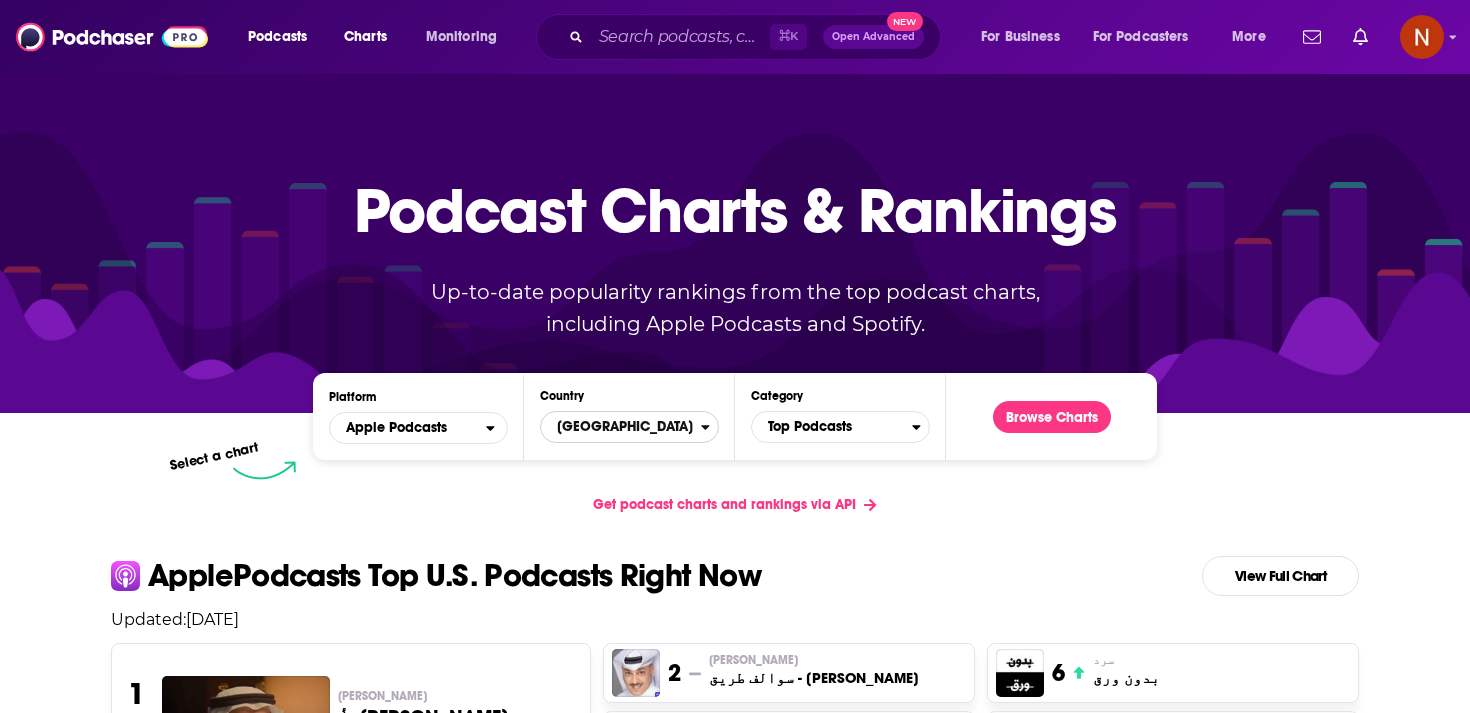 click on "[GEOGRAPHIC_DATA]" at bounding box center (621, 427) 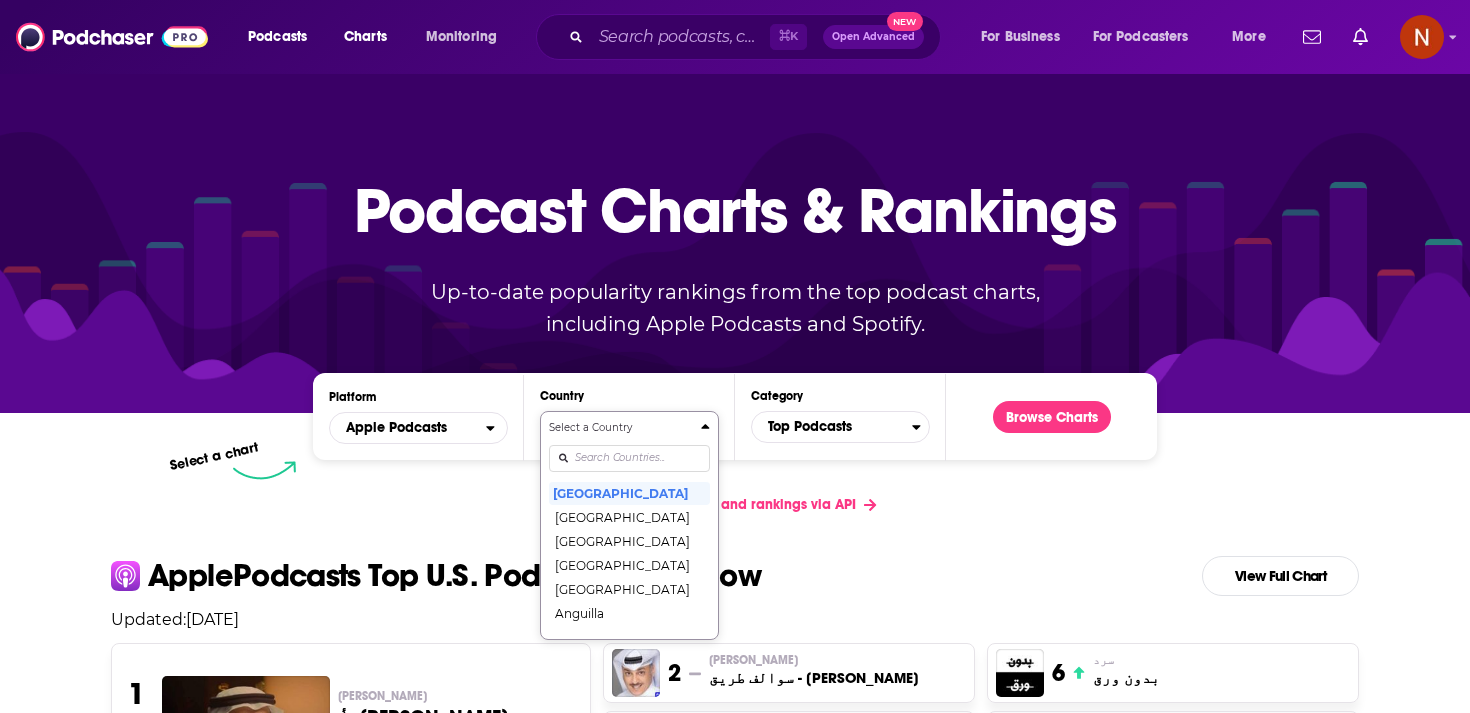 click on "Up-to-date popularity rankings from the top podcast charts, including Apple Podcasts and Spotify." at bounding box center (735, 308) 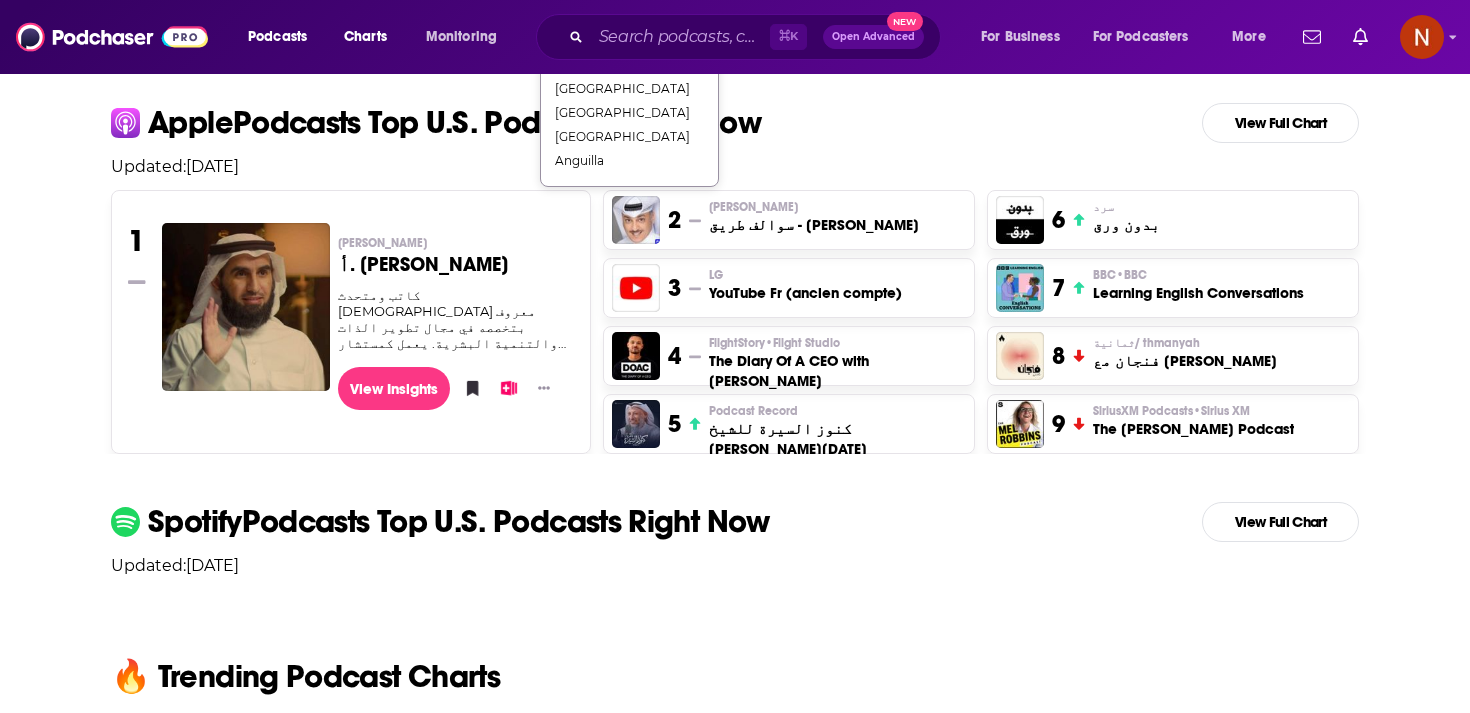 scroll, scrollTop: 448, scrollLeft: 0, axis: vertical 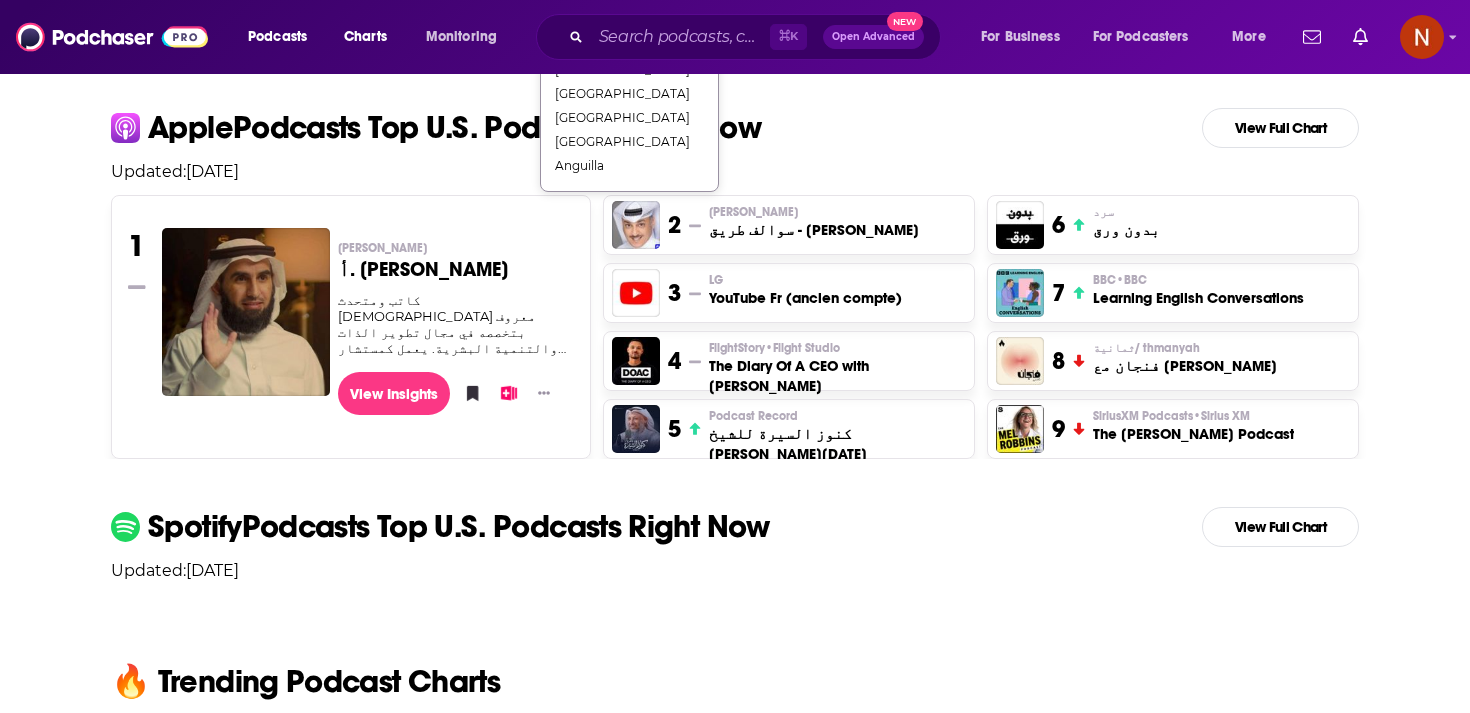 click on "Platform Apple Podcasts Country Select a Country United States Afghanistan Albania Algeria Angola Anguilla Antigua and Barbuda Argentina Armenia Australia Austria Azerbaijan Bahamas Bahrain Barbados Belarus Belgium Belize Benin Bermuda Bhutan Bolivia Bosnia and Herzegovina Botswana Brazil British Virgin Islands Brunei Darussalam Bulgaria Burkina Faso Cambodia Cameroon Canada Cape Verde Cayman Islands Chad Chile China Colombia Congo Congo (Brazzaville) Costa Rica Côte dIvoire Croatia Cyprus Czech Republic Denmark Dominica Dominican Republic Ecuador Egypt El Salvador Estonia Fiji Finland France Gabon Gambia Georgia Germany Ghana Greece Grenada Guatemala Guinea-Bissau Guyana Honduras Hong Kong Hungary Iceland India Indonesia Iraq Ireland Israel Italy Jamaica Japan Jordan Kazakhstan Kenya Kosovo Kuwait Kyrgyzstan Lao PDR Latvia Lebanon Liberia Libya Lithuania Luxembourg Macao Macedonia, Republic of Madagascar Malawi Malaysia Maldives Mali Malta Mauritania Mauritius Mexico Micronesia, Federated States of Moldova" at bounding box center (735, 1231) 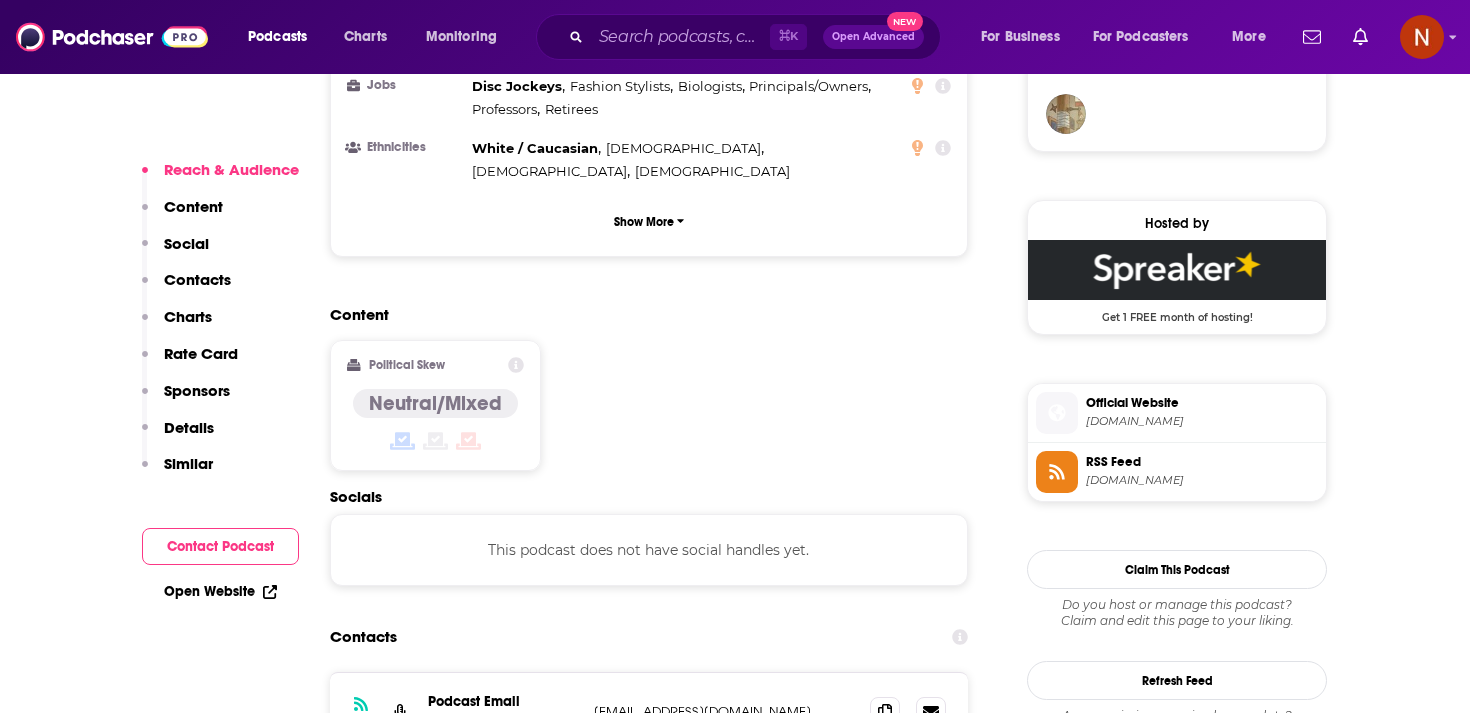 scroll, scrollTop: 1682, scrollLeft: 0, axis: vertical 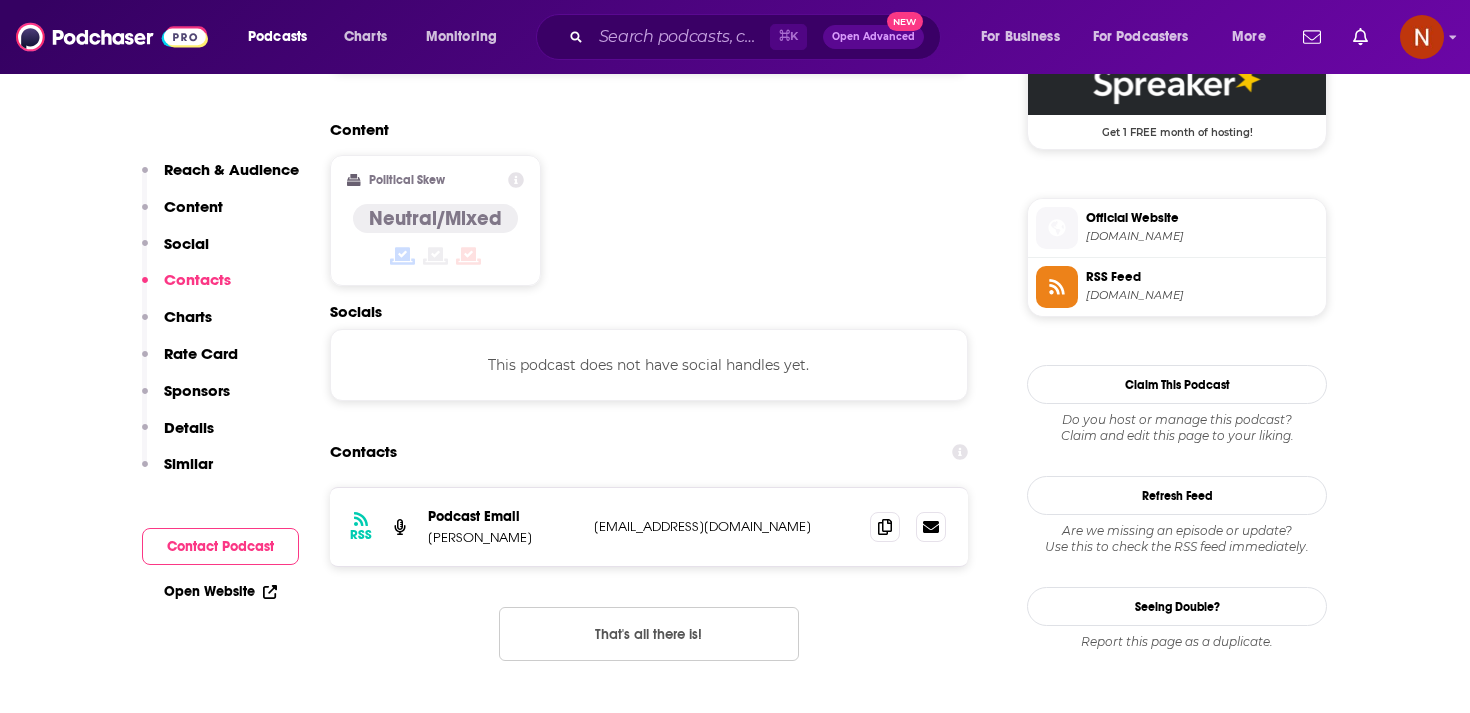 drag, startPoint x: 564, startPoint y: 404, endPoint x: 839, endPoint y: 406, distance: 275.00726 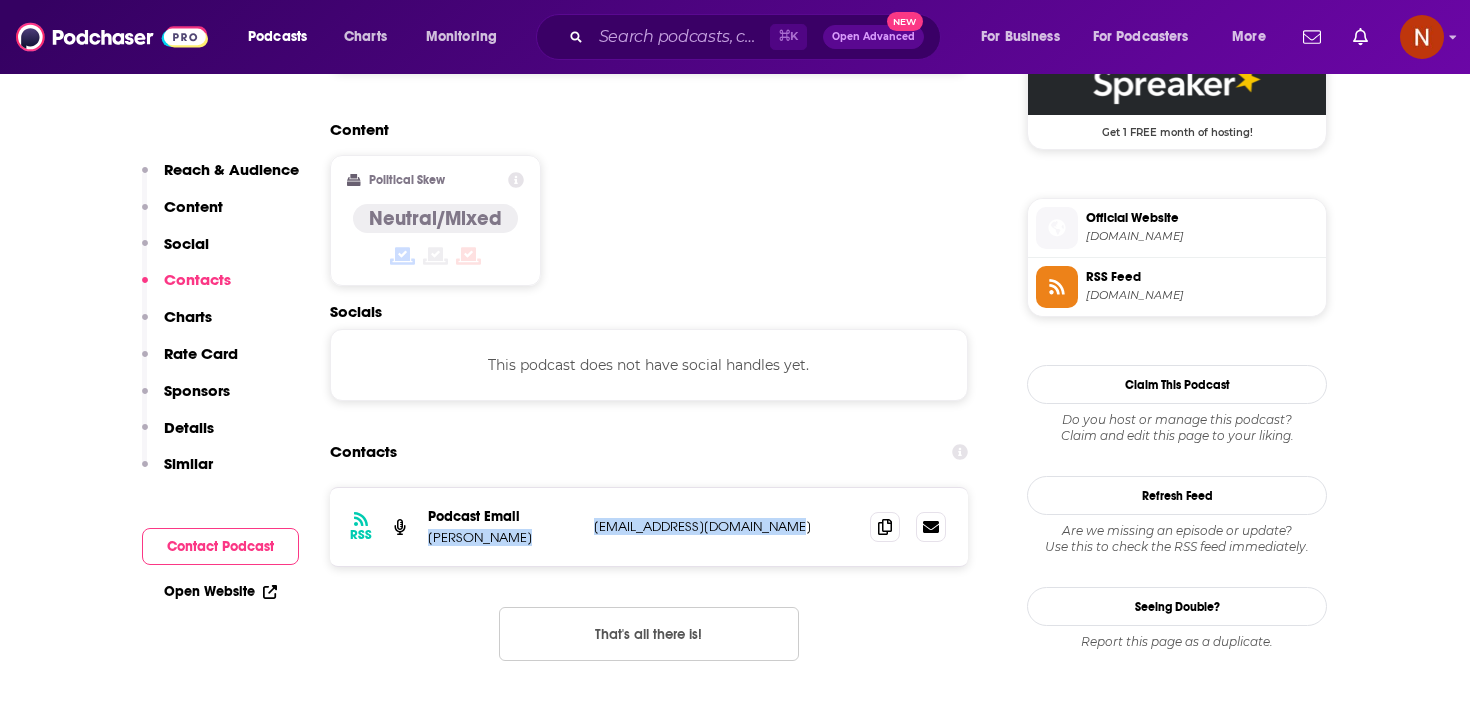 drag, startPoint x: 839, startPoint y: 406, endPoint x: 577, endPoint y: 400, distance: 262.0687 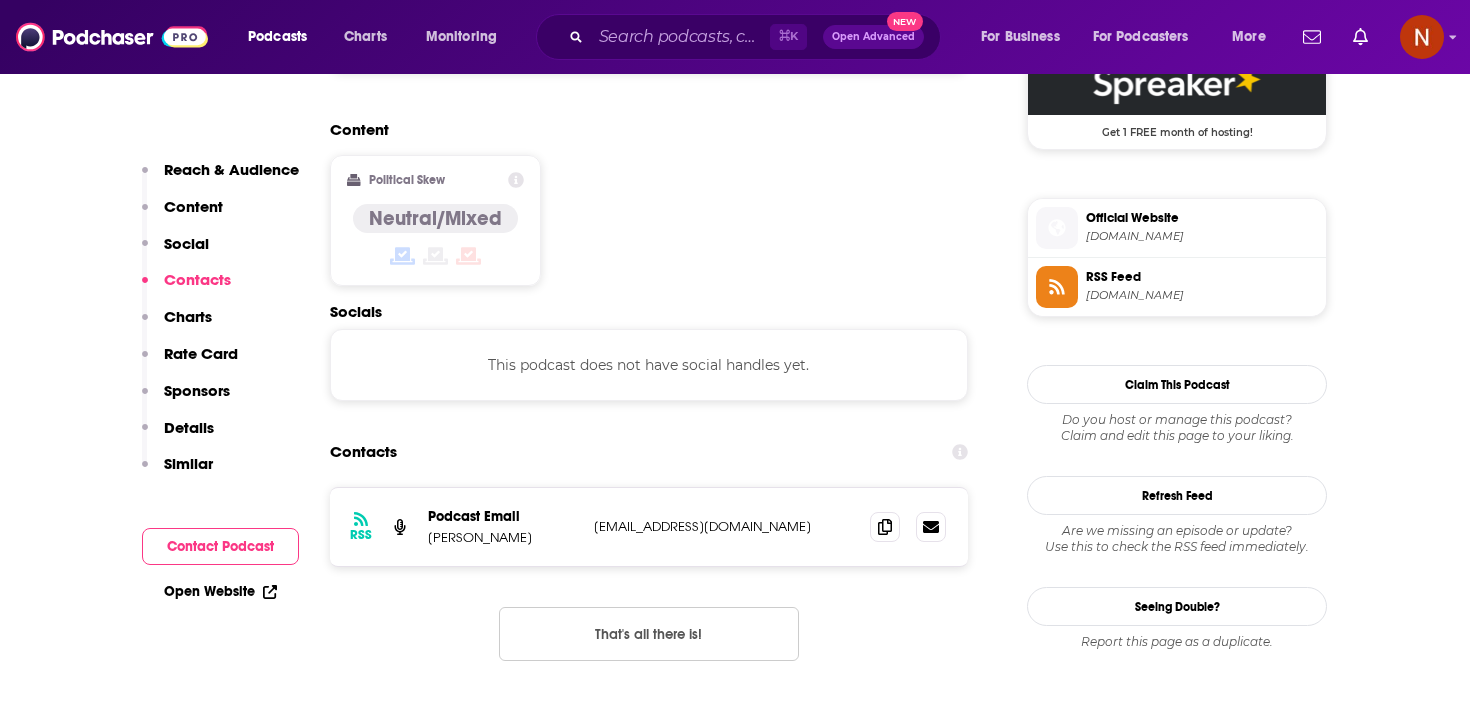 click on "RSS   Podcast Email Sheikh Shaarawi mrmaestrobusiness@gmail.com mrmaestrobusiness@gmail.com" at bounding box center (649, 527) 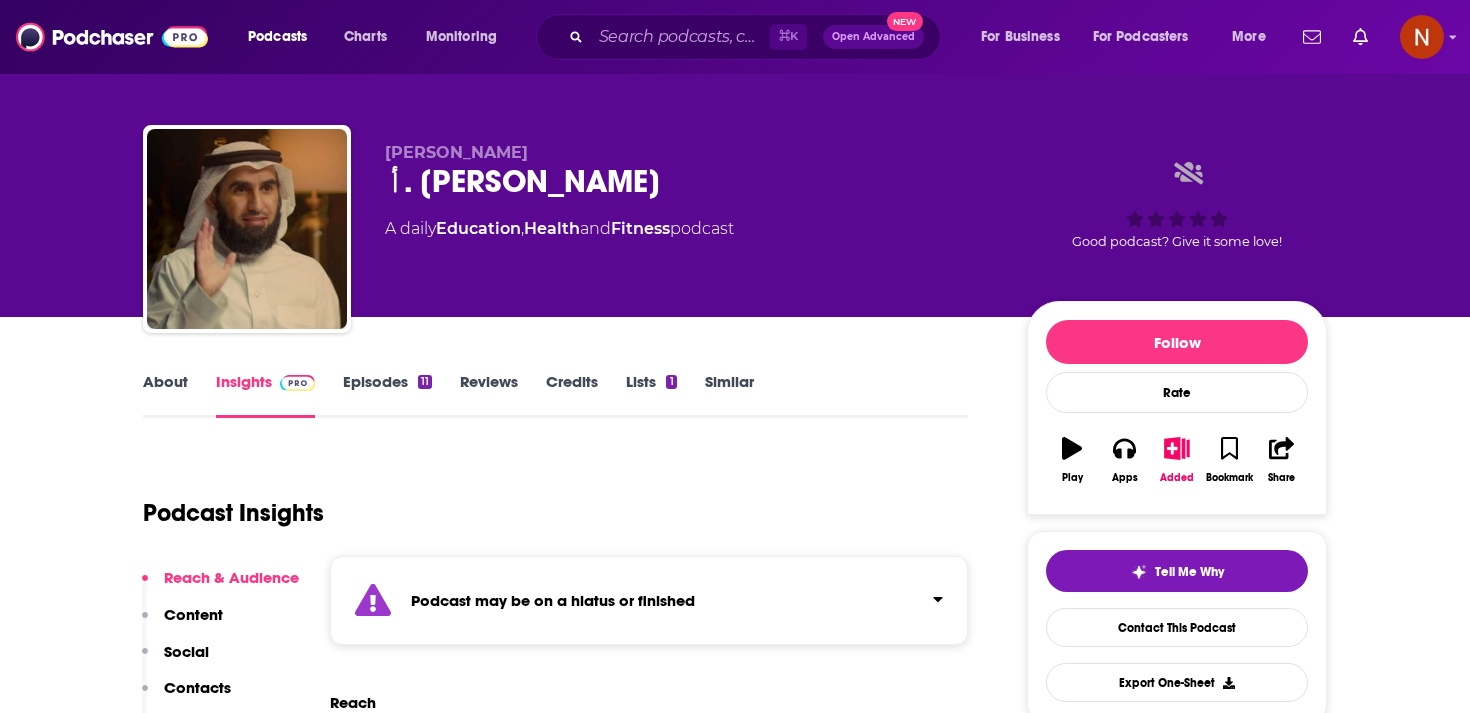 scroll, scrollTop: 0, scrollLeft: 0, axis: both 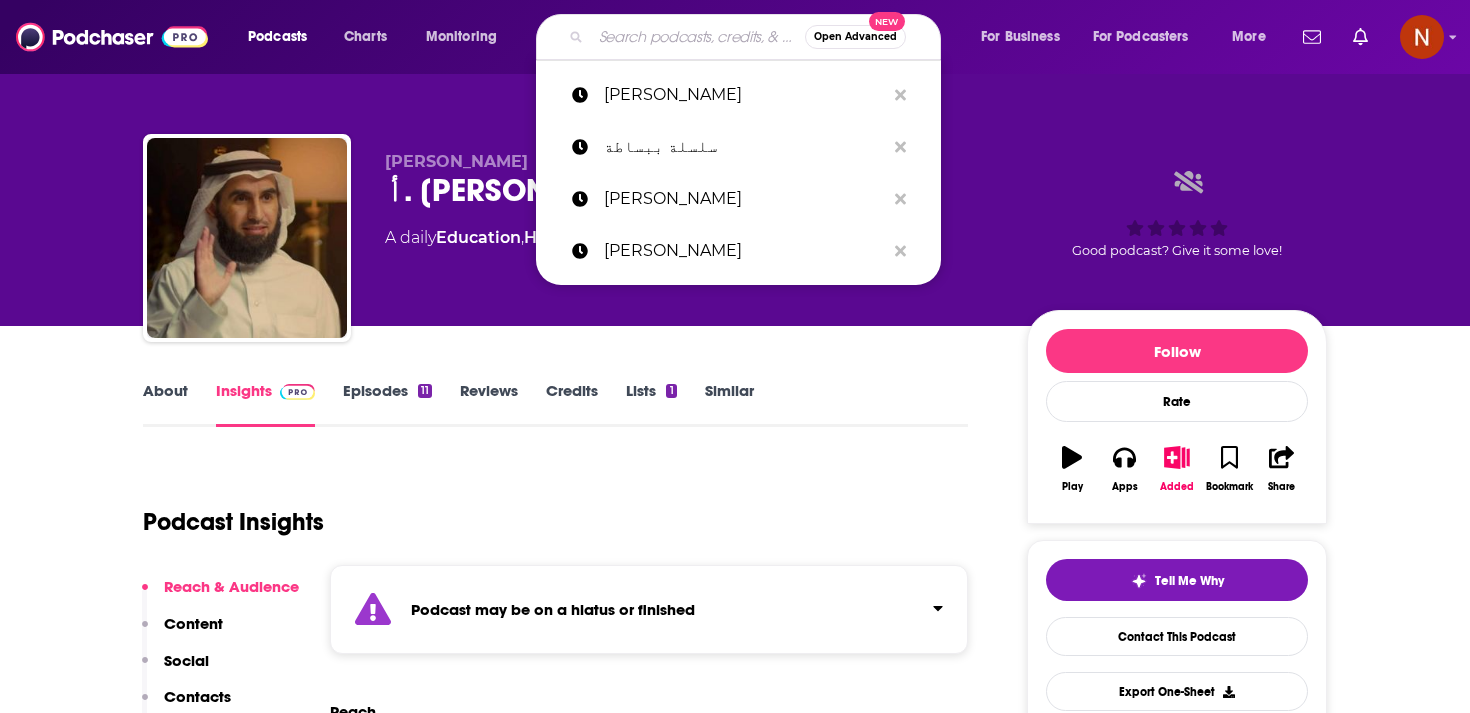 click at bounding box center [698, 37] 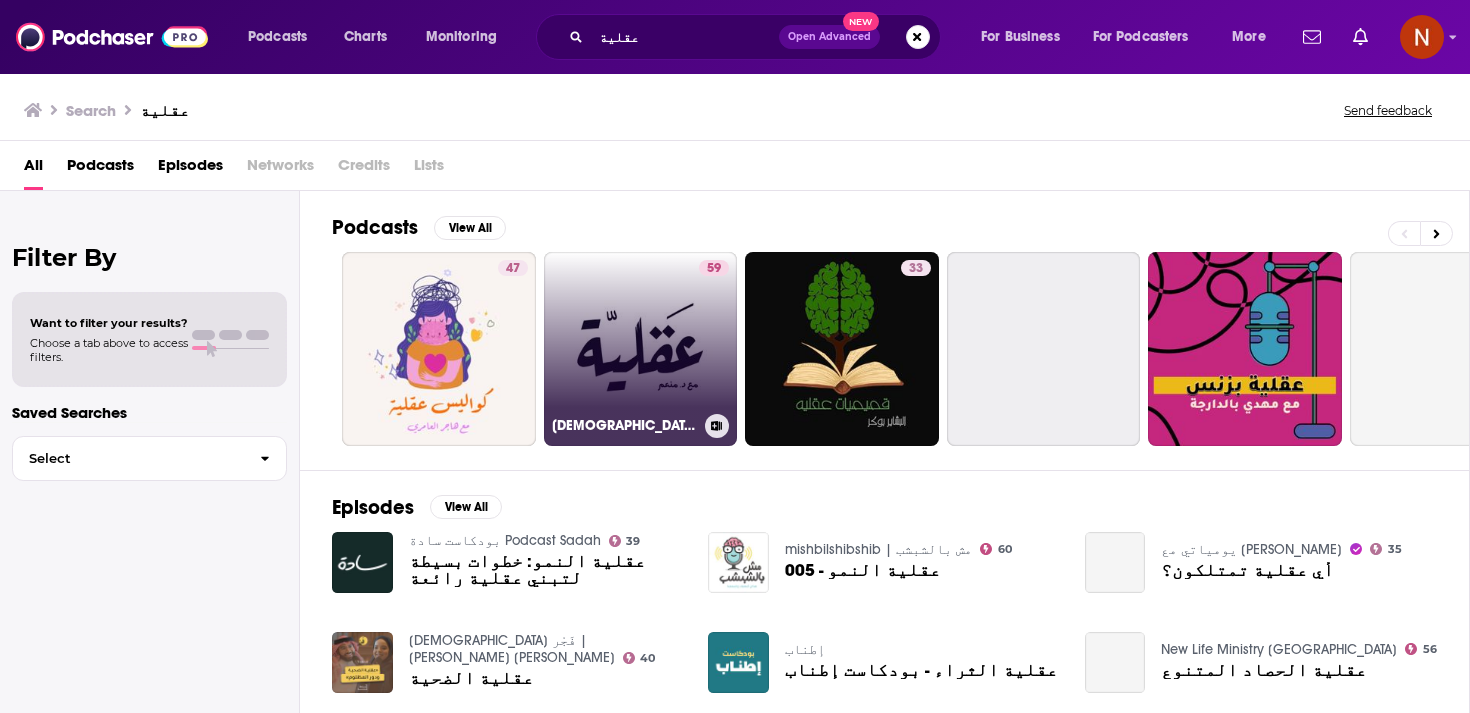 click on "59 بودكاست عقلية" at bounding box center [641, 349] 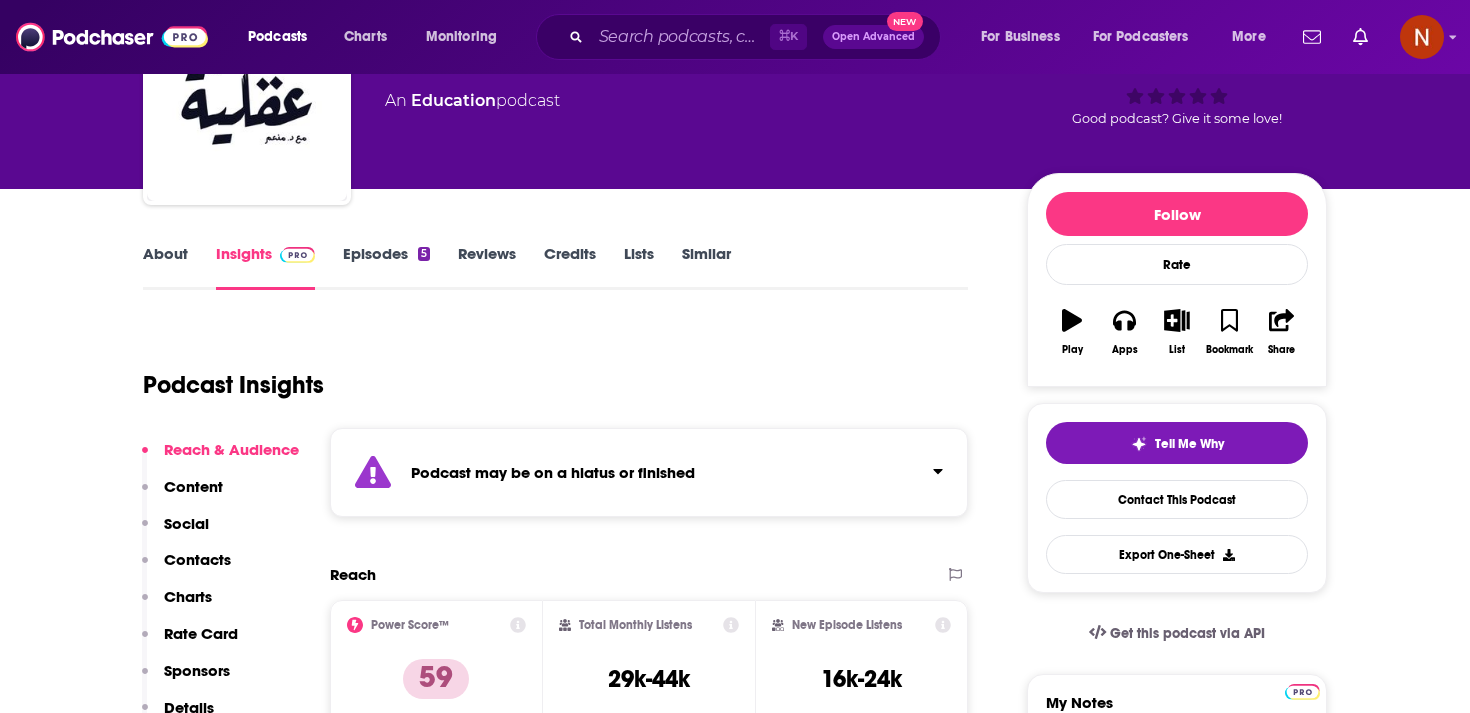 scroll, scrollTop: 0, scrollLeft: 0, axis: both 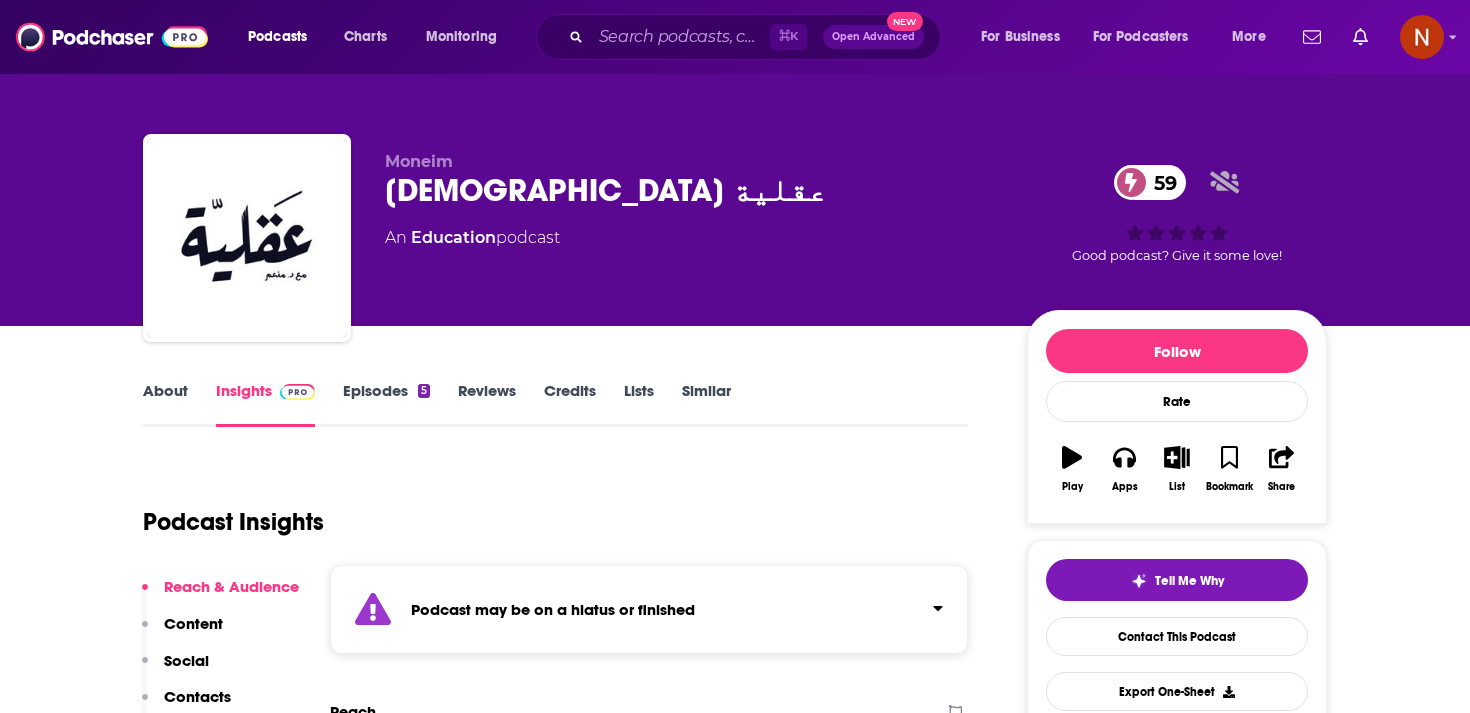 click on "بودكاست عقلية 59" at bounding box center (690, 190) 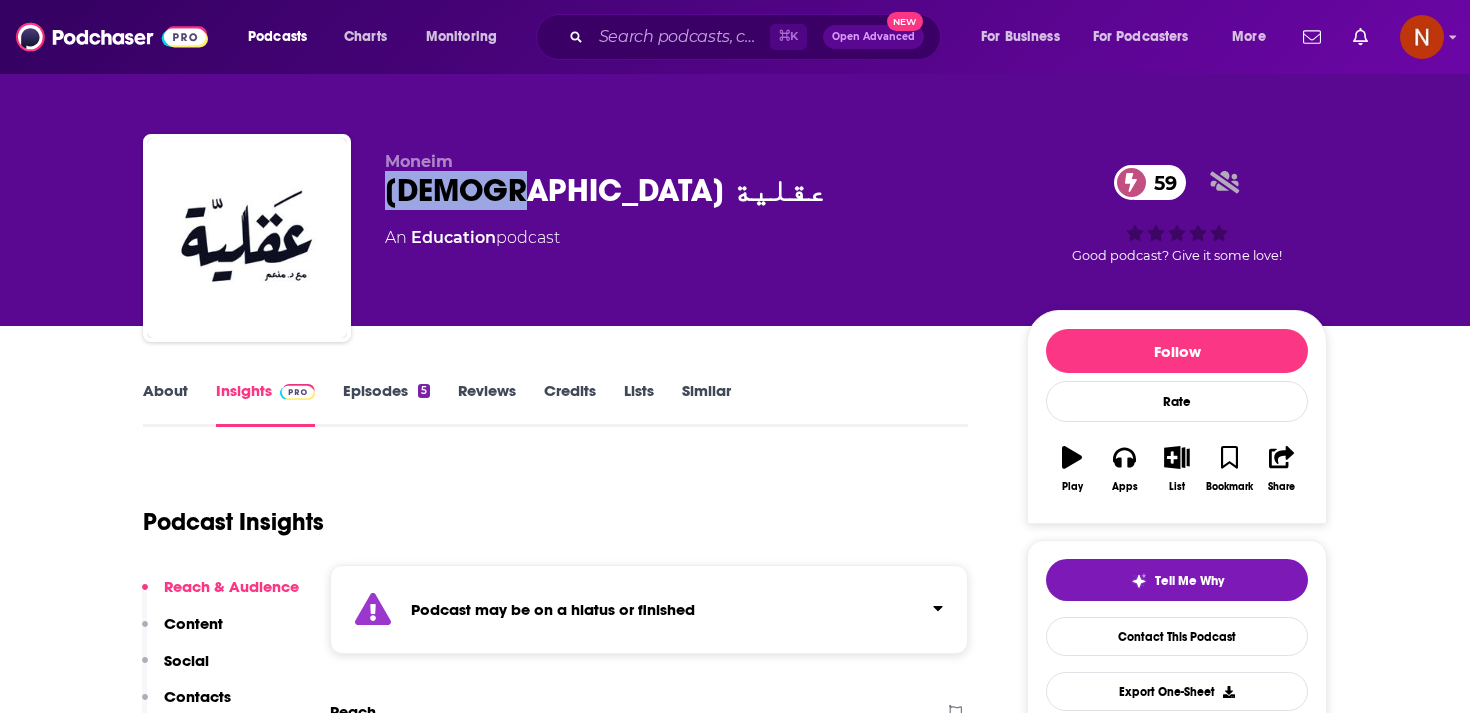 click on "بودكاست عقلية 59" at bounding box center (690, 190) 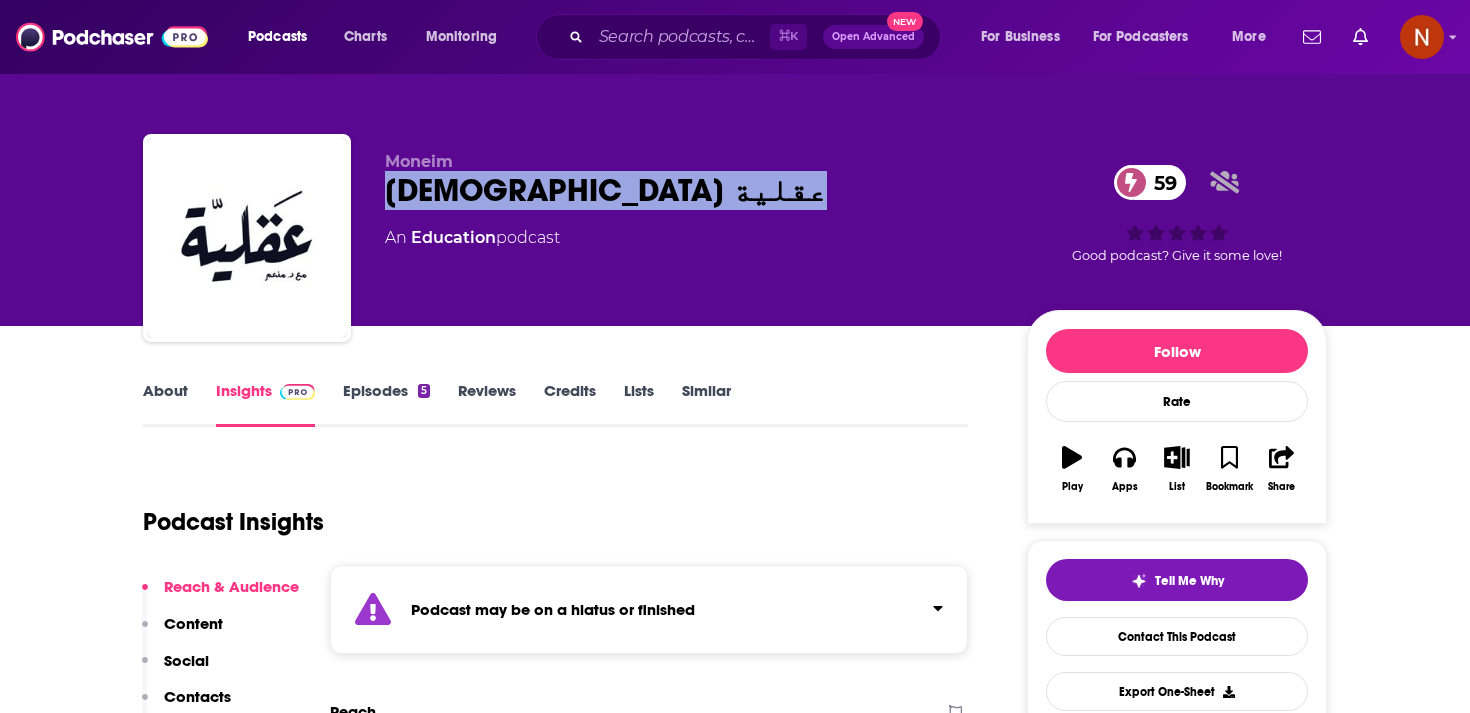 click on "بودكاست عقلية 59" at bounding box center [690, 190] 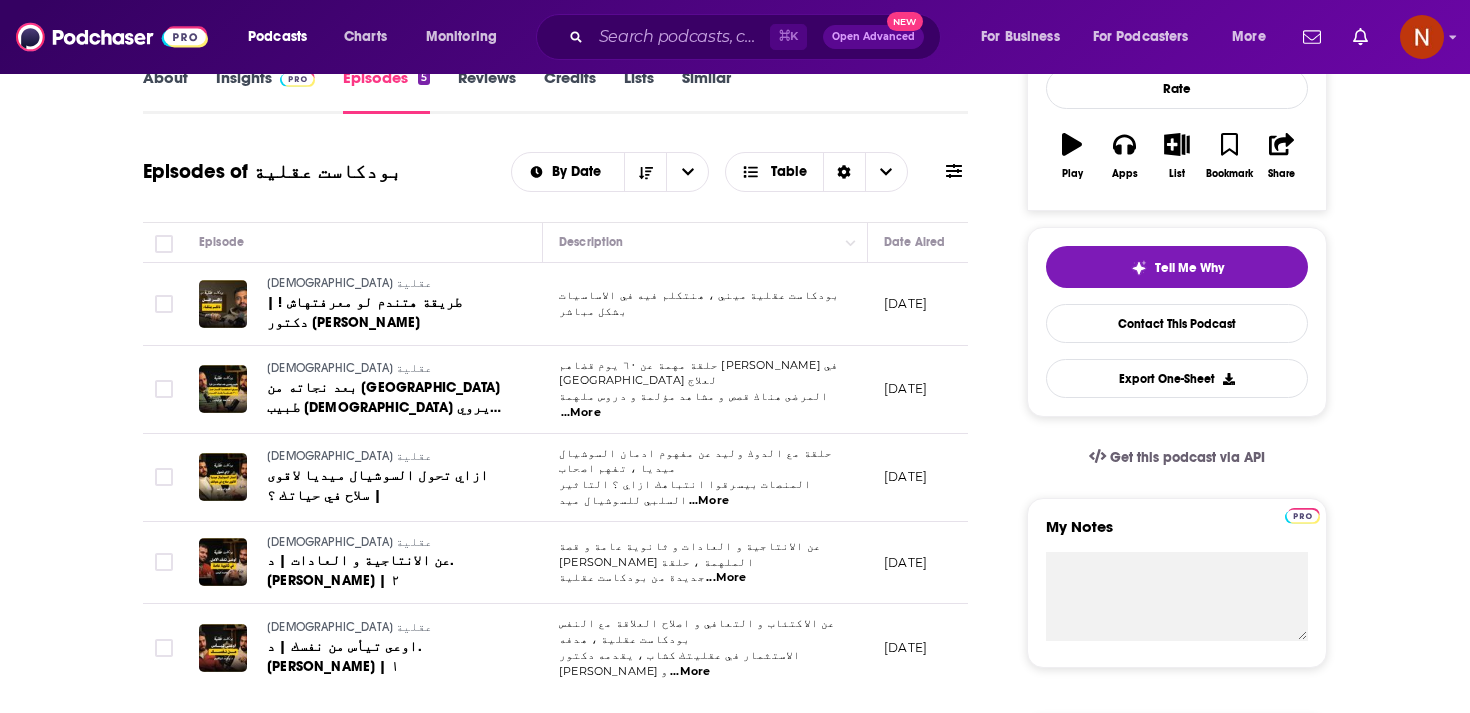 scroll, scrollTop: 311, scrollLeft: 0, axis: vertical 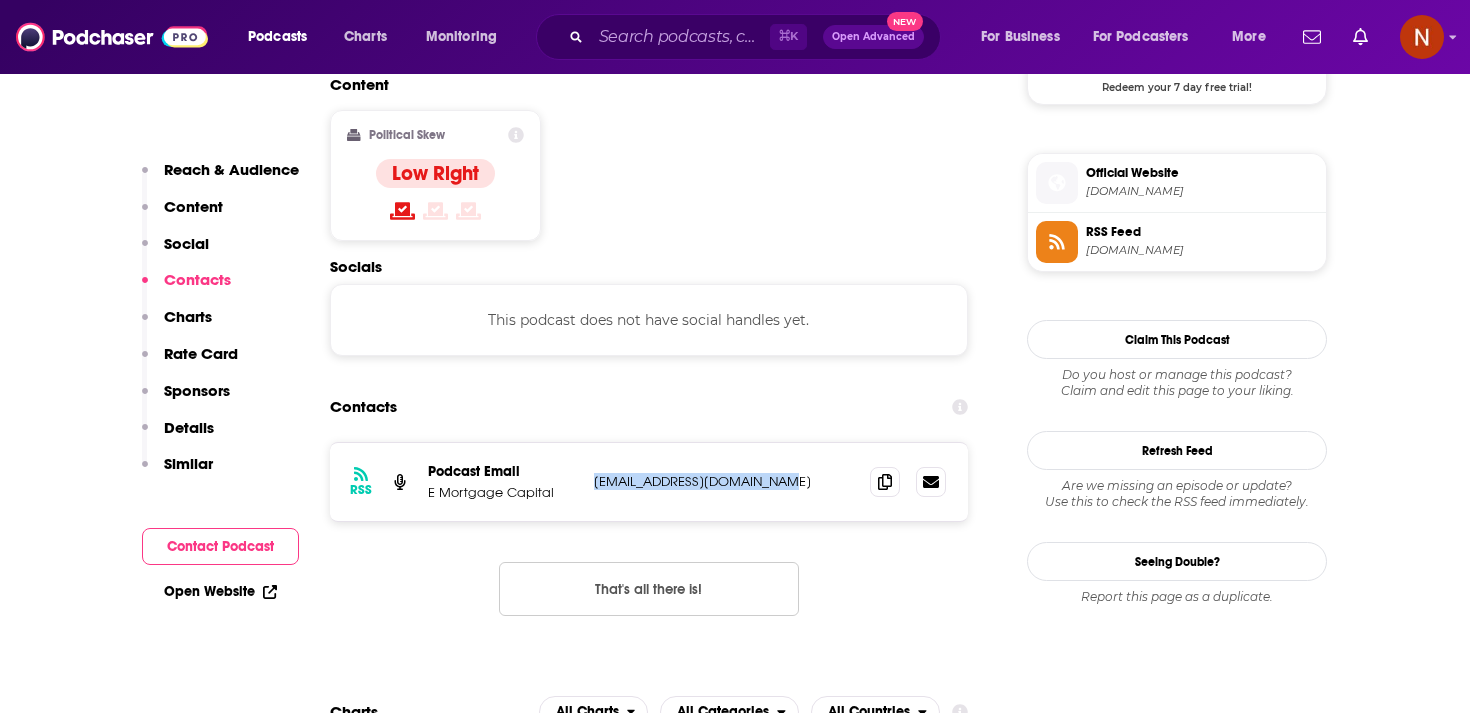 drag, startPoint x: 589, startPoint y: 392, endPoint x: 795, endPoint y: 389, distance: 206.02185 